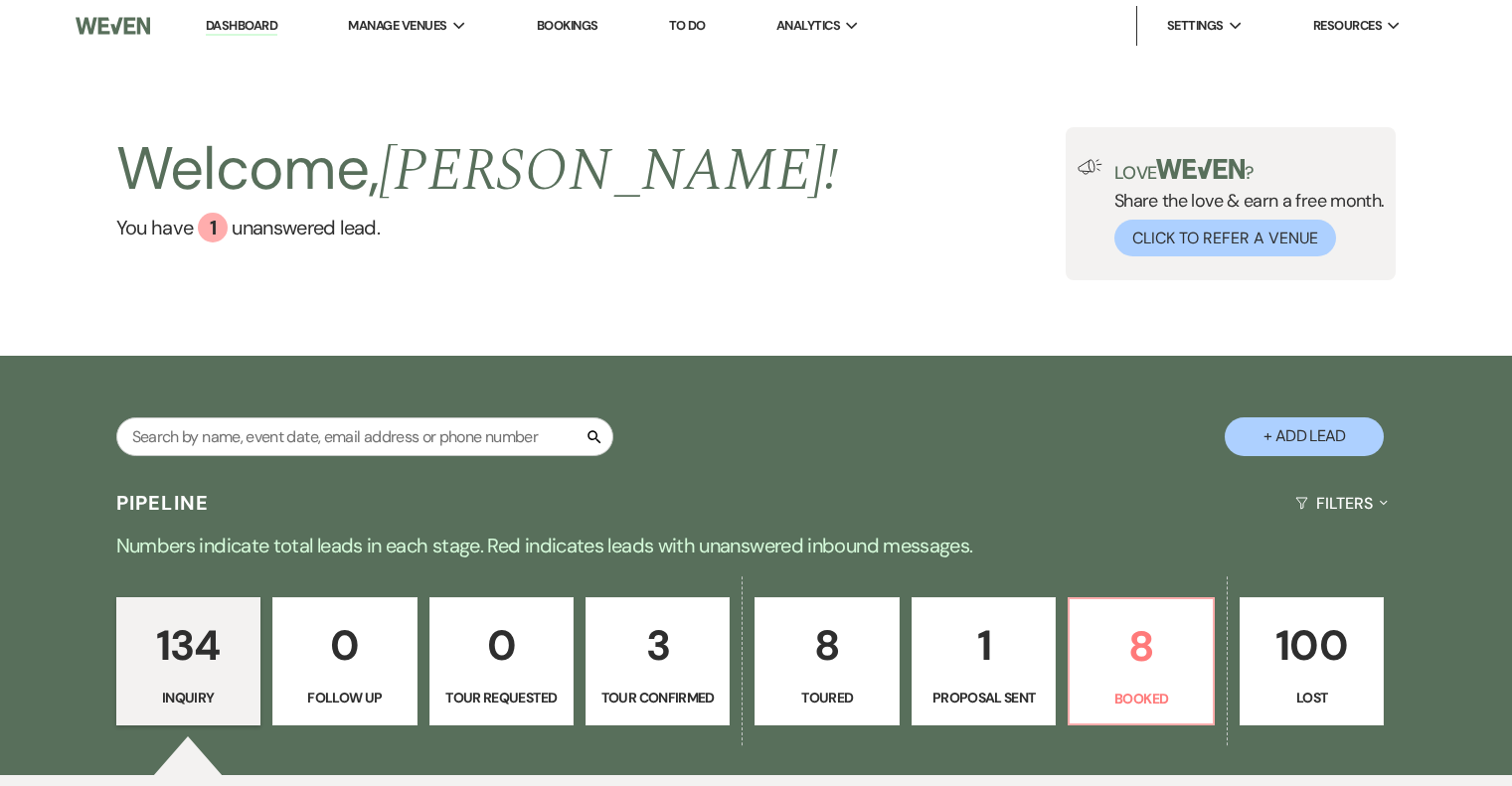scroll, scrollTop: 0, scrollLeft: 0, axis: both 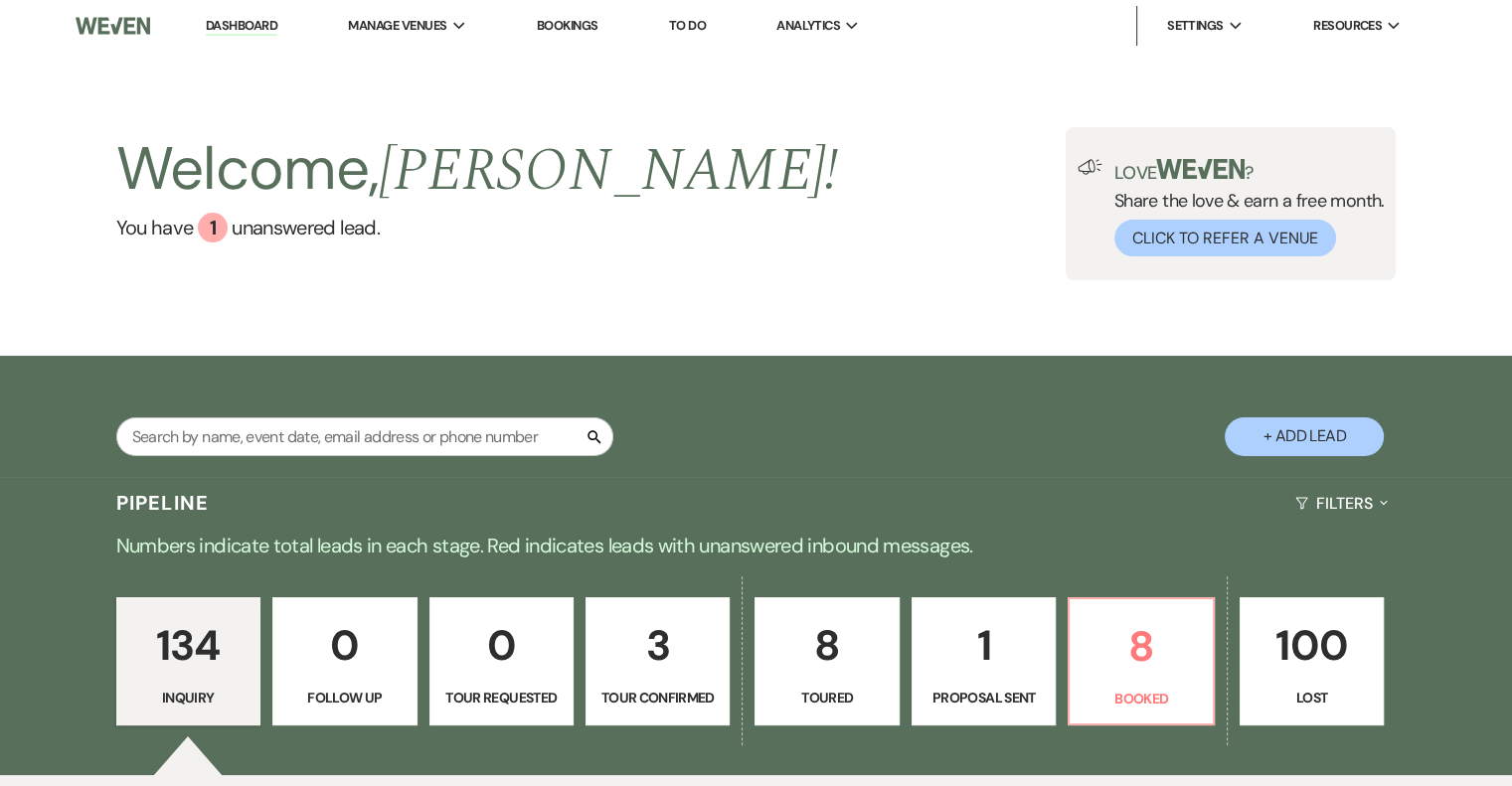 click on "8" at bounding box center [1140, 646] 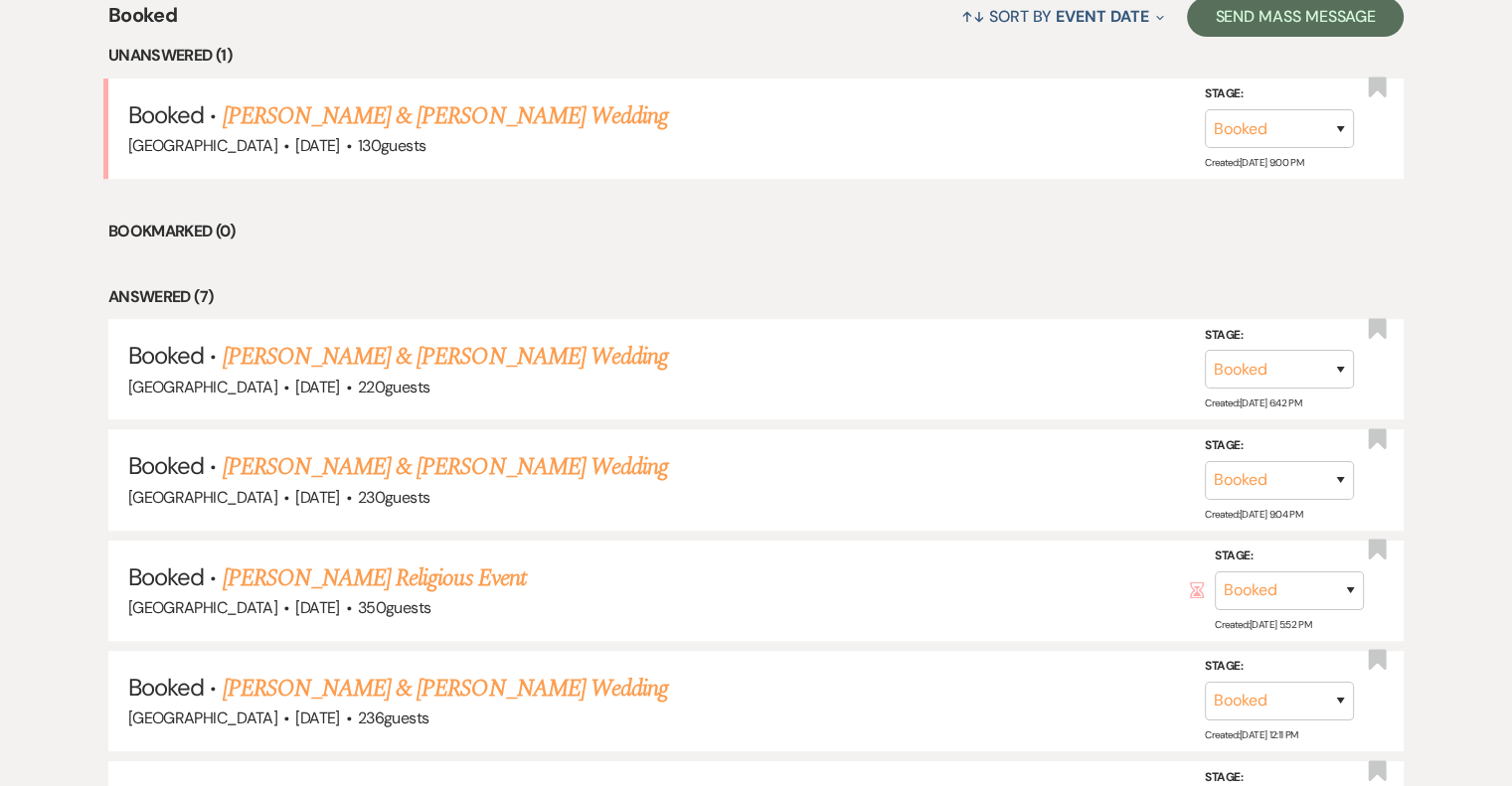scroll, scrollTop: 811, scrollLeft: 0, axis: vertical 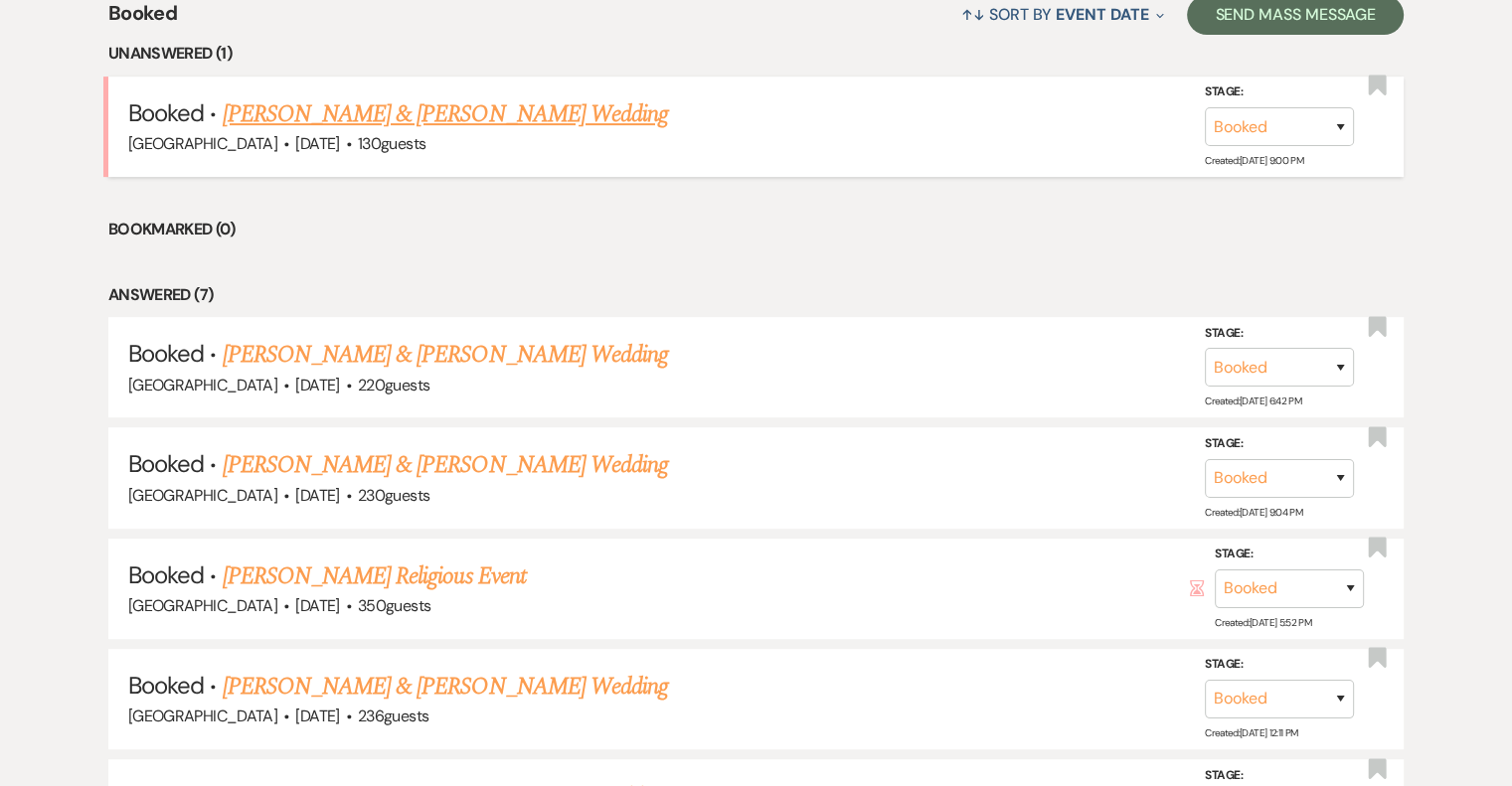click on "[PERSON_NAME] & [PERSON_NAME] Wedding" at bounding box center (445, 114) 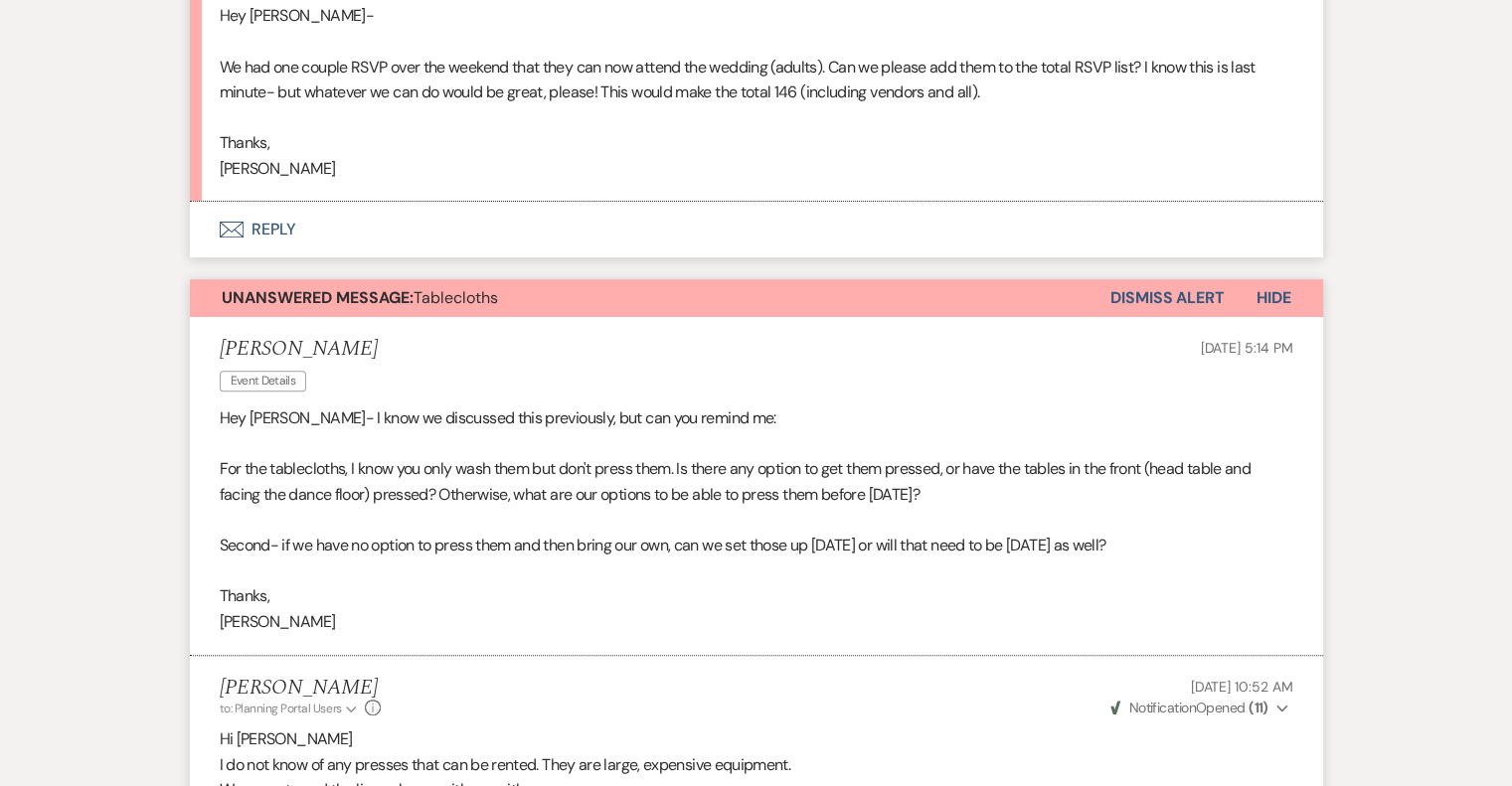 scroll, scrollTop: 688, scrollLeft: 0, axis: vertical 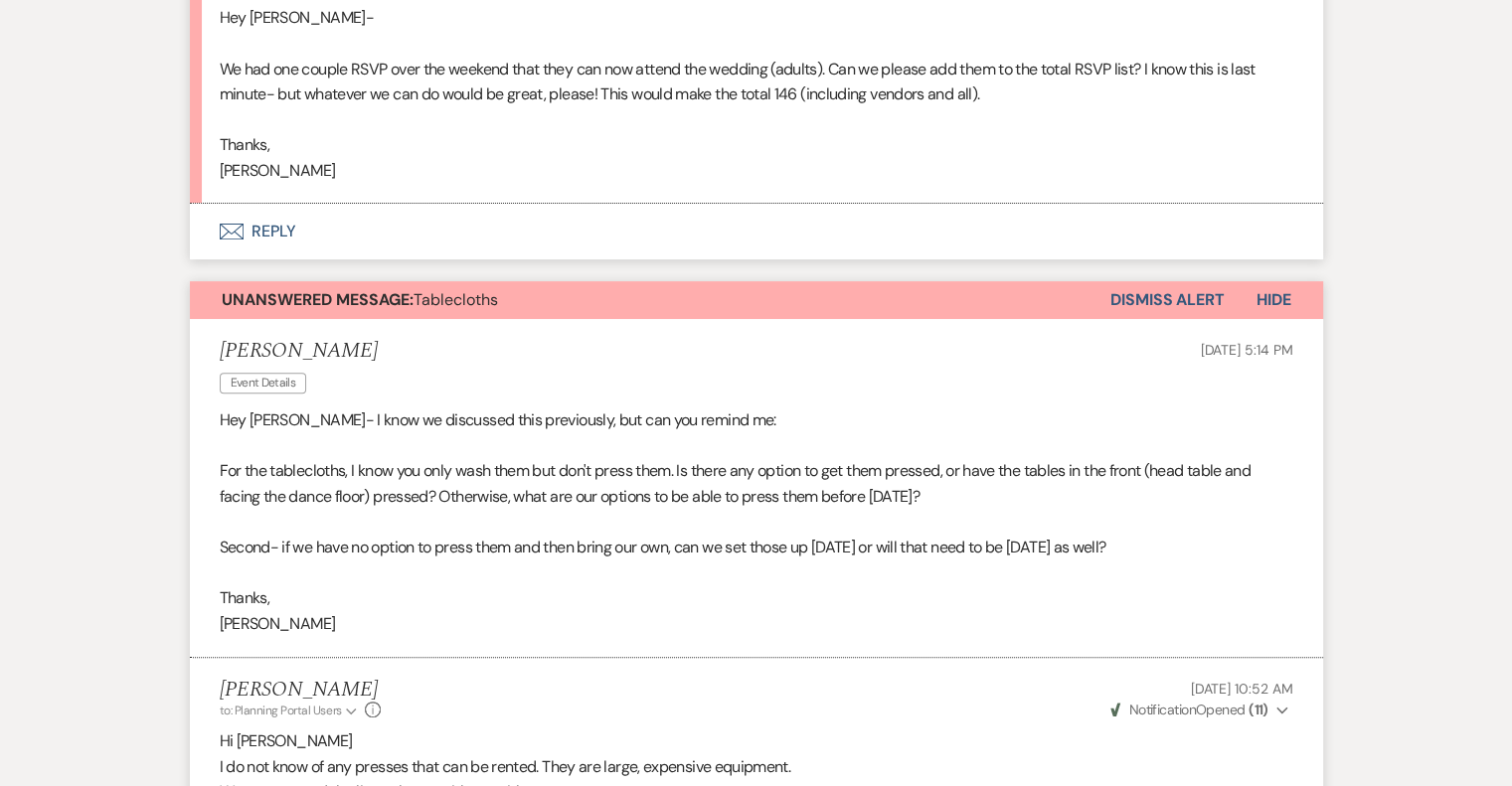 click on "Dismiss Alert" at bounding box center [1167, 300] 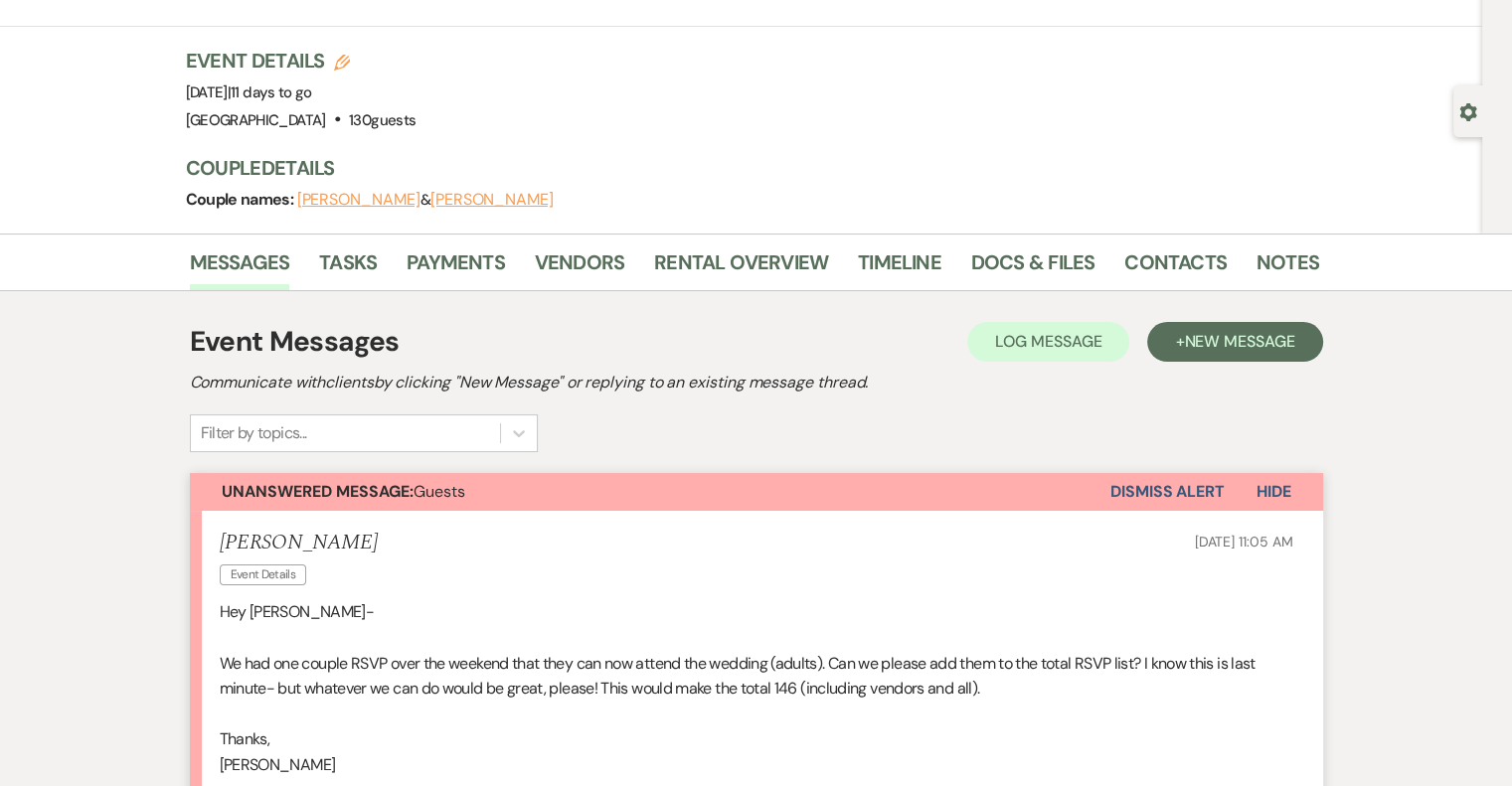 scroll, scrollTop: 86, scrollLeft: 0, axis: vertical 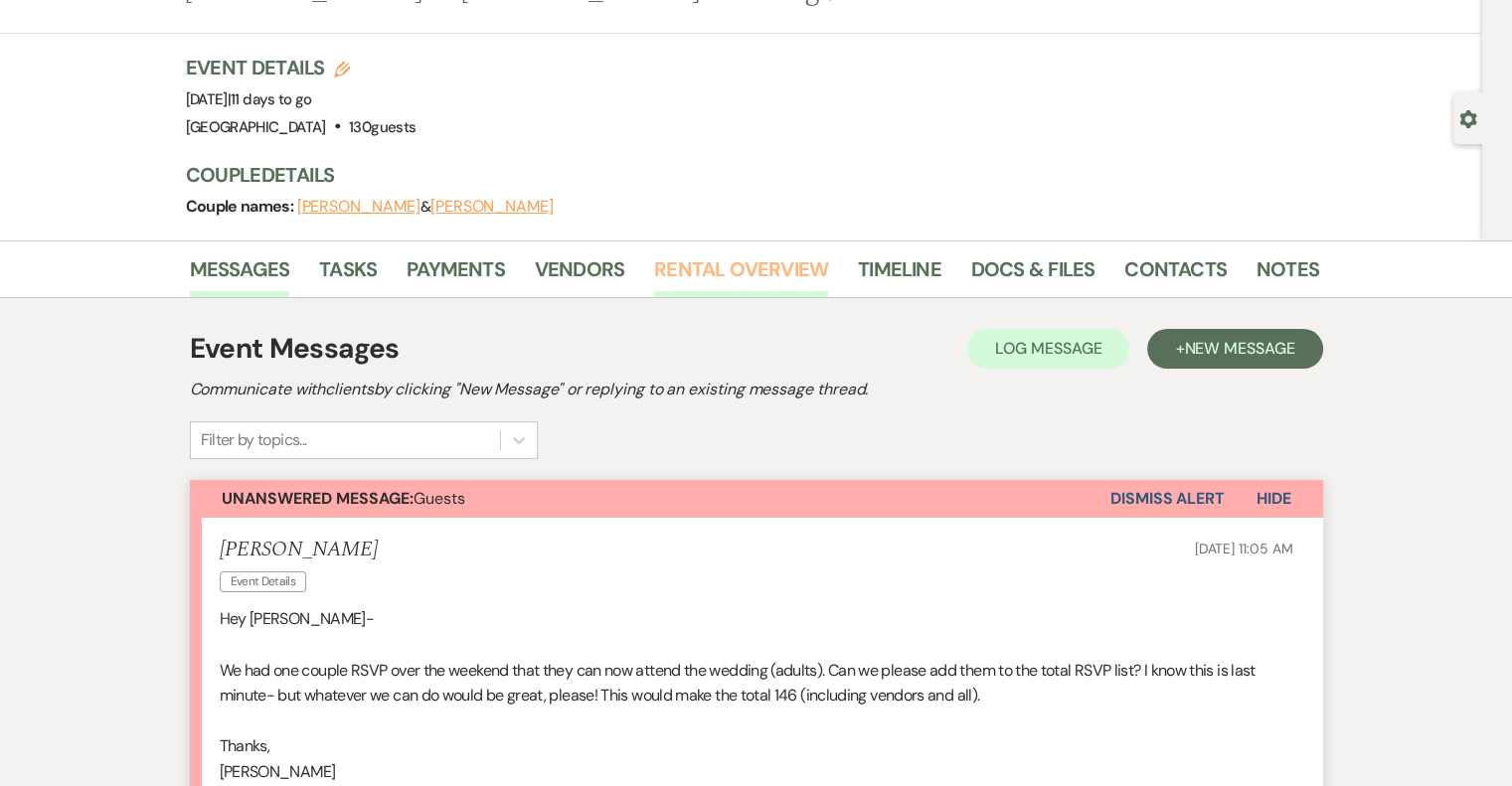 click on "Rental Overview" at bounding box center (741, 275) 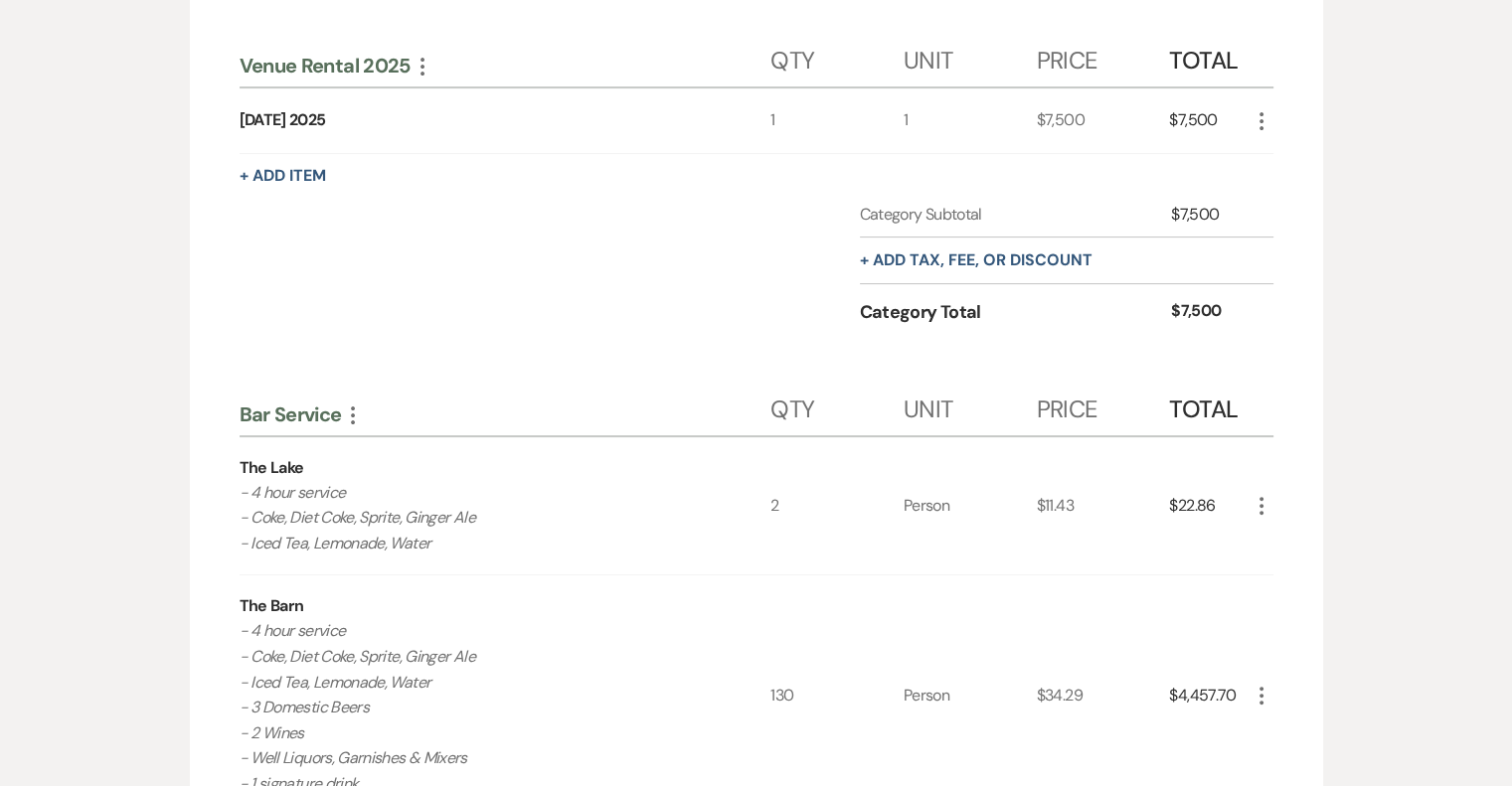 scroll, scrollTop: 495, scrollLeft: 0, axis: vertical 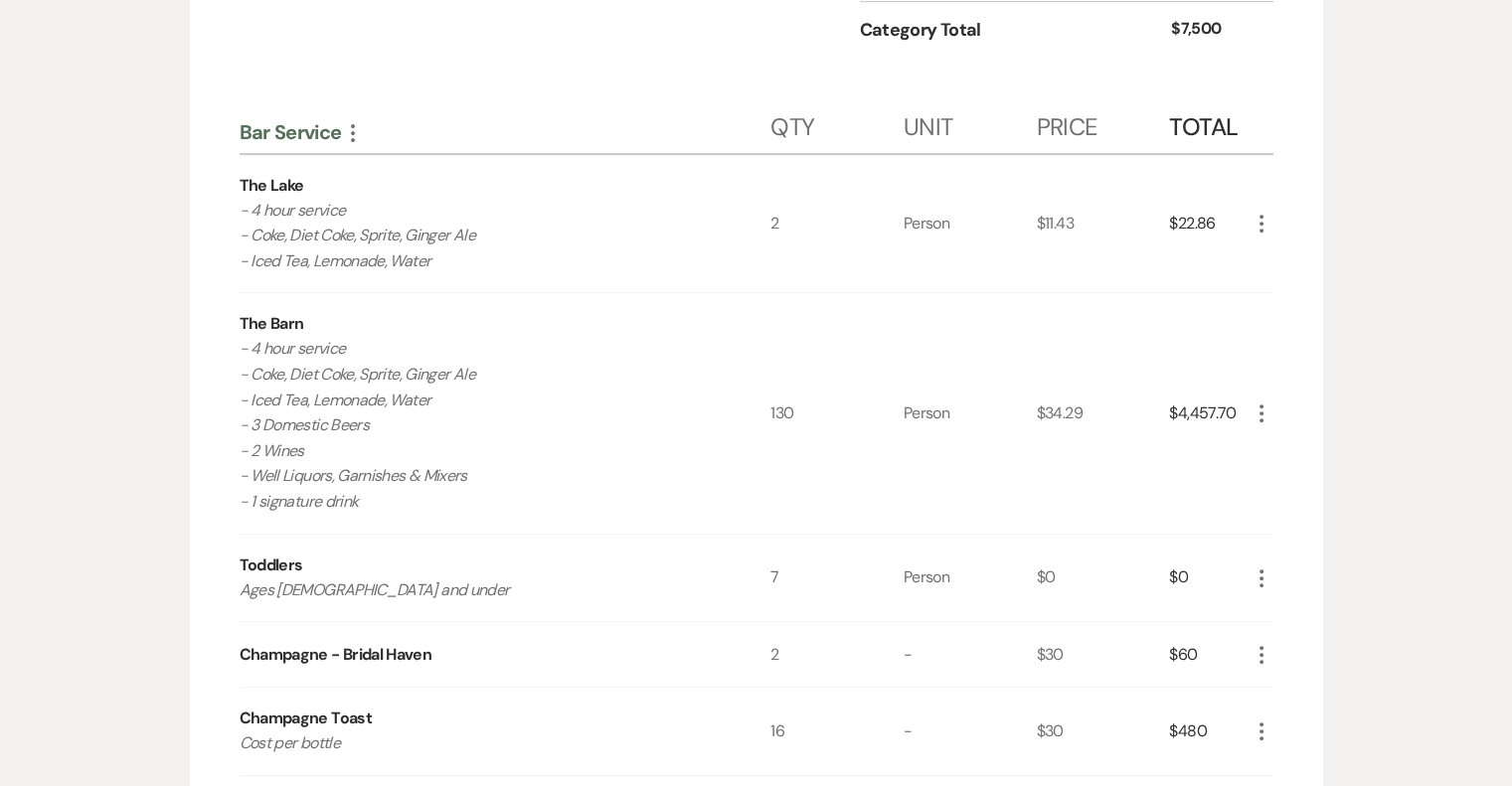 click 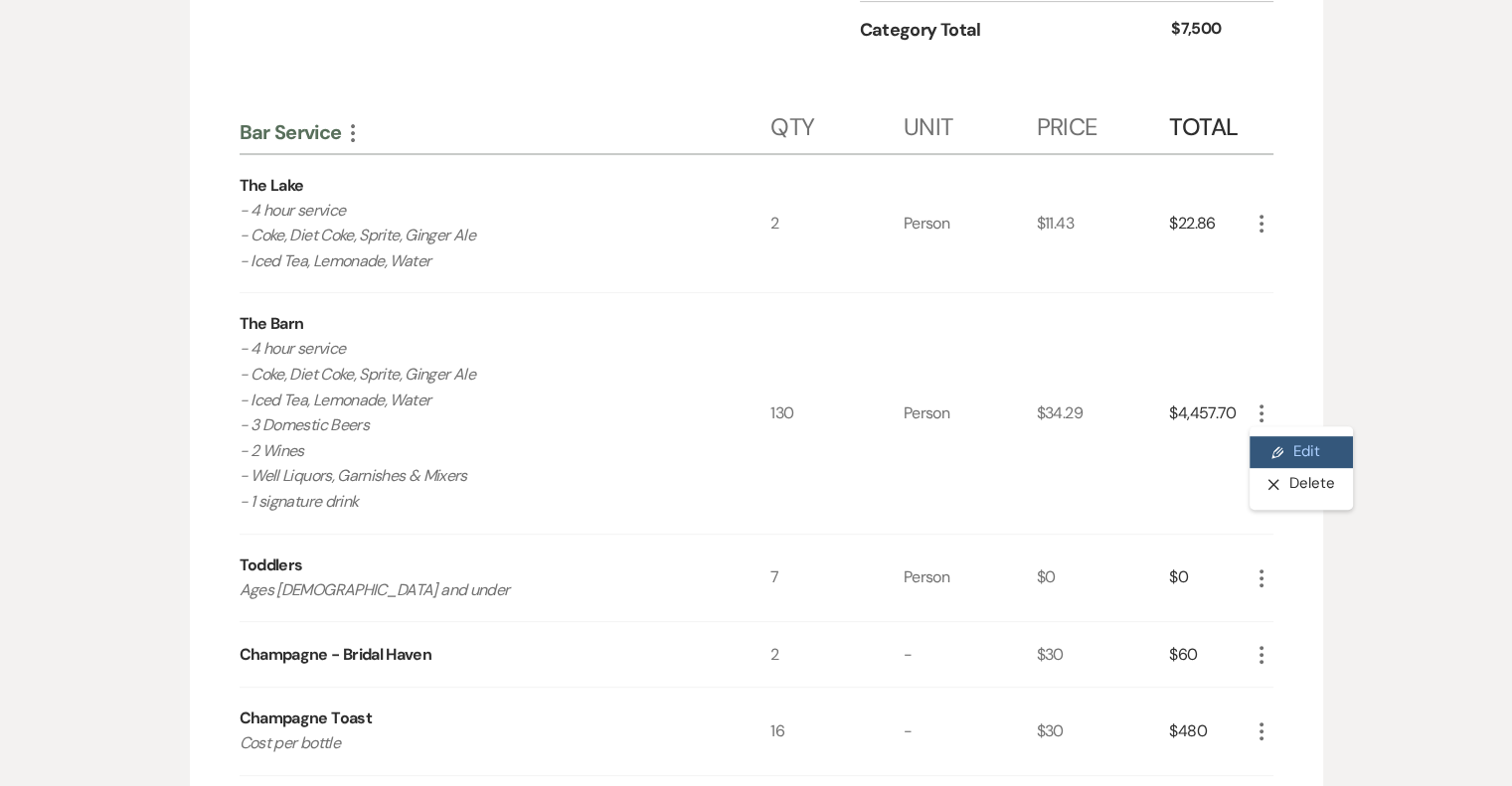 click on "Pencil Edit" at bounding box center (1301, 452) 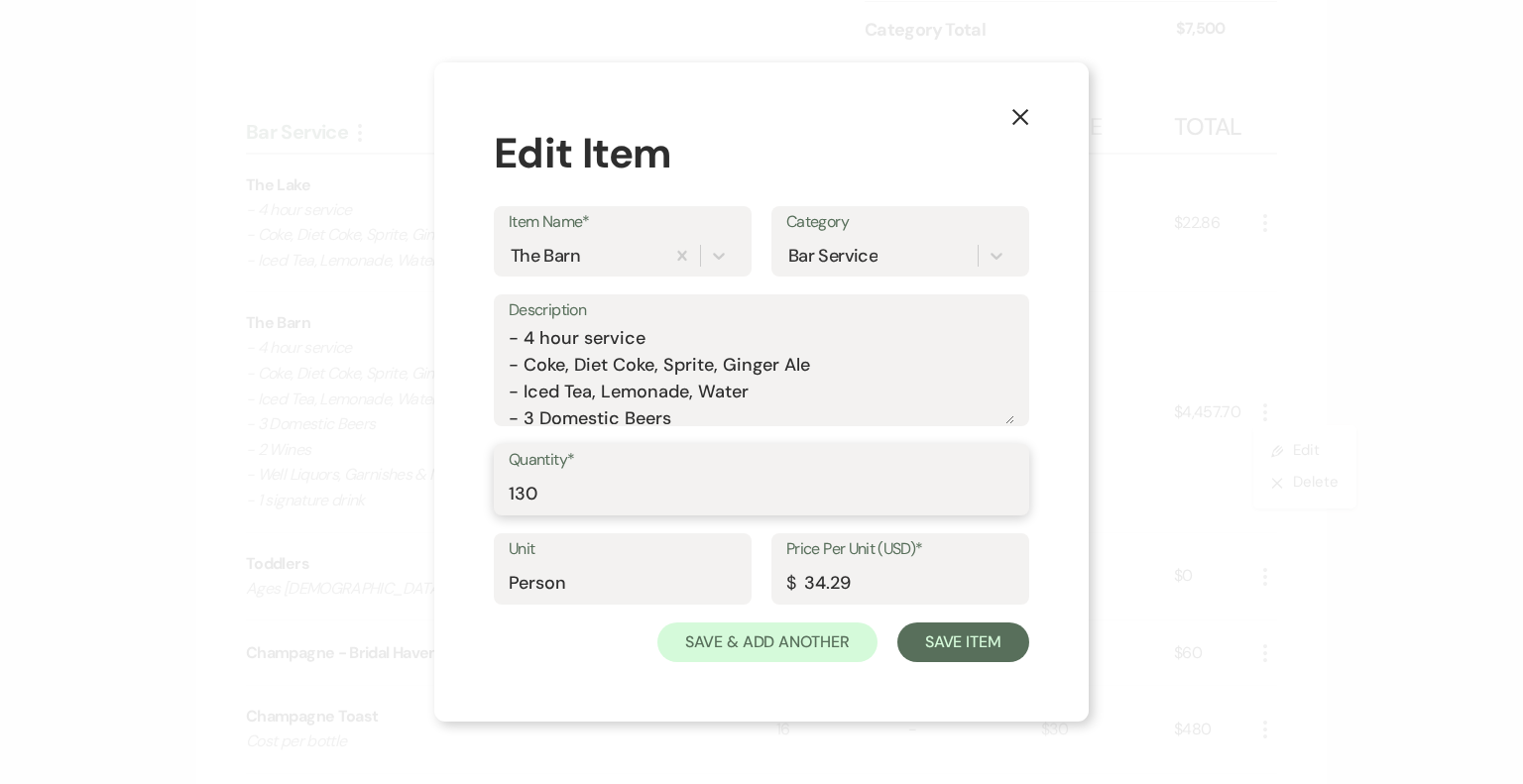 click on "130" at bounding box center (762, 494) 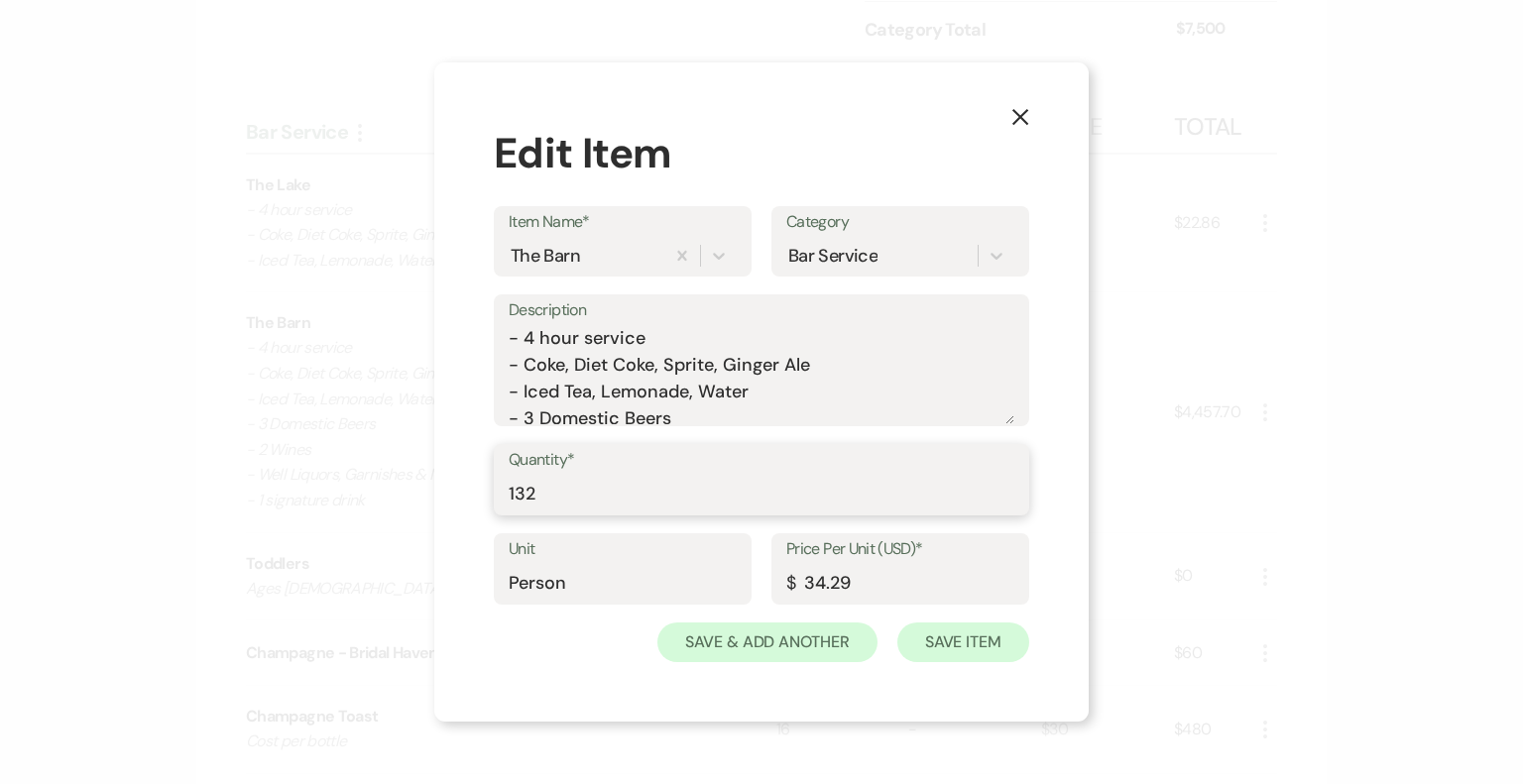 type on "132" 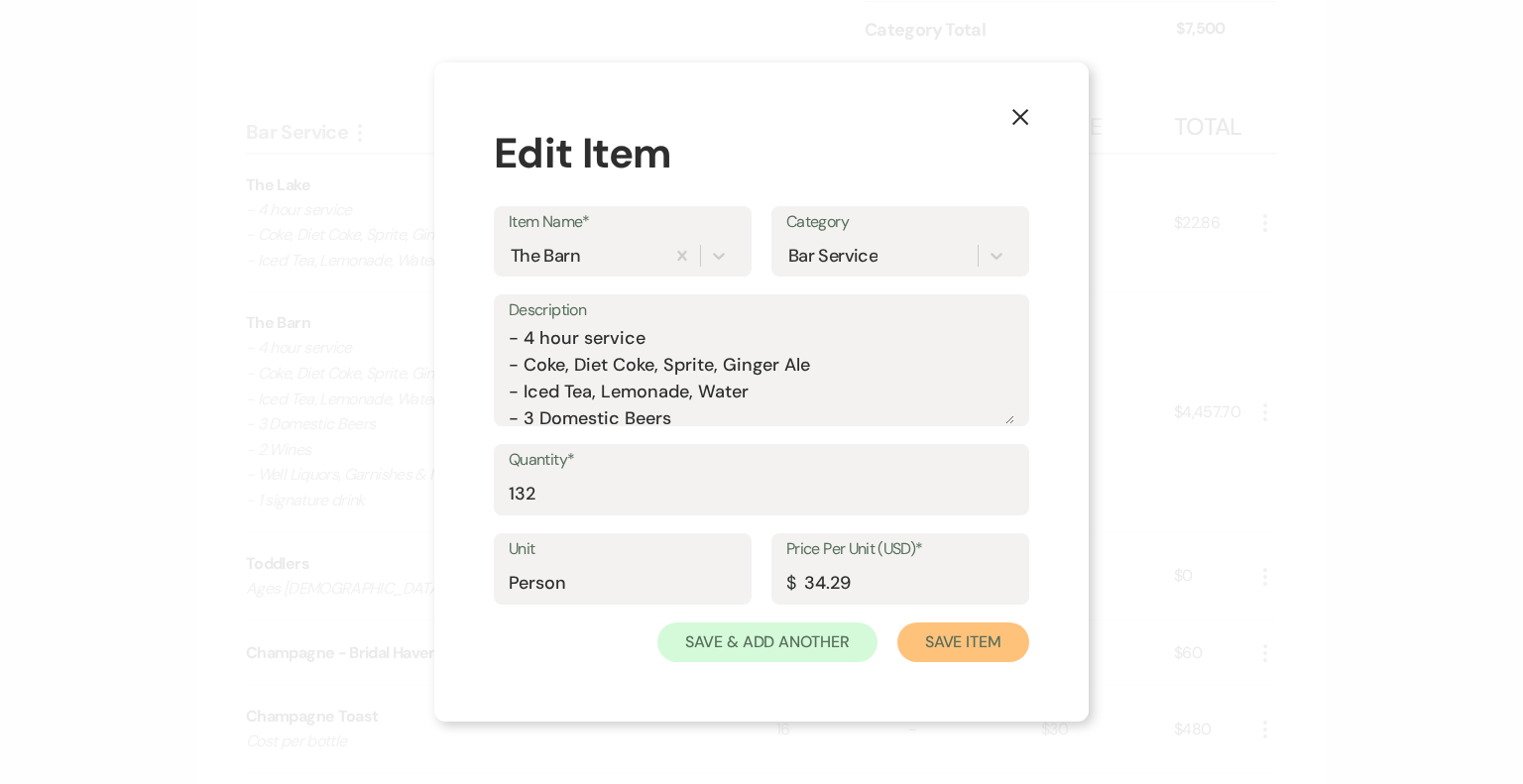 click on "Save Item" at bounding box center [963, 642] 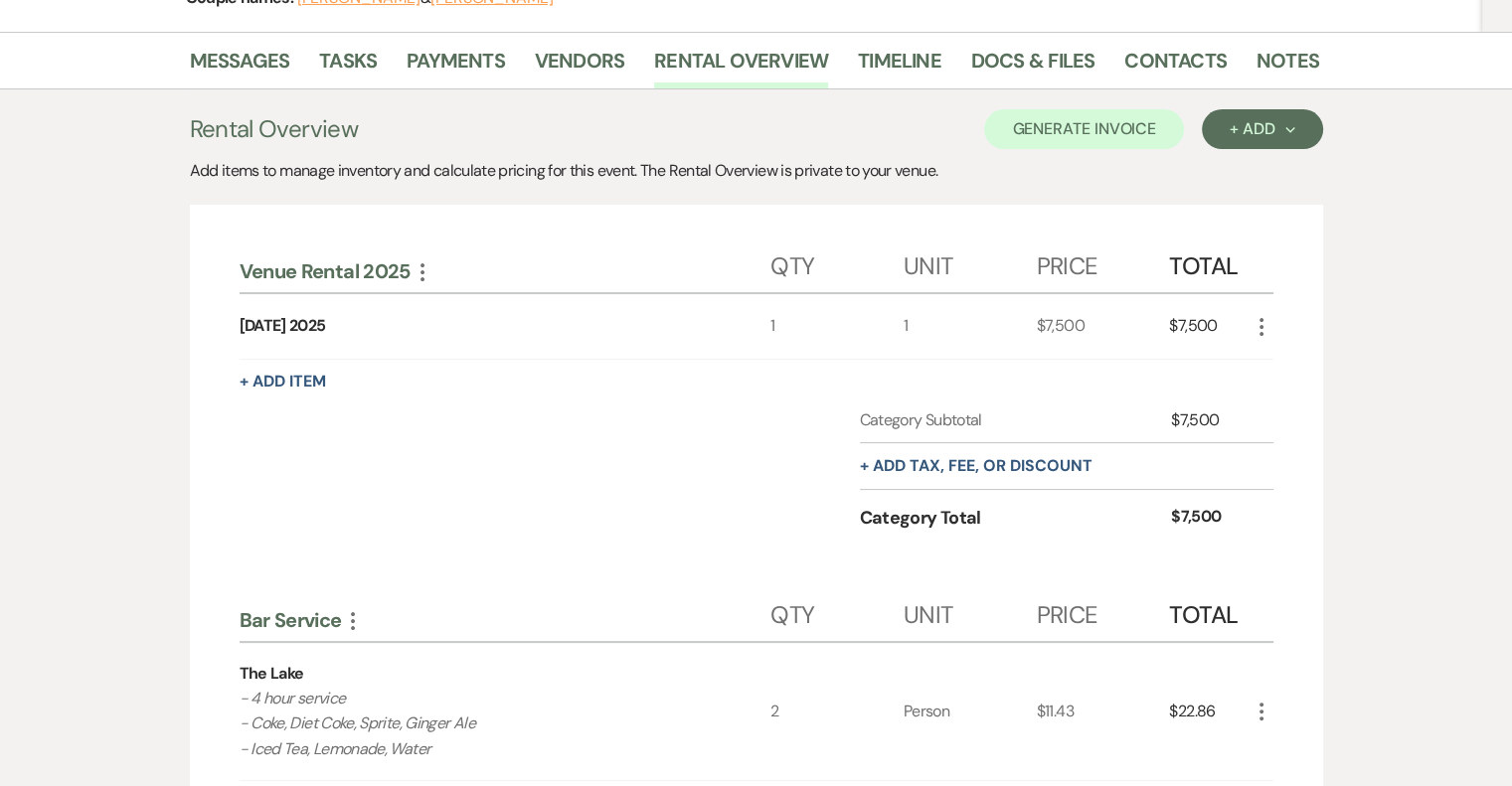scroll, scrollTop: 258, scrollLeft: 0, axis: vertical 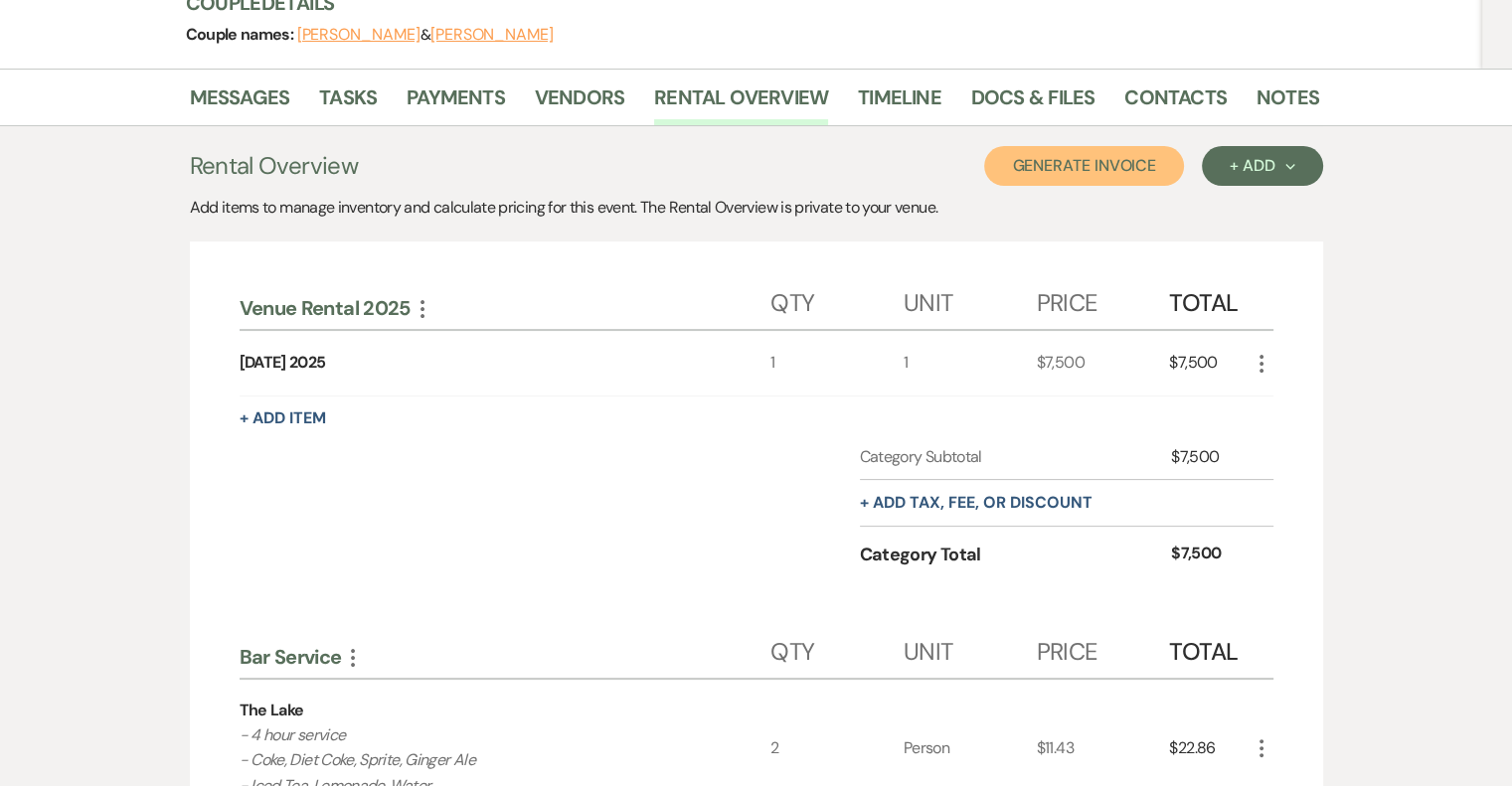 click on "Generate Invoice" at bounding box center (1084, 166) 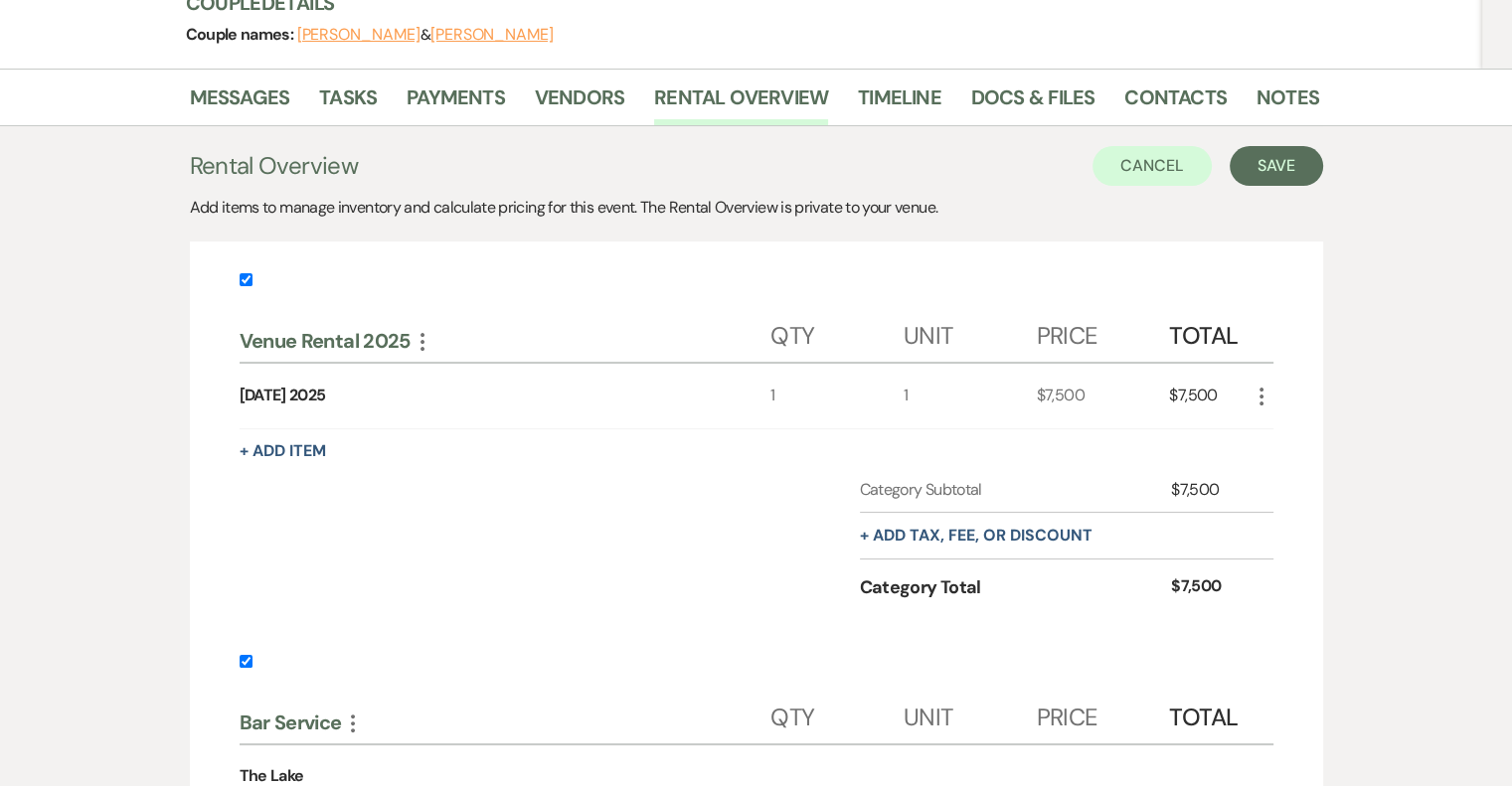 click at bounding box center [246, 279] 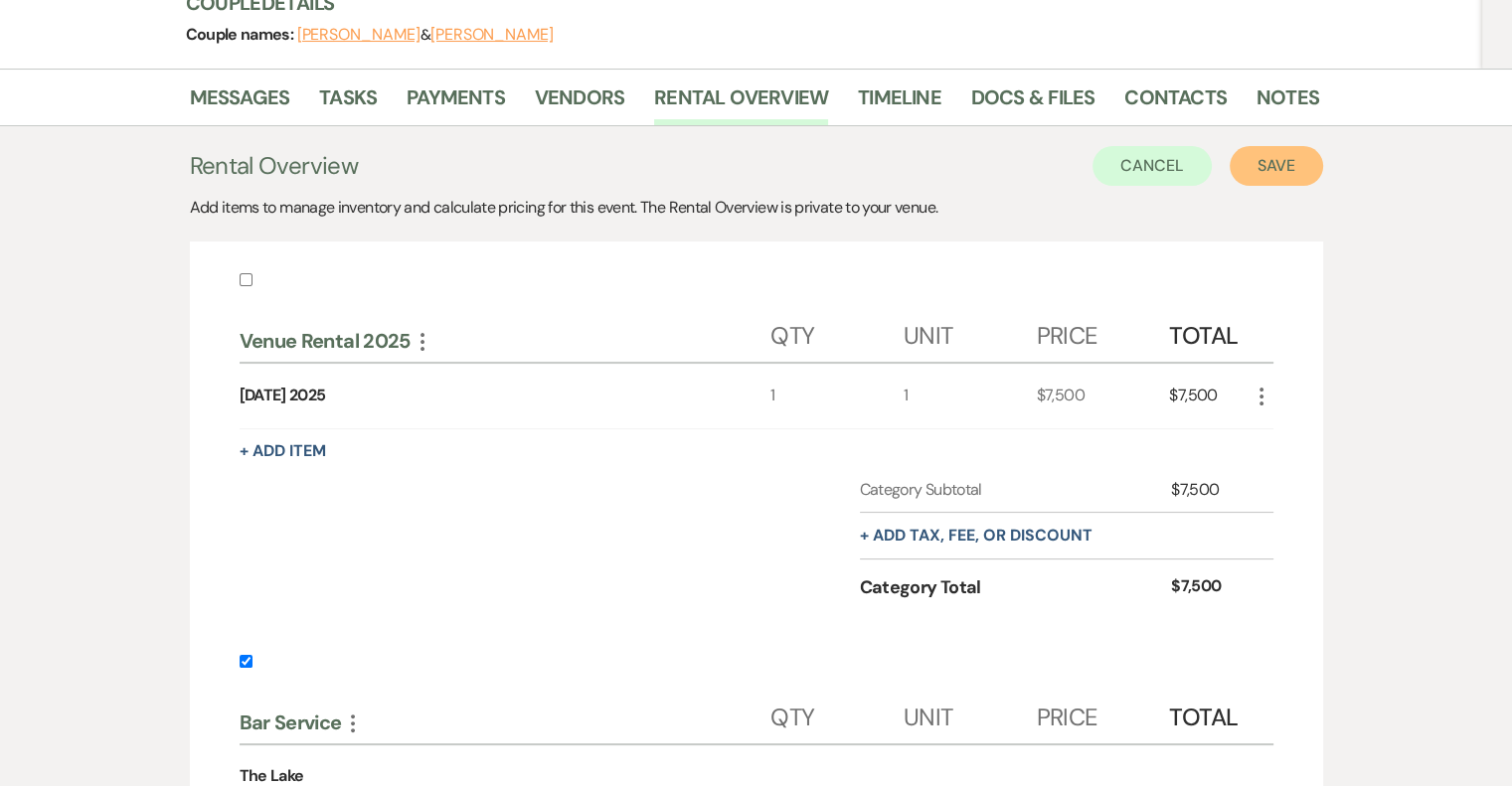 click on "Save" at bounding box center (1276, 166) 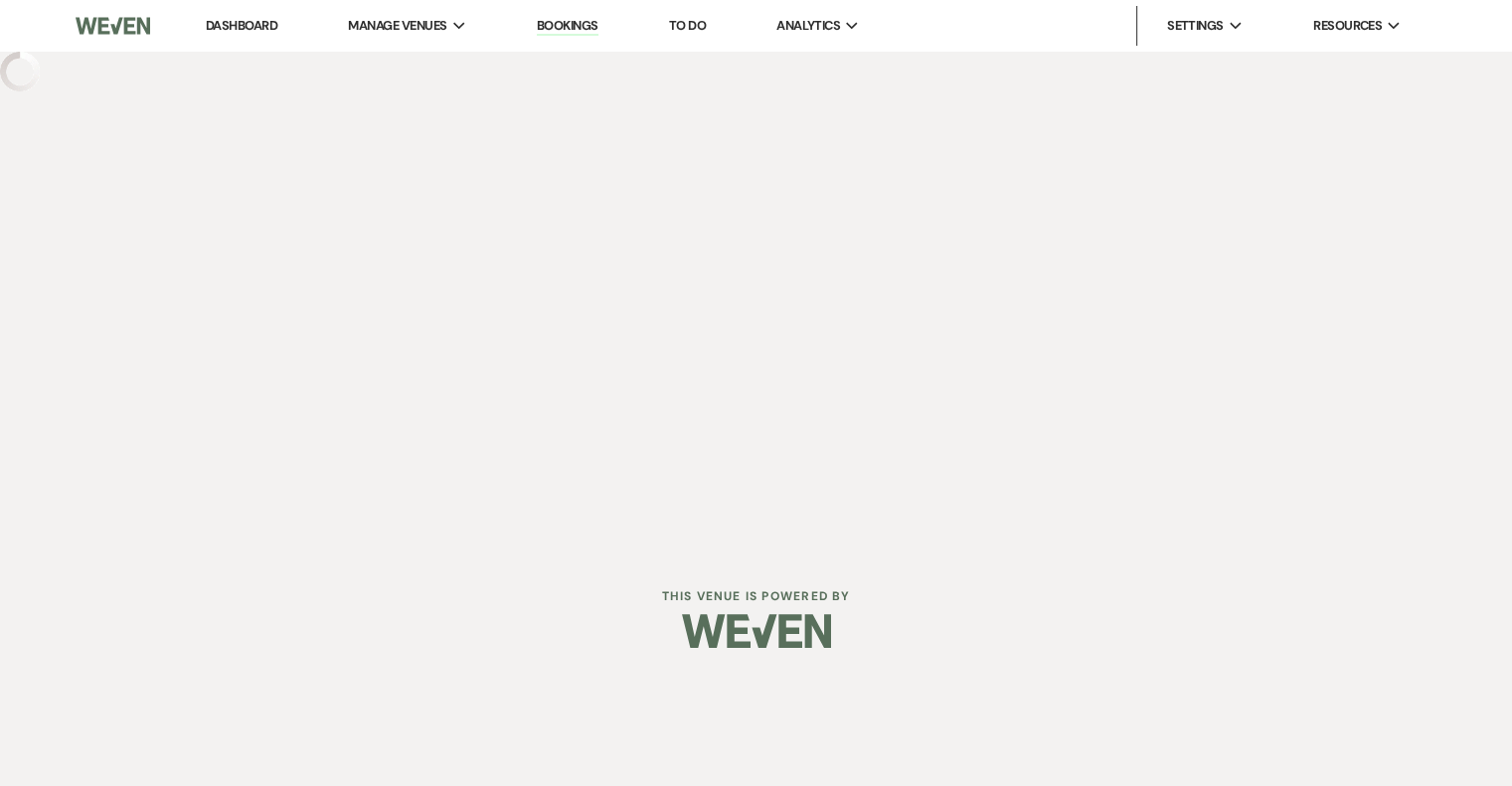 scroll, scrollTop: 0, scrollLeft: 0, axis: both 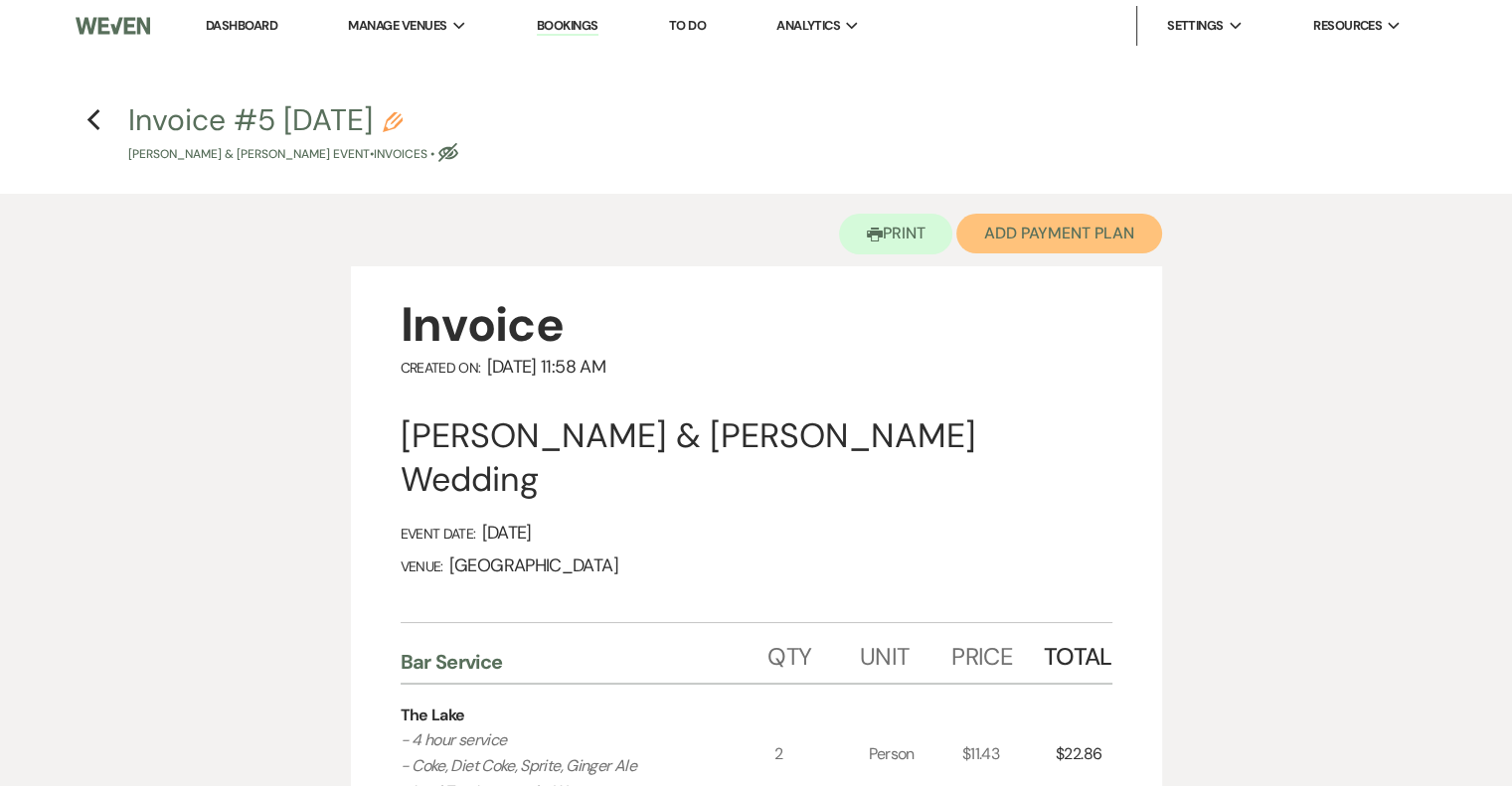 click on "Add Payment Plan" at bounding box center [1059, 234] 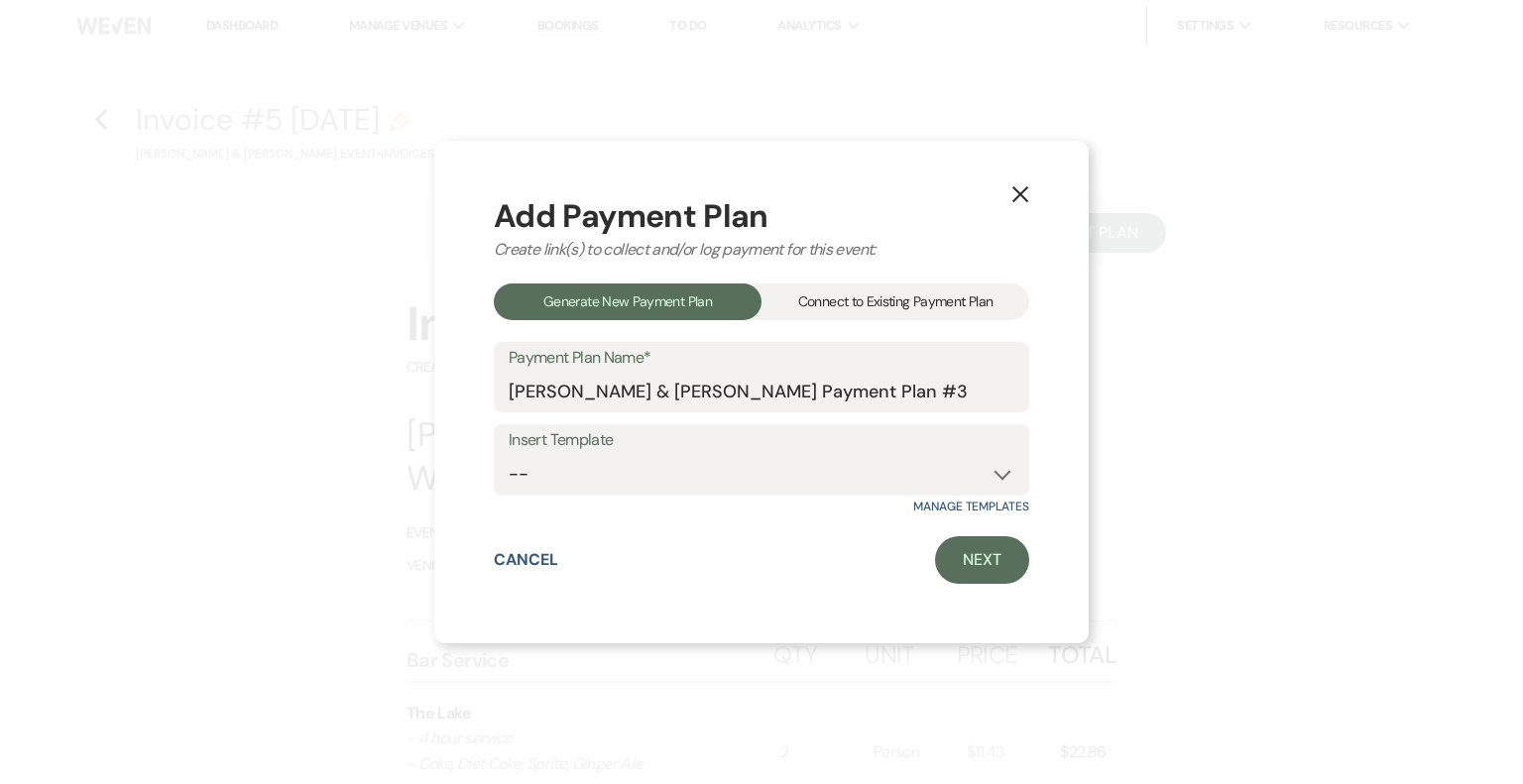 click on "Connect to Existing Payment Plan" at bounding box center [895, 301] 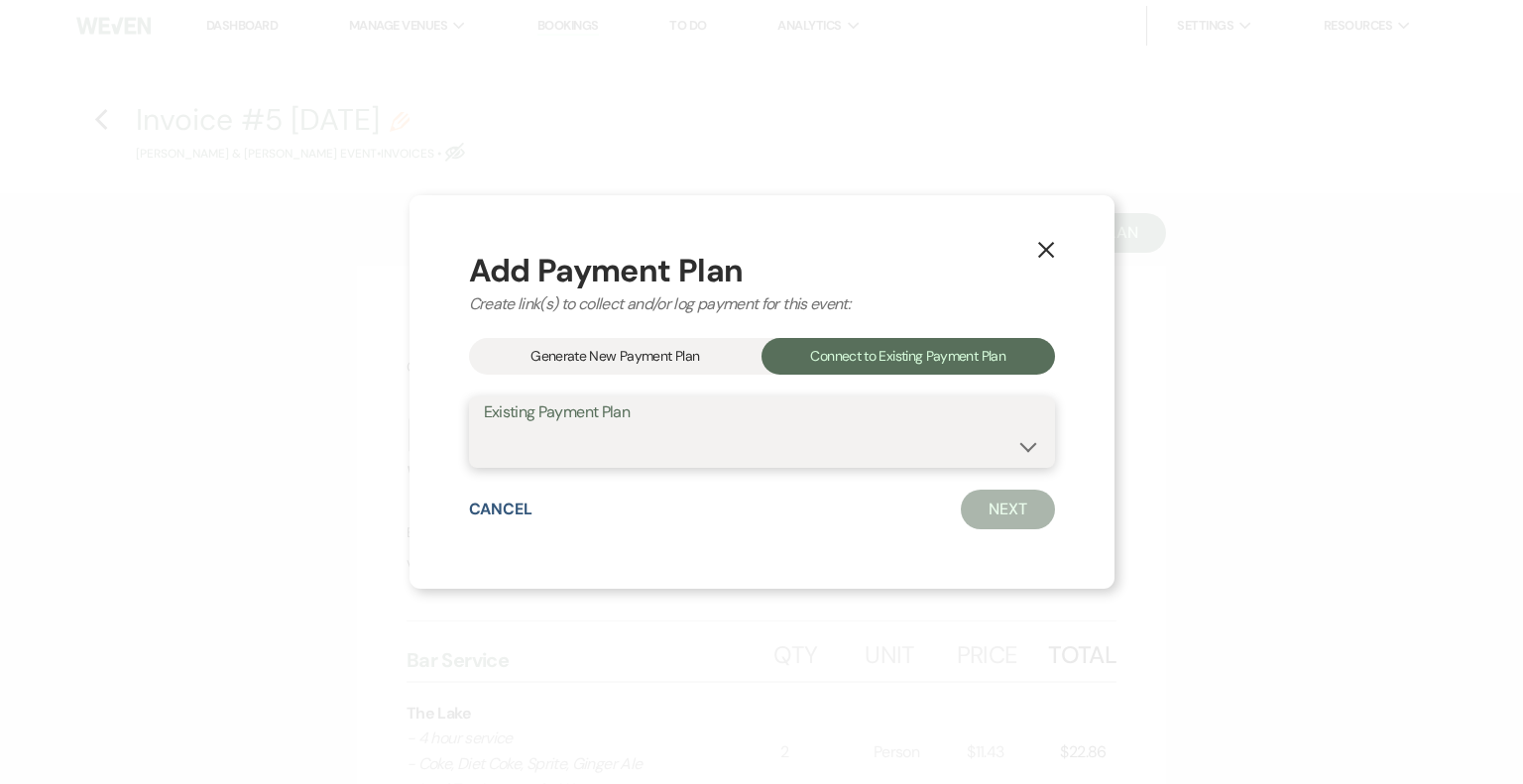click on "[PERSON_NAME] & [PERSON_NAME] Payment Plan - BAR INVOICE [PERSON_NAME] & [PERSON_NAME] Payment Plan #1" at bounding box center (762, 446) 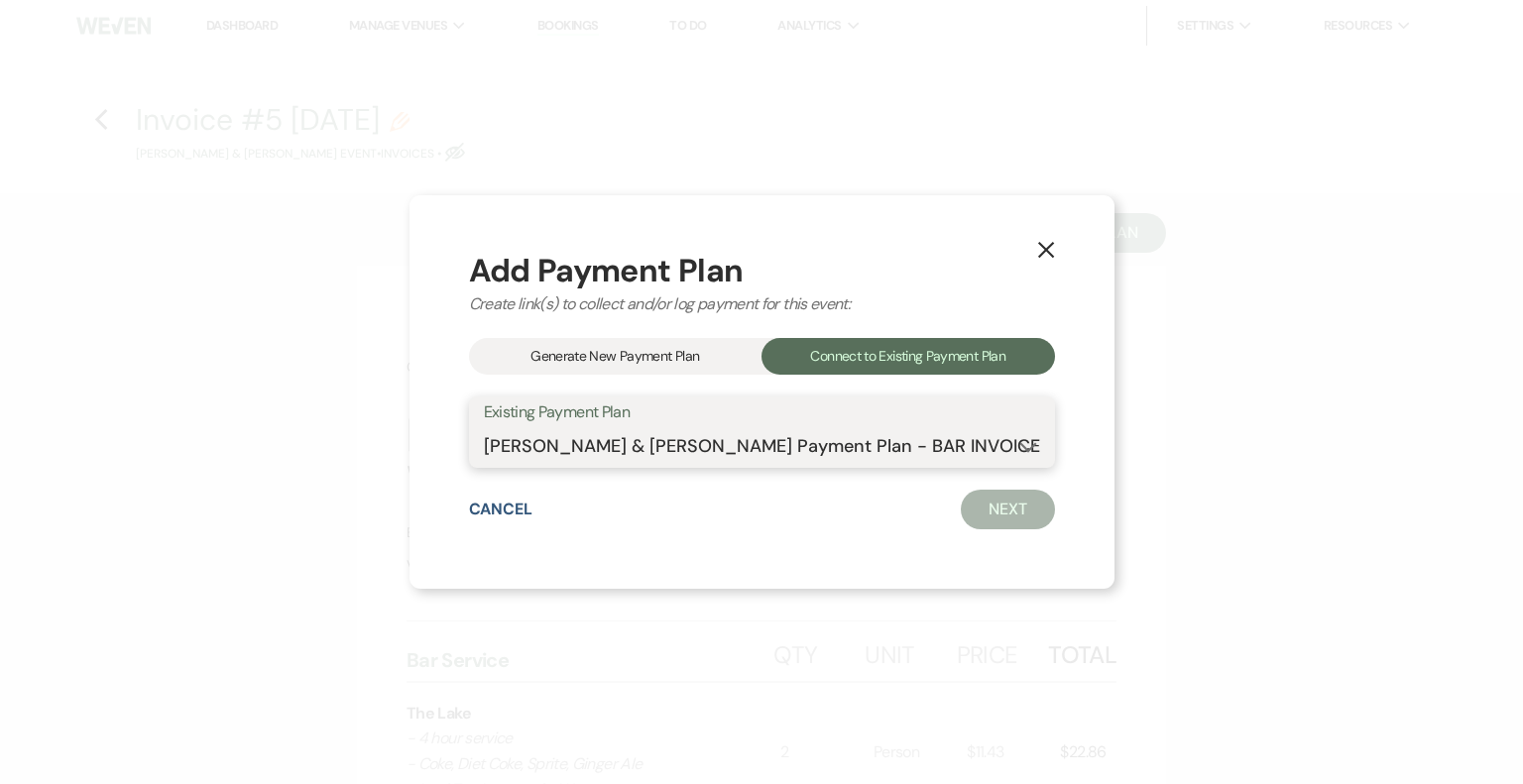 click on "[PERSON_NAME] & [PERSON_NAME] Payment Plan - BAR INVOICE [PERSON_NAME] & [PERSON_NAME] Payment Plan #1" at bounding box center [762, 446] 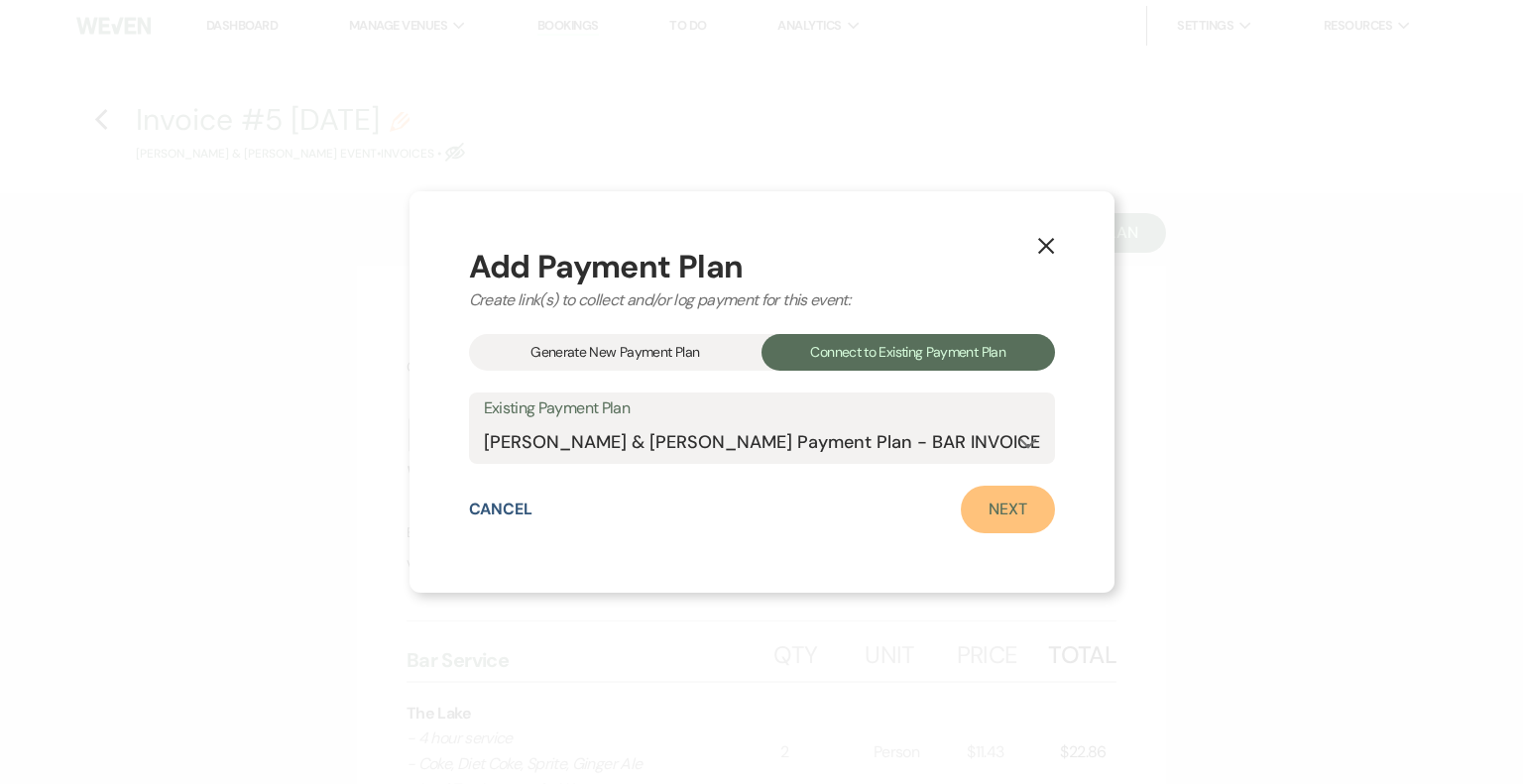 click on "Next" at bounding box center (1007, 509) 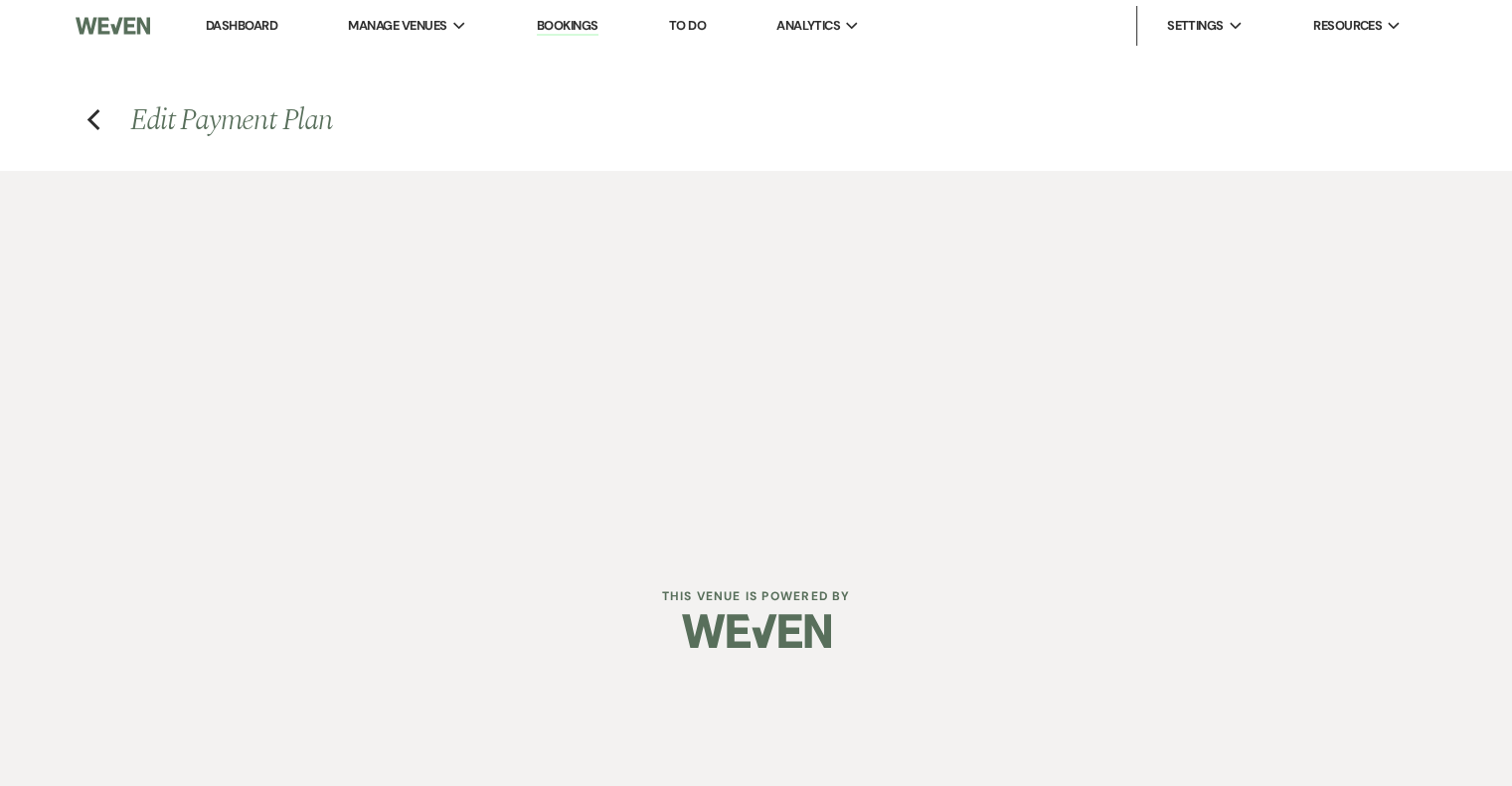 select on "26252" 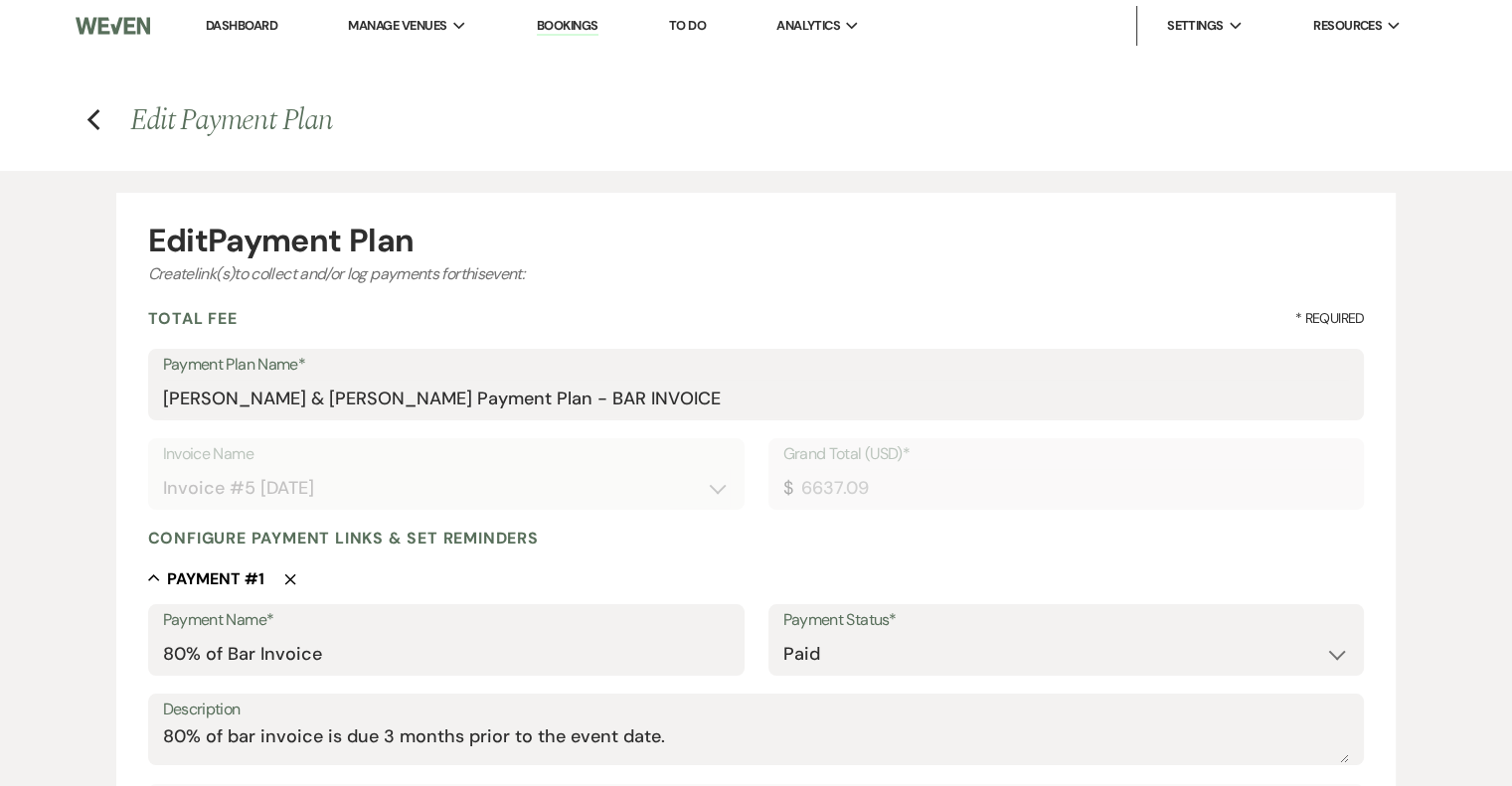 type on "6637.09" 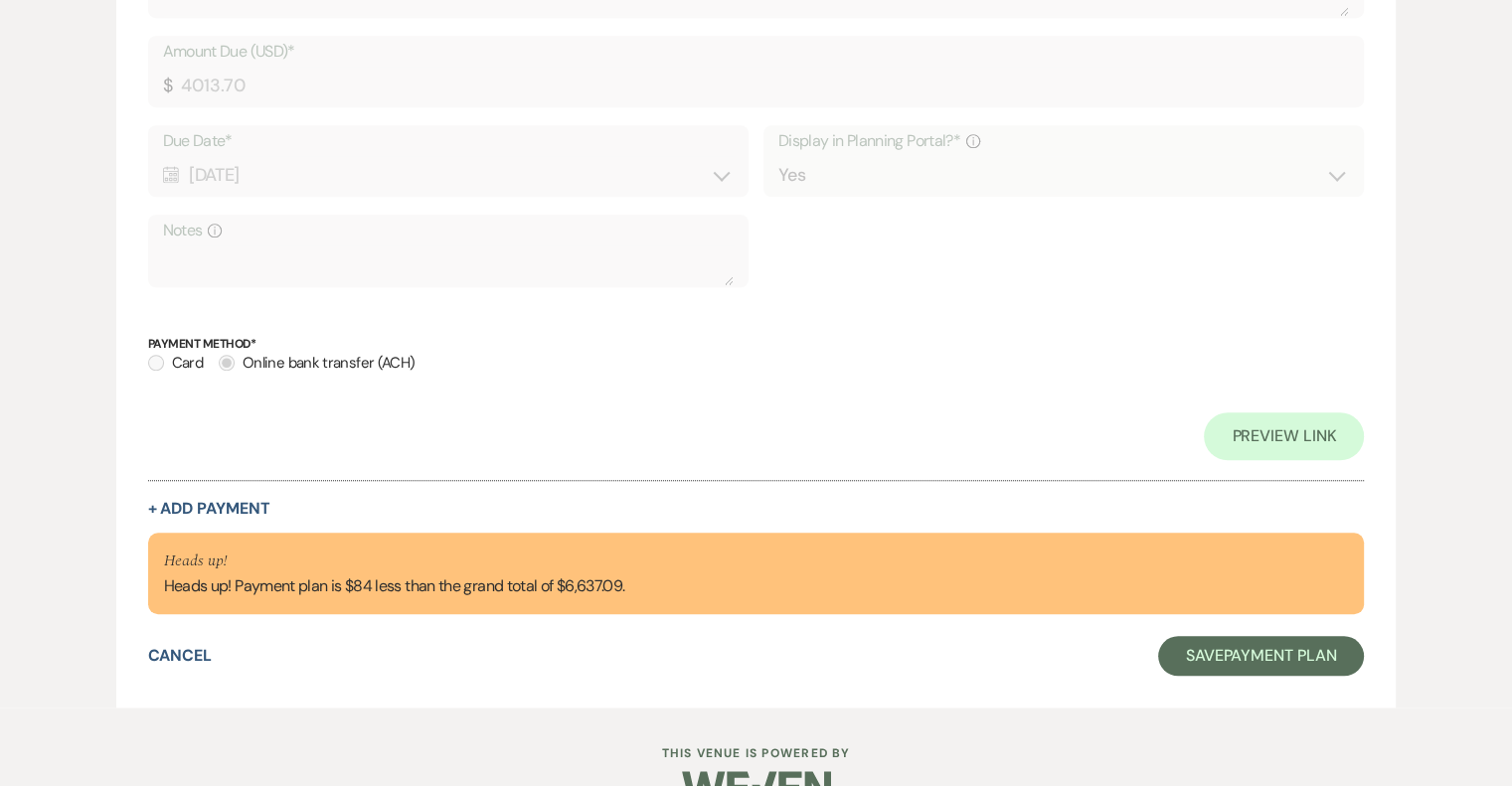 scroll, scrollTop: 1570, scrollLeft: 0, axis: vertical 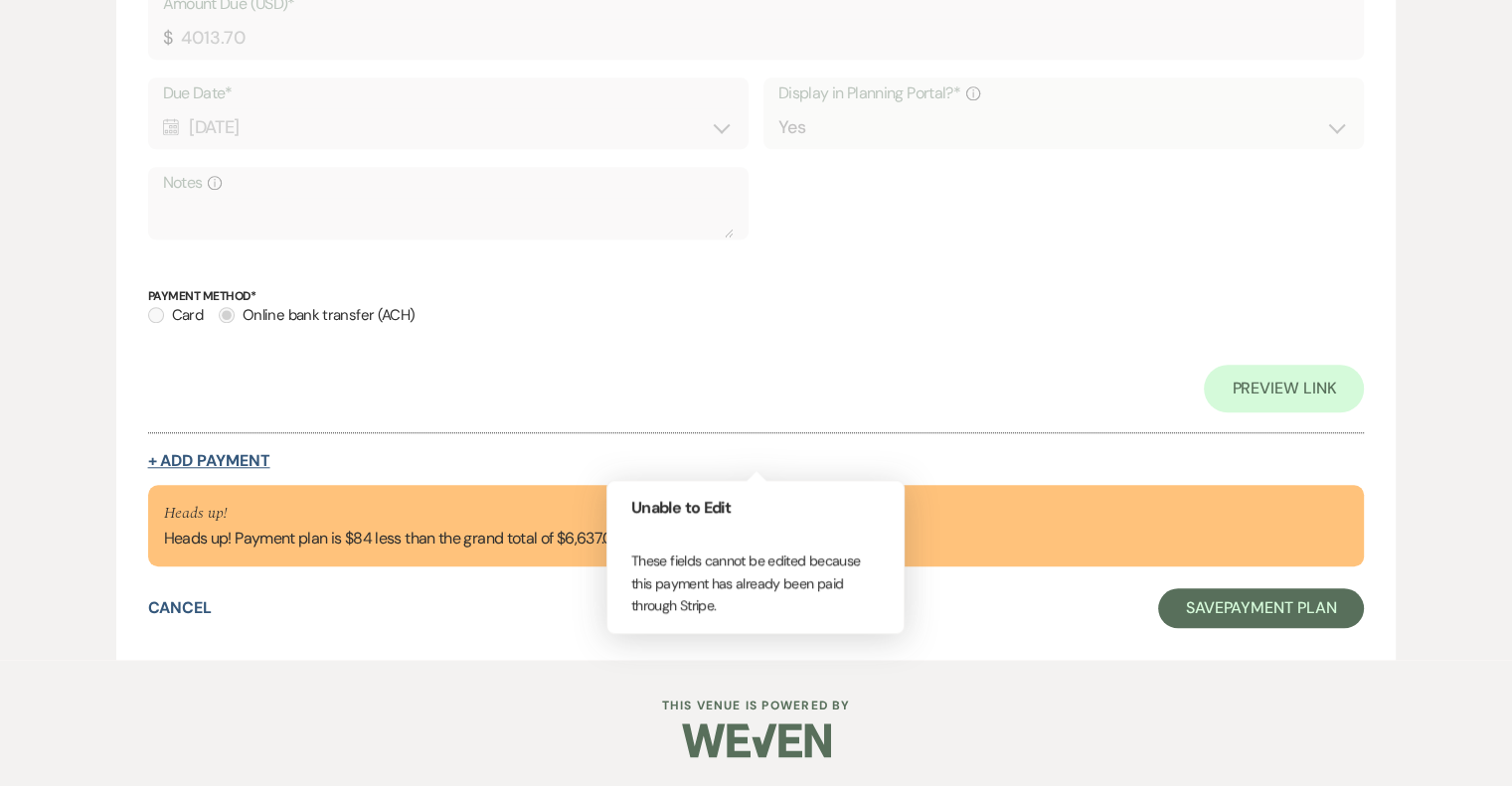 click on "+ Add Payment" at bounding box center [209, 461] 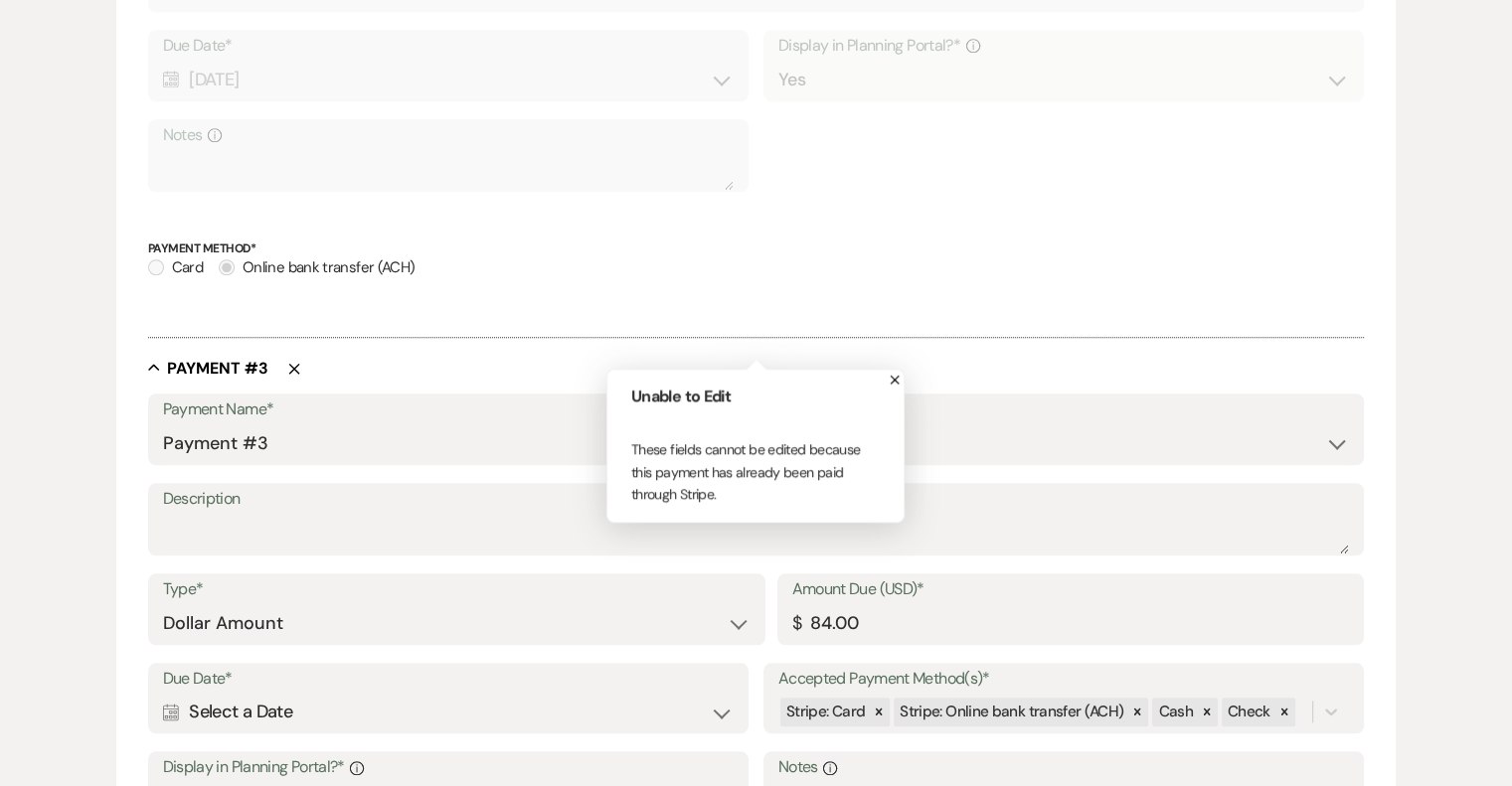 scroll, scrollTop: 1522, scrollLeft: 0, axis: vertical 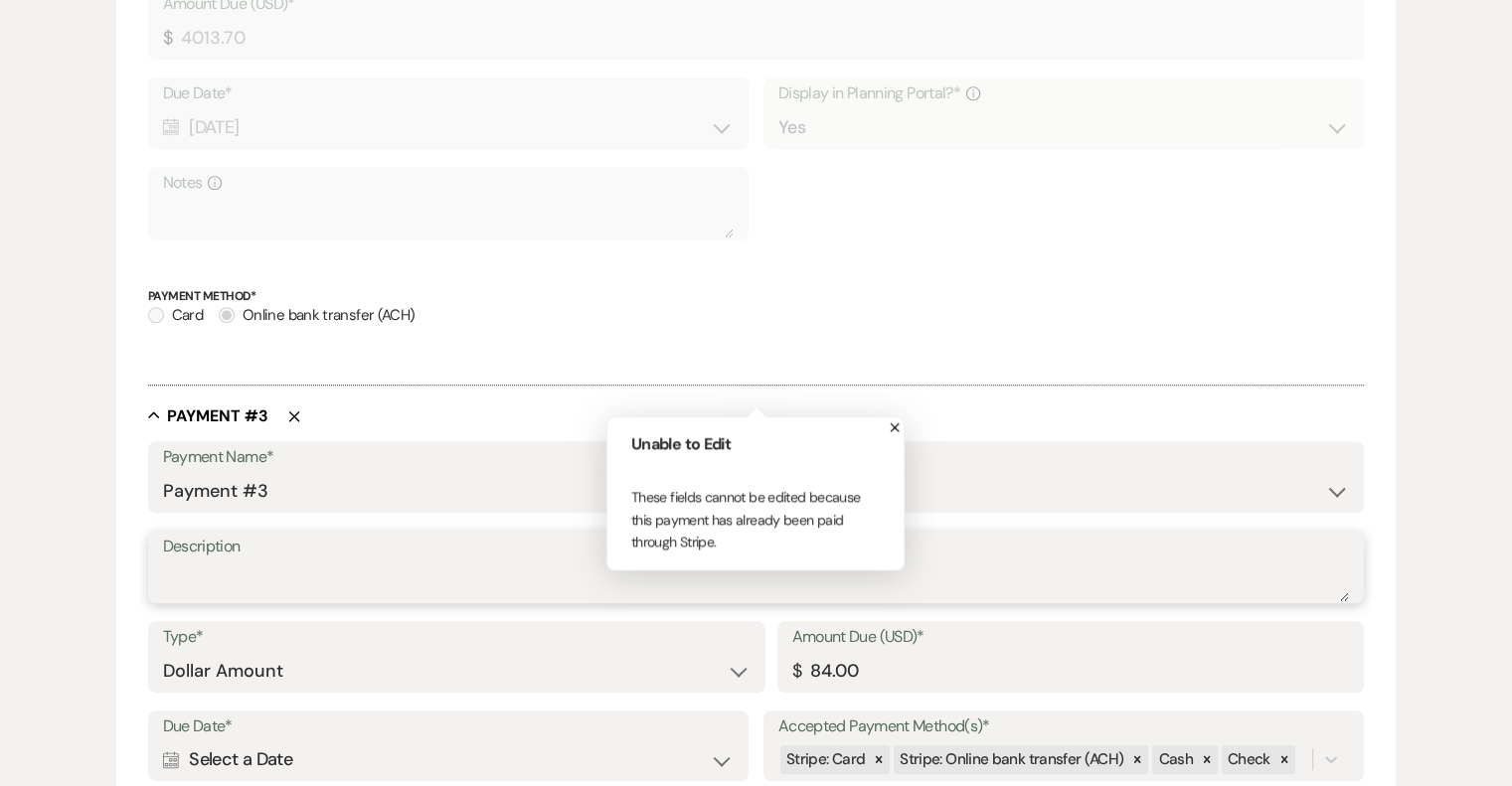 click on "Description" at bounding box center (756, 581) 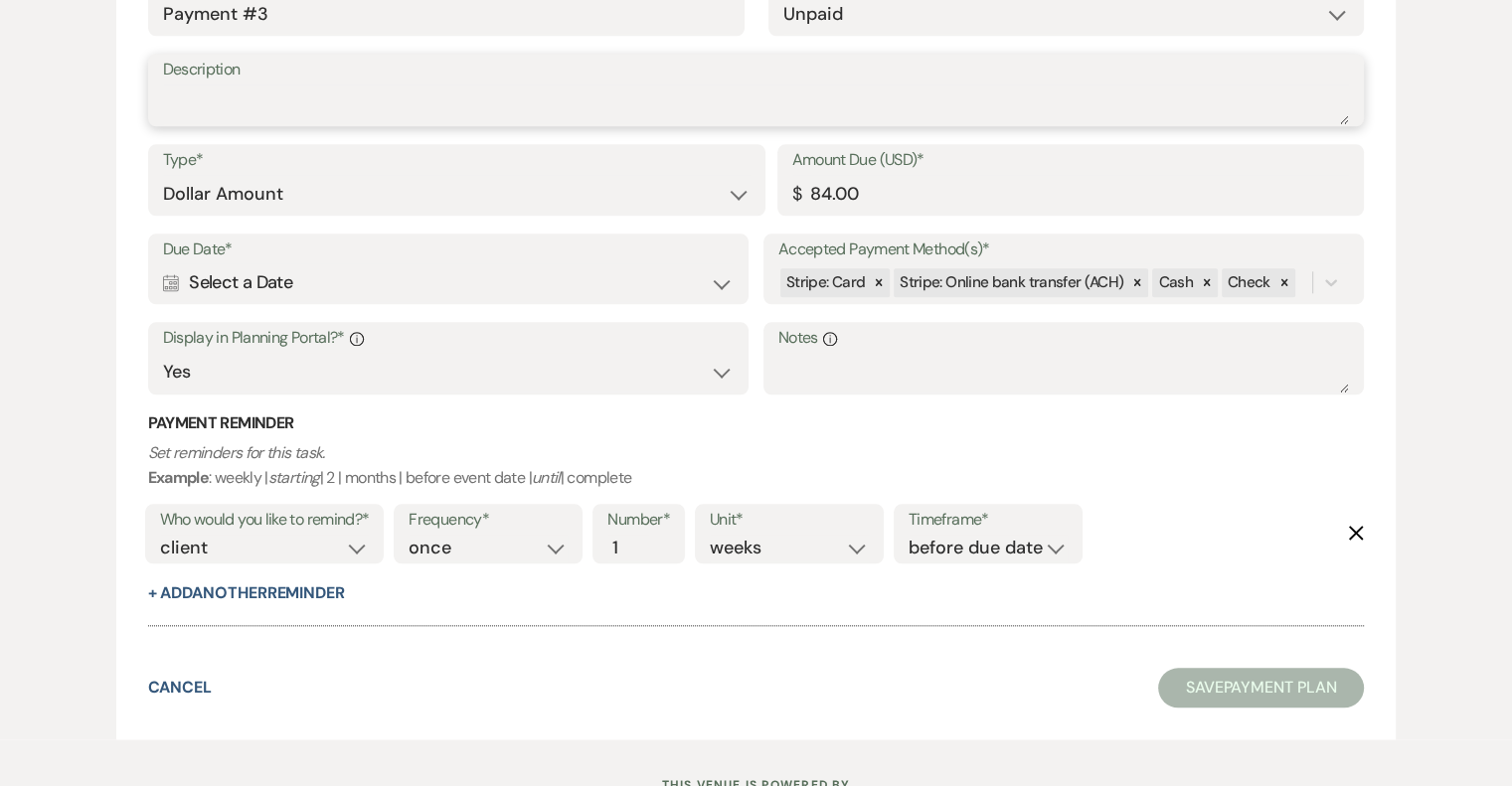 scroll, scrollTop: 1998, scrollLeft: 0, axis: vertical 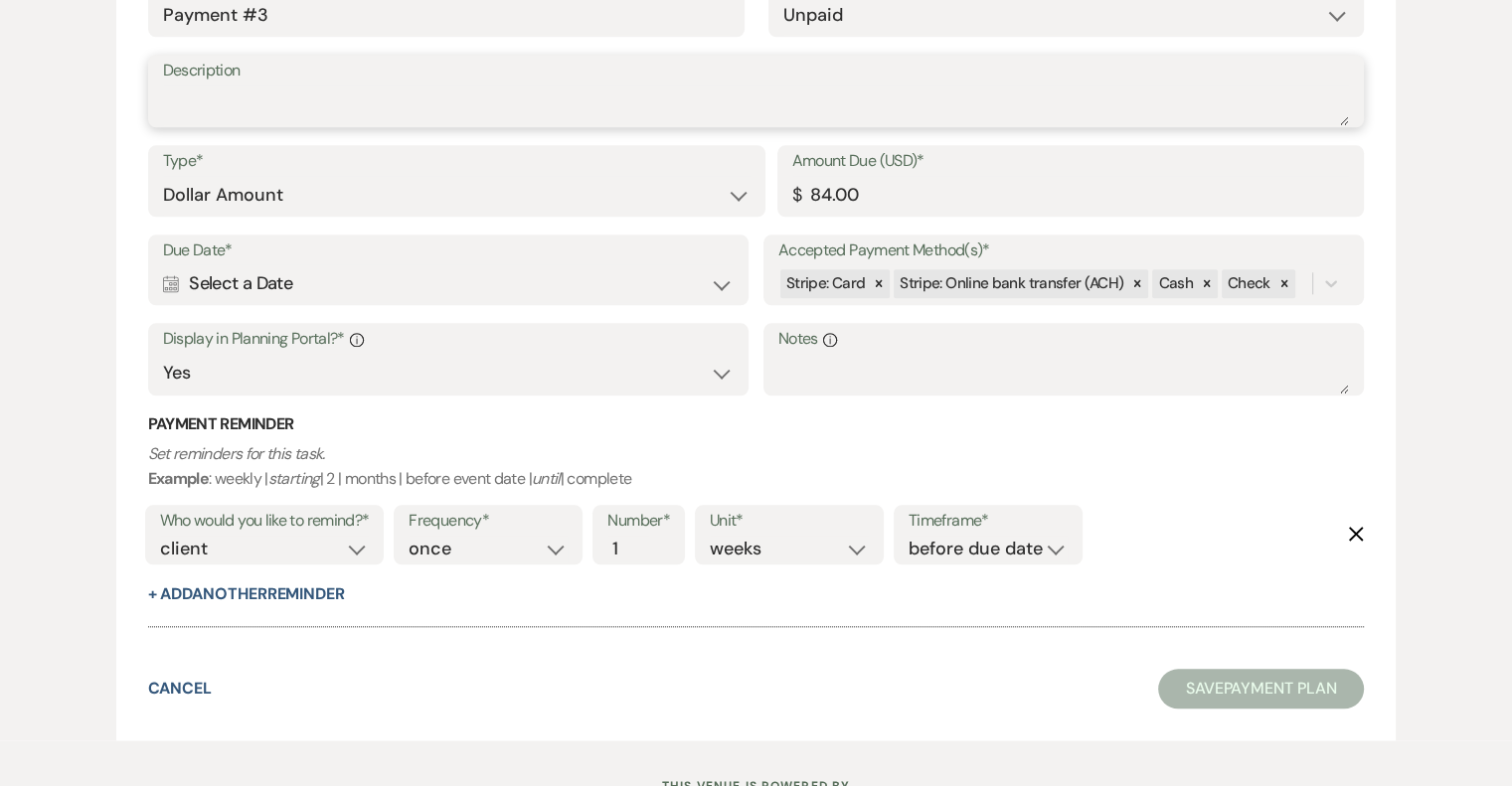 click on "Description" at bounding box center [756, 105] 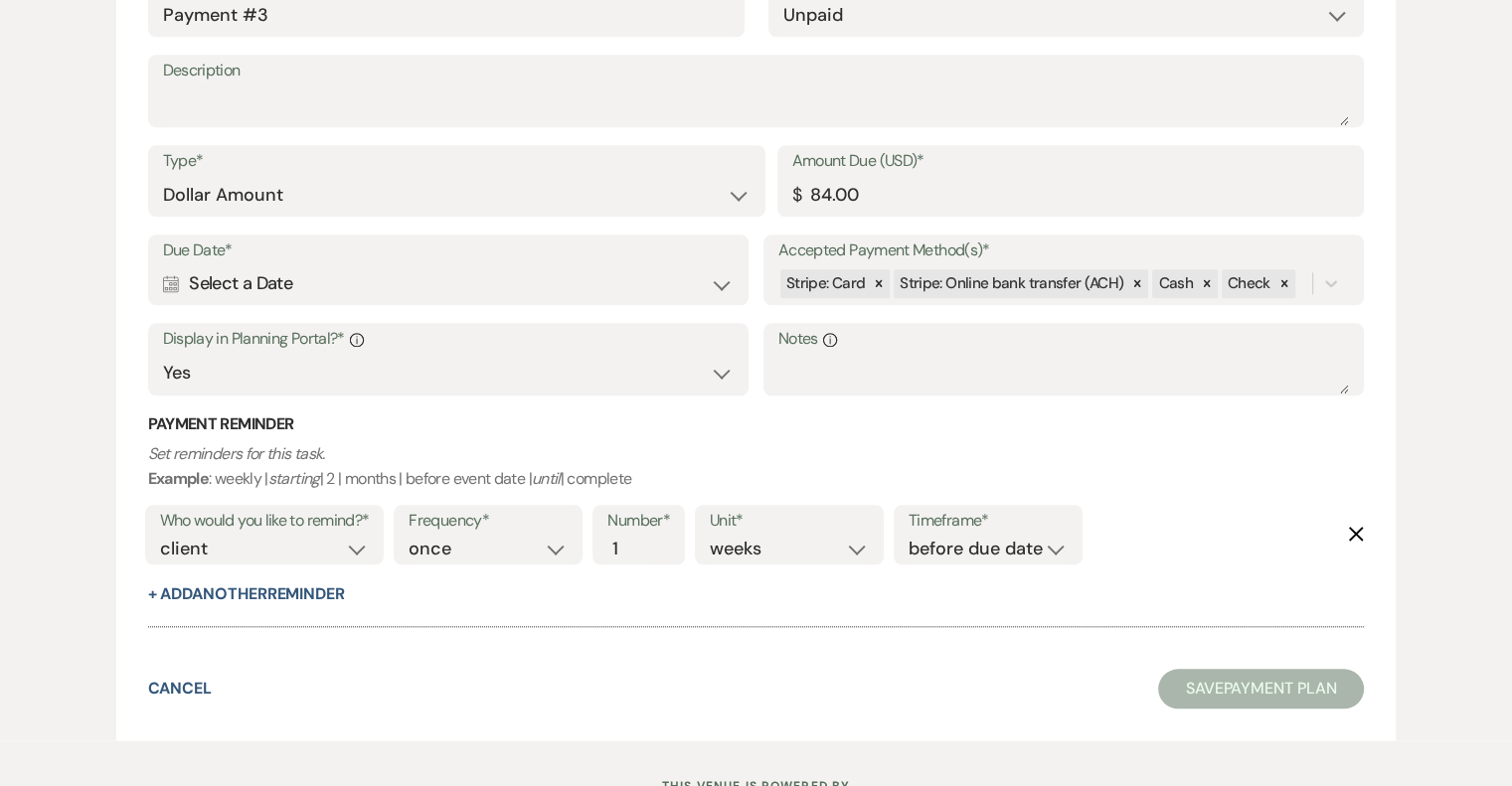 click on "Edit  Payment Plan Create  link(s)  to collect and/or log payments for  this  event: Total Fee * Required Payment Plan  Name* [PERSON_NAME] & [PERSON_NAME] Payment Plan - BAR INVOICE Invoice Name N/A Invoice #5 [DATE] Grand Total (USD)* $ 6637.09 Configure payment links & set reminders Collapse Payment # 1 Delete Payment Name* 80% of Bar Invoice Payment Status* Paid Unpaid Description 80% of bar invoice is due 3 months prior to the event date. Amount Due (USD)* $ 2539.39 Paid Date* Calendar [DATE] Expand Display in Planning Portal?* Info Yes No Notes Info Payment Method* Choose the payment method used for this payment.   Card    Cash   Check   Online bank transfer (ACH)    Other CK167 $2539.39 in person - DT Collapse Payment # 2 Payment Name* Final Payment Payment Status* Paid Unpaid Description Final payment is calculated using your guaranteed guest count, including age breakdown. Also includes any added event enhancements. Amount Due (USD)* $ 4013.70 Due Date* Calendar [DATE] Expand Info No" at bounding box center (756, -533) 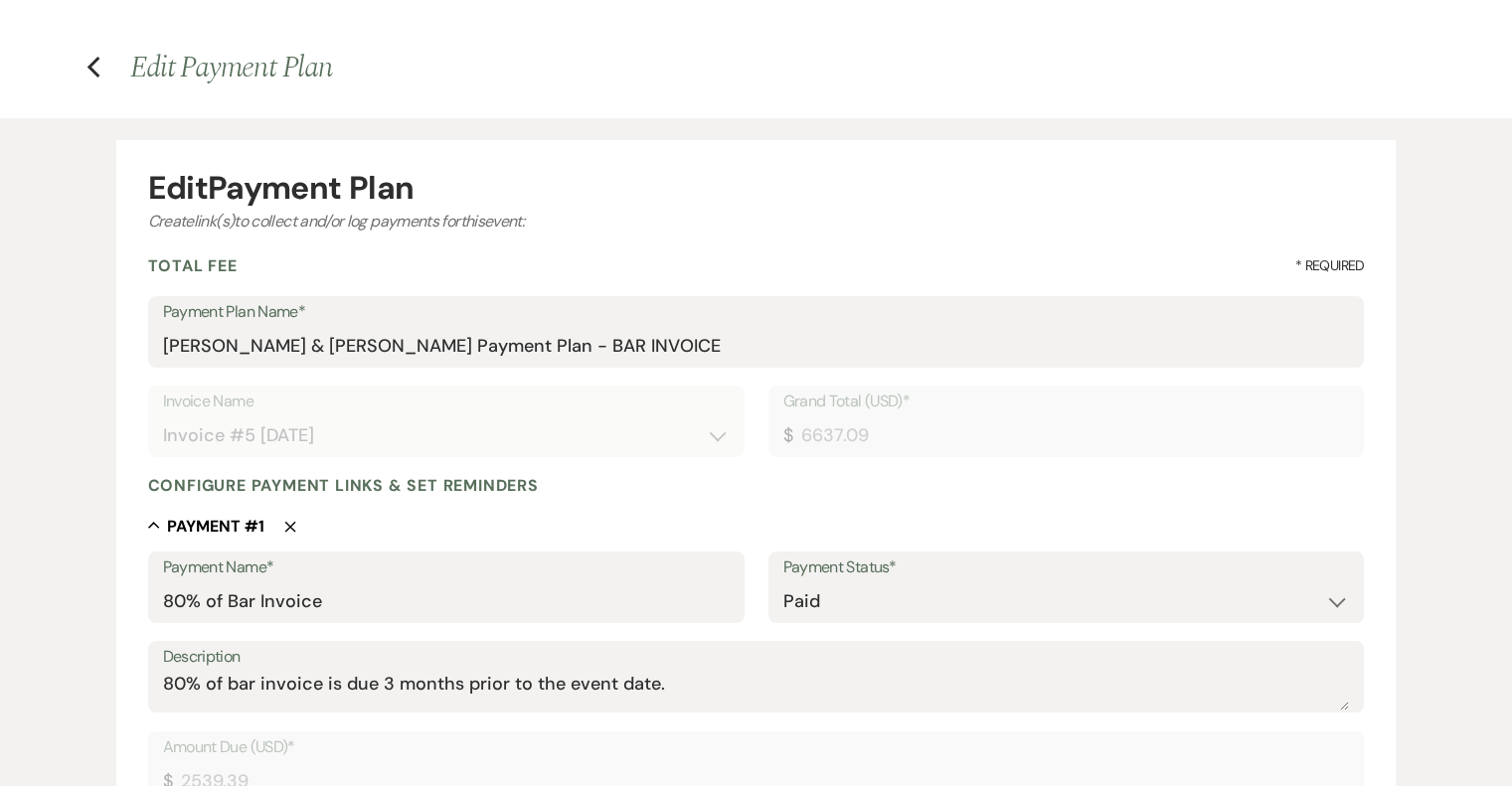 scroll, scrollTop: 0, scrollLeft: 0, axis: both 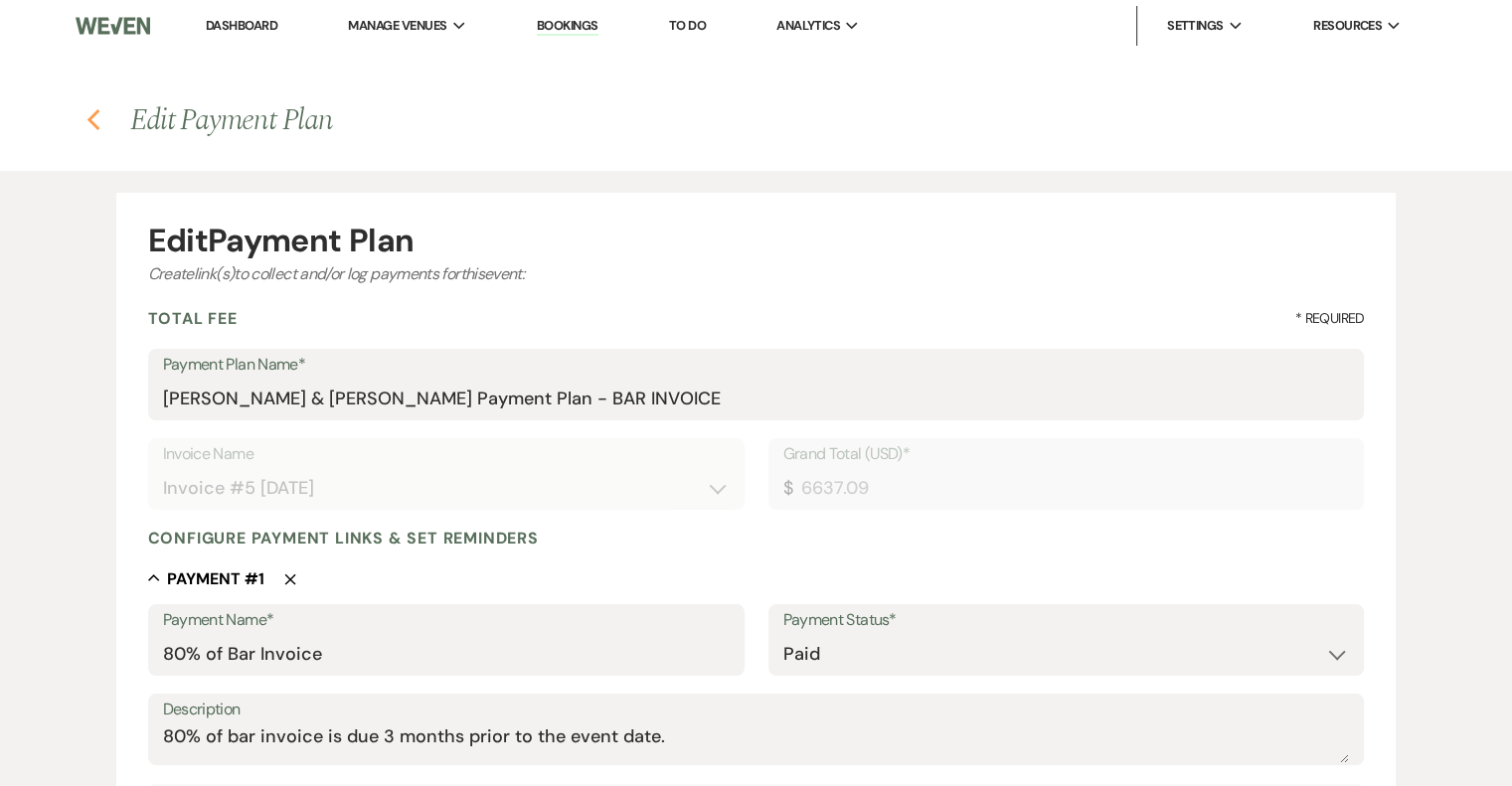 click 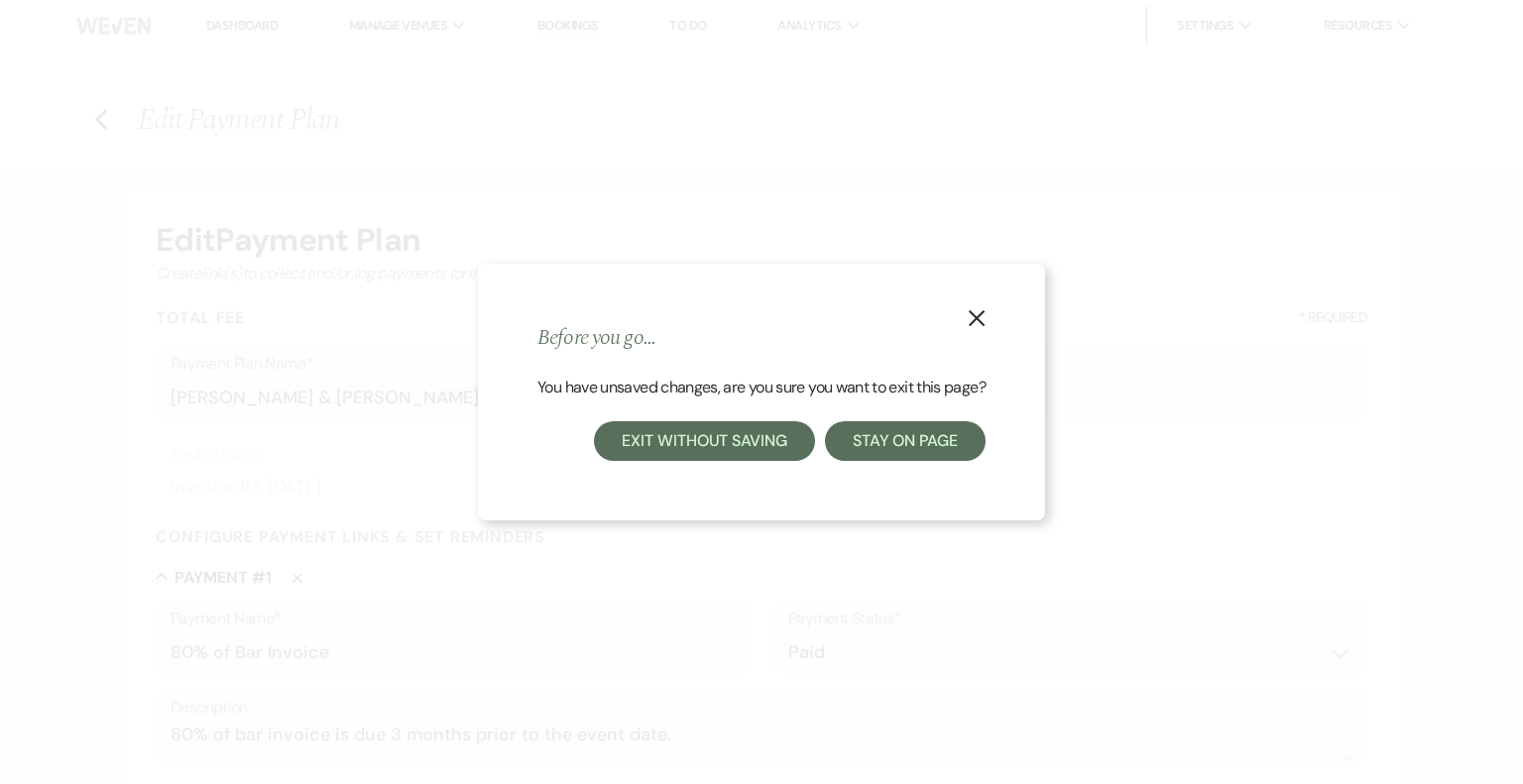 click on "Exit without saving" at bounding box center (704, 441) 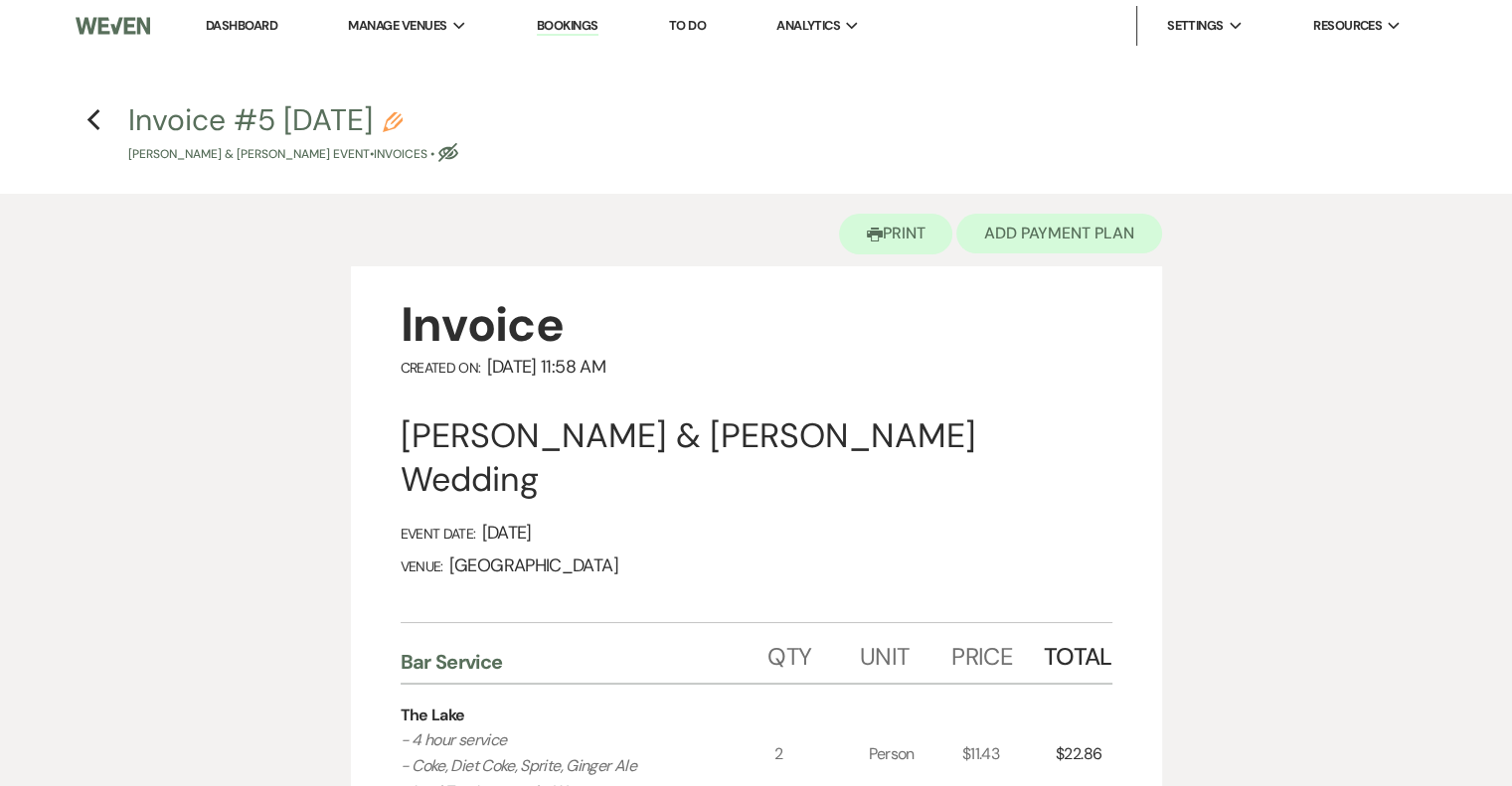 click on "Add Payment Plan" at bounding box center (1059, 234) 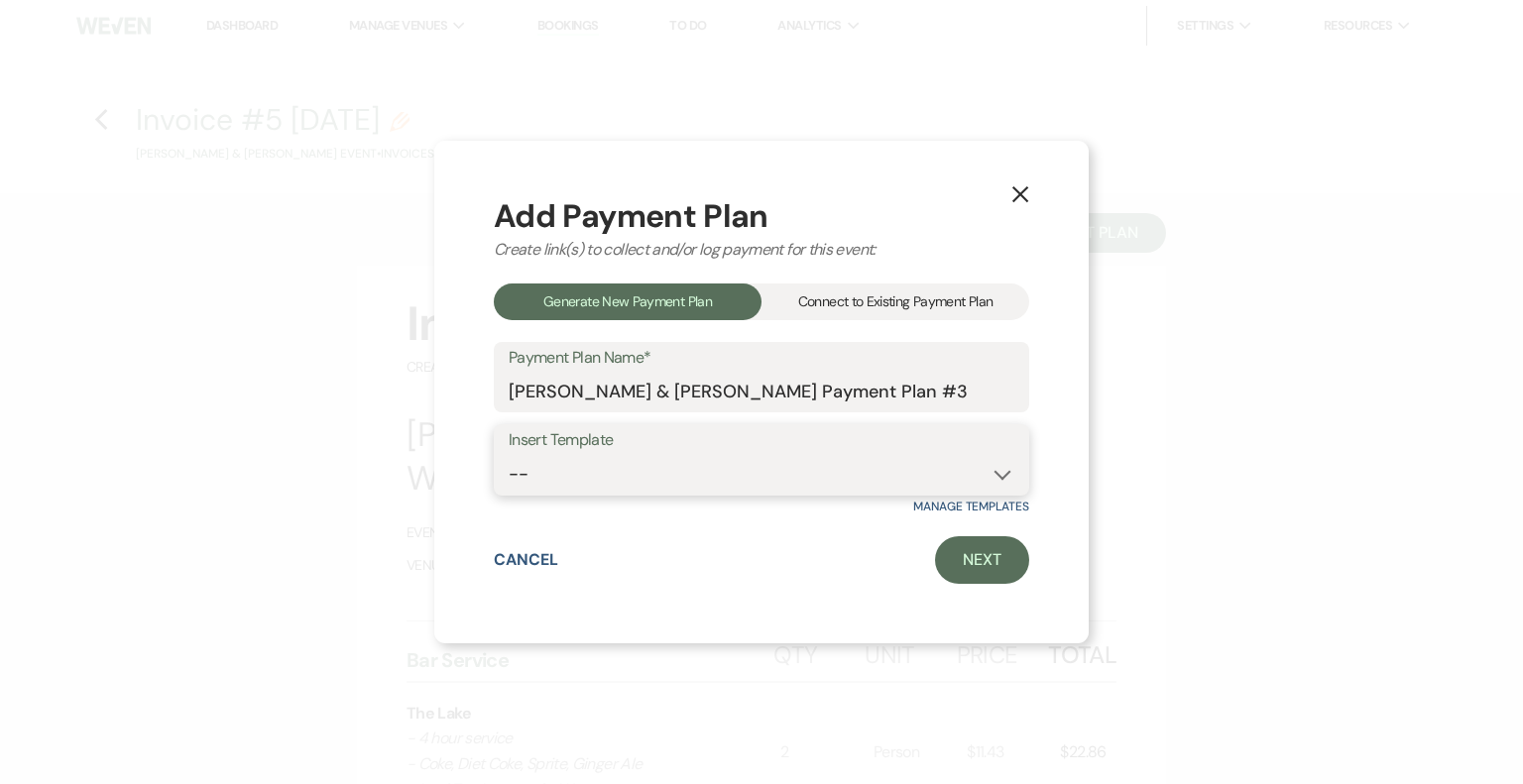 click on "-- Venue Rental Wedding Payment Plan Bar Service Wedding Payment Plan" at bounding box center (762, 474) 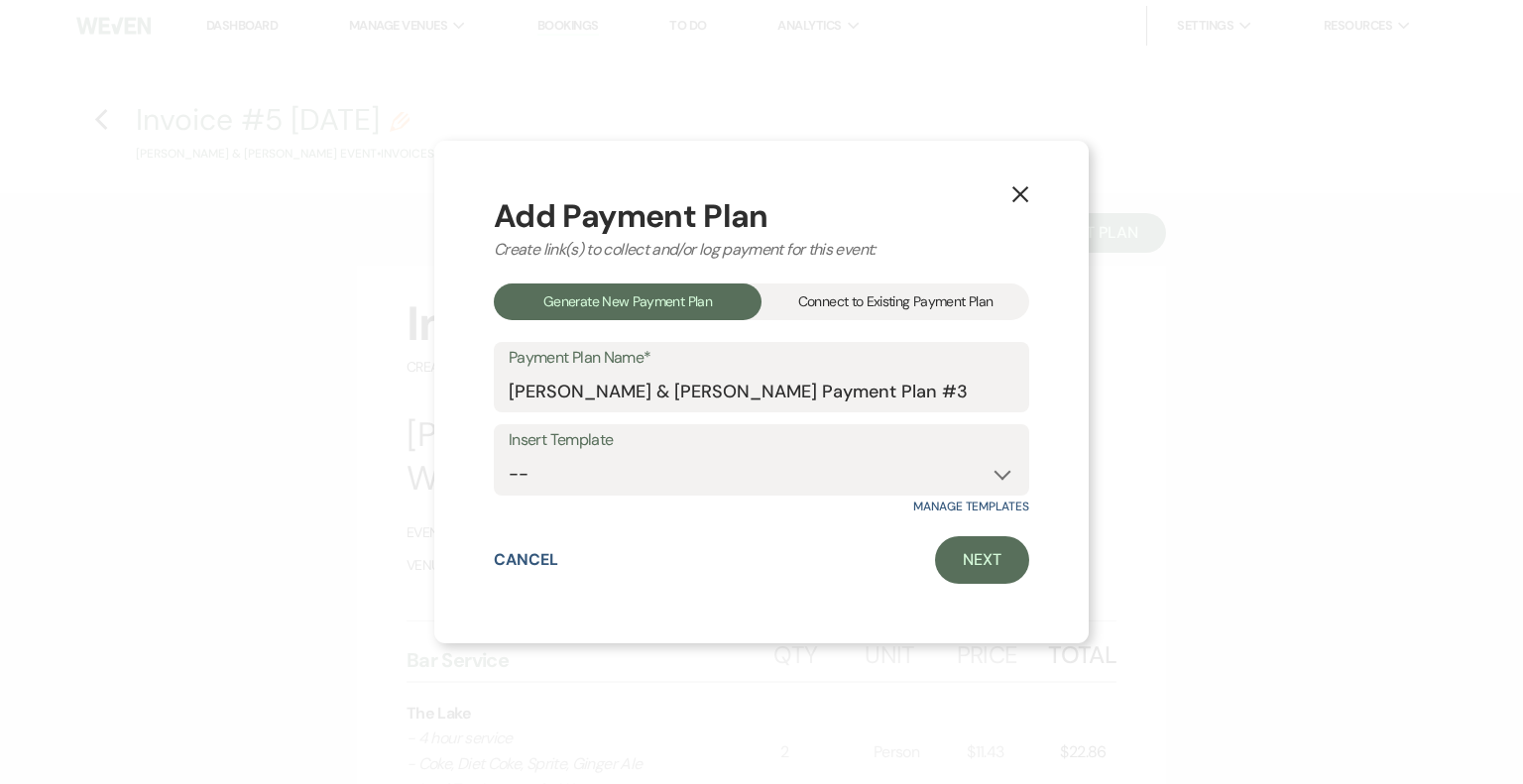 click on "Insert Template" at bounding box center (762, 440) 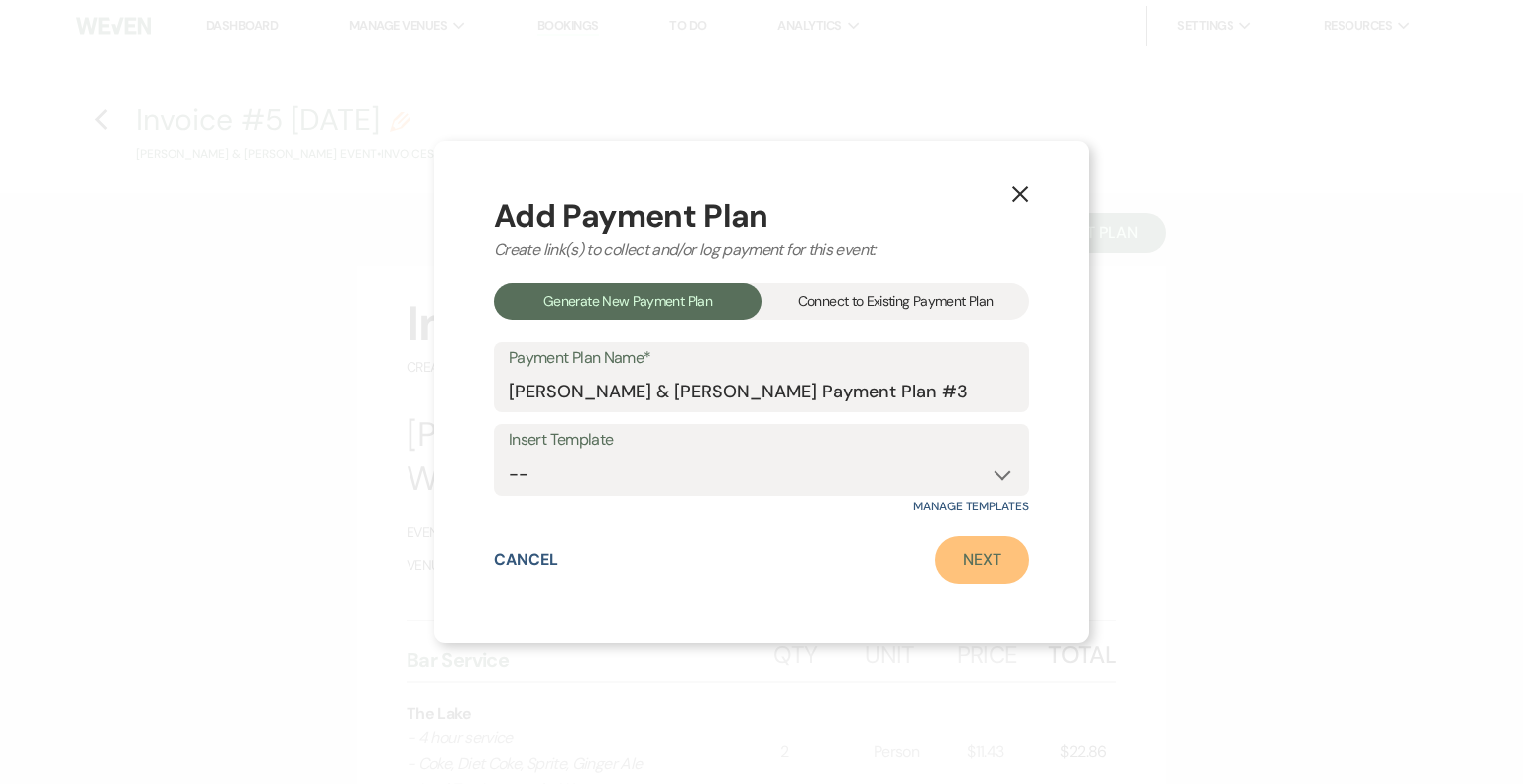 click on "Next" at bounding box center [982, 560] 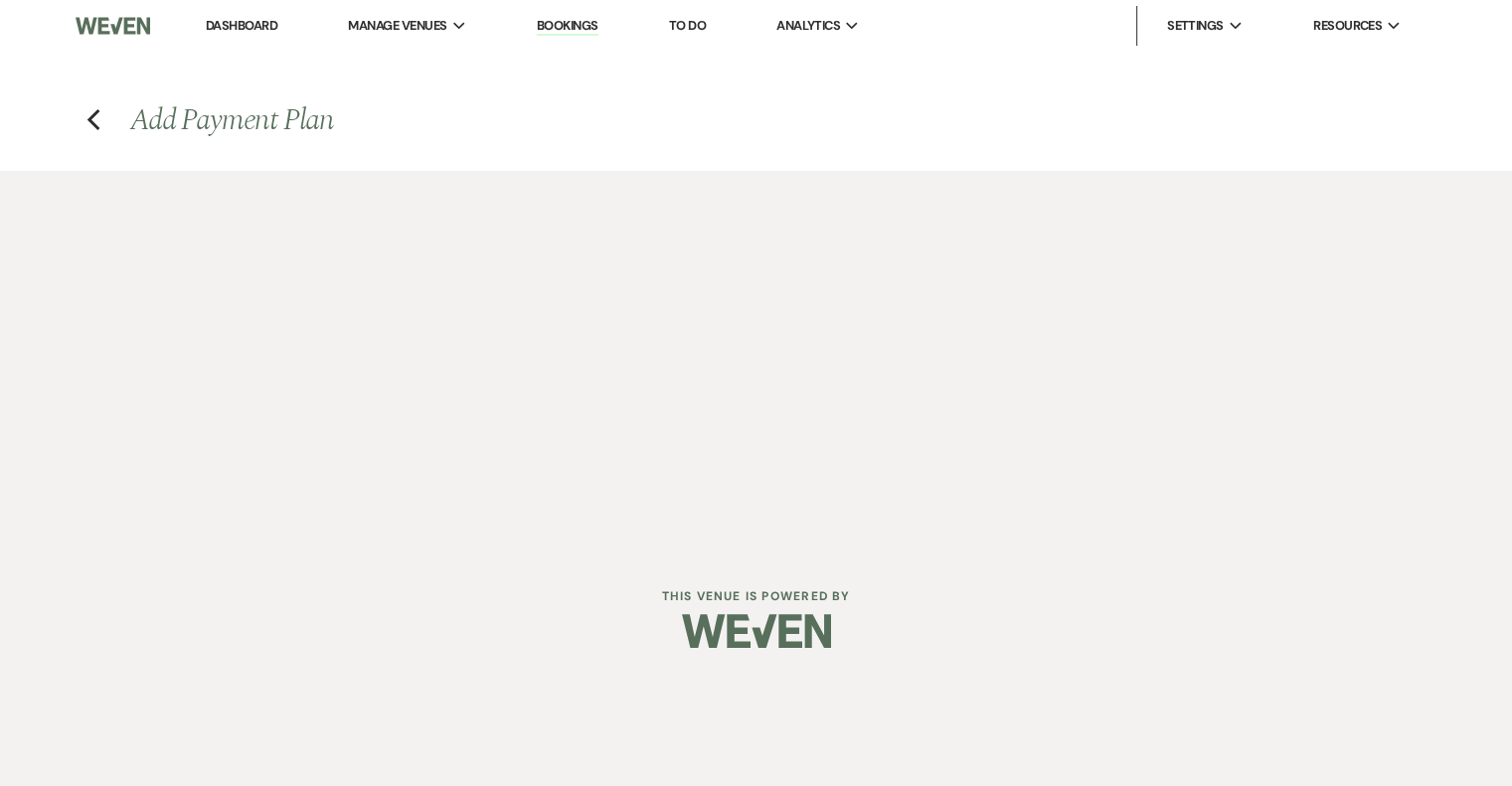 select on "26252" 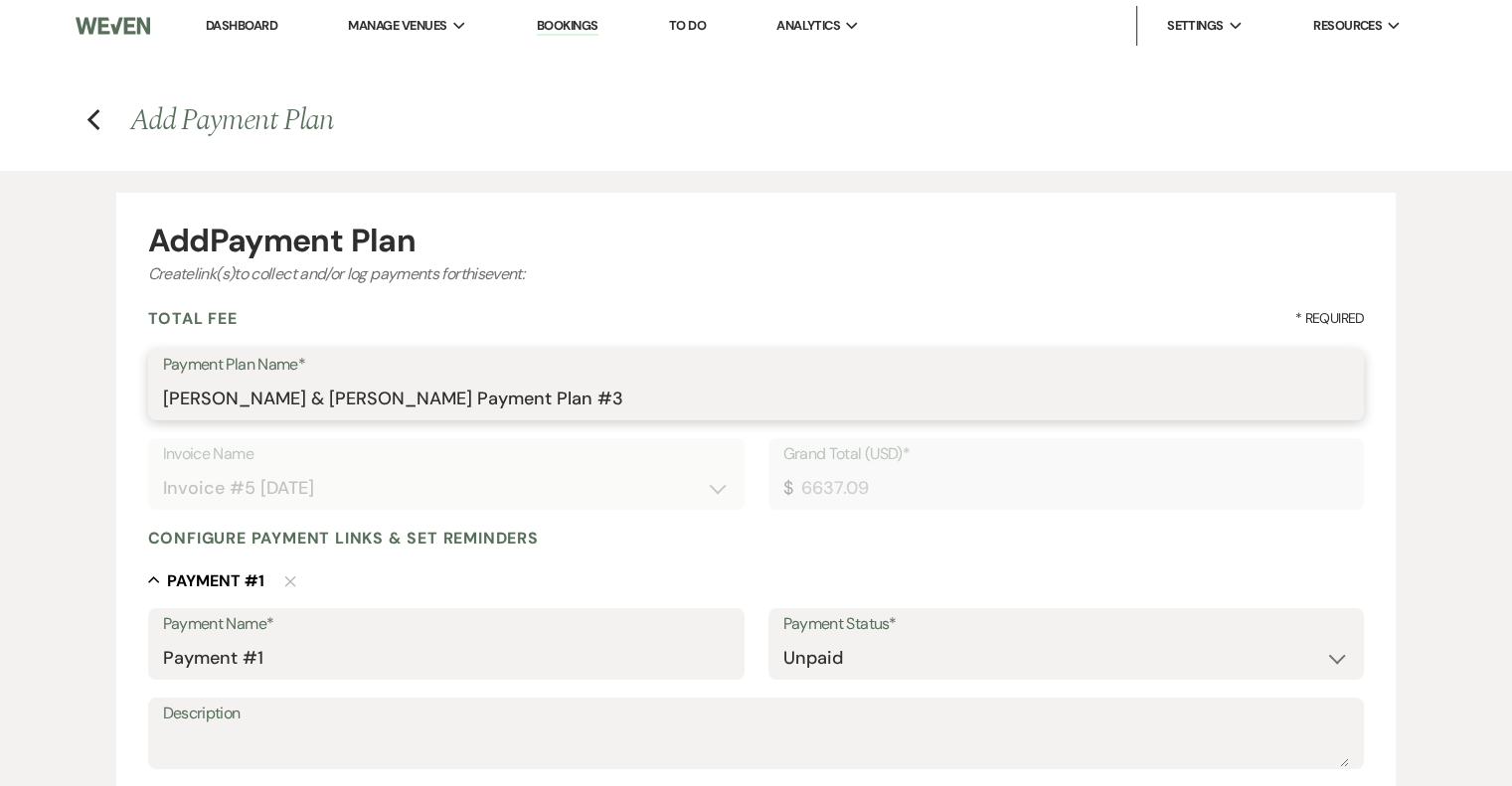 drag, startPoint x: 446, startPoint y: 393, endPoint x: 800, endPoint y: 417, distance: 354.81263 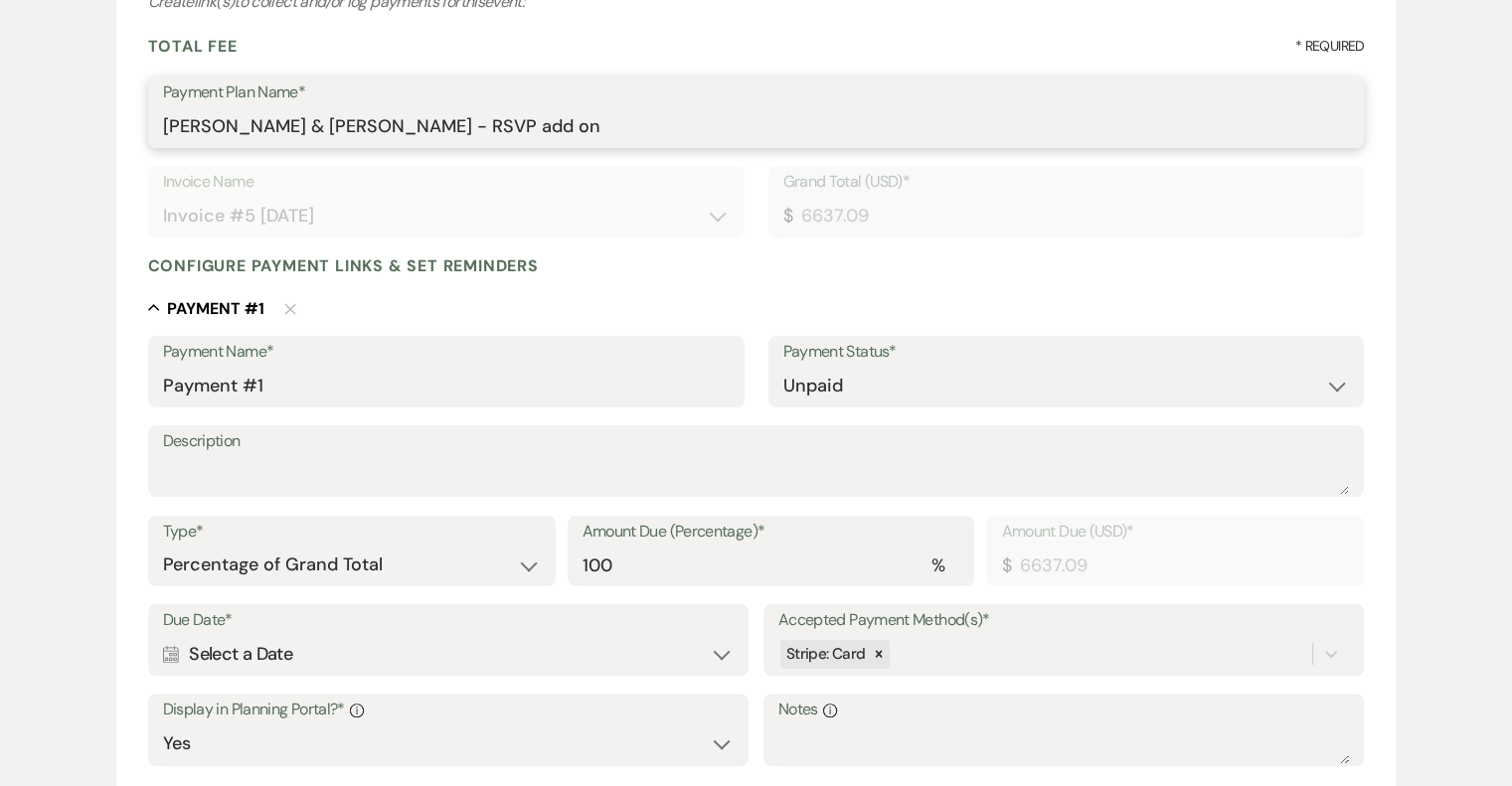 scroll, scrollTop: 271, scrollLeft: 0, axis: vertical 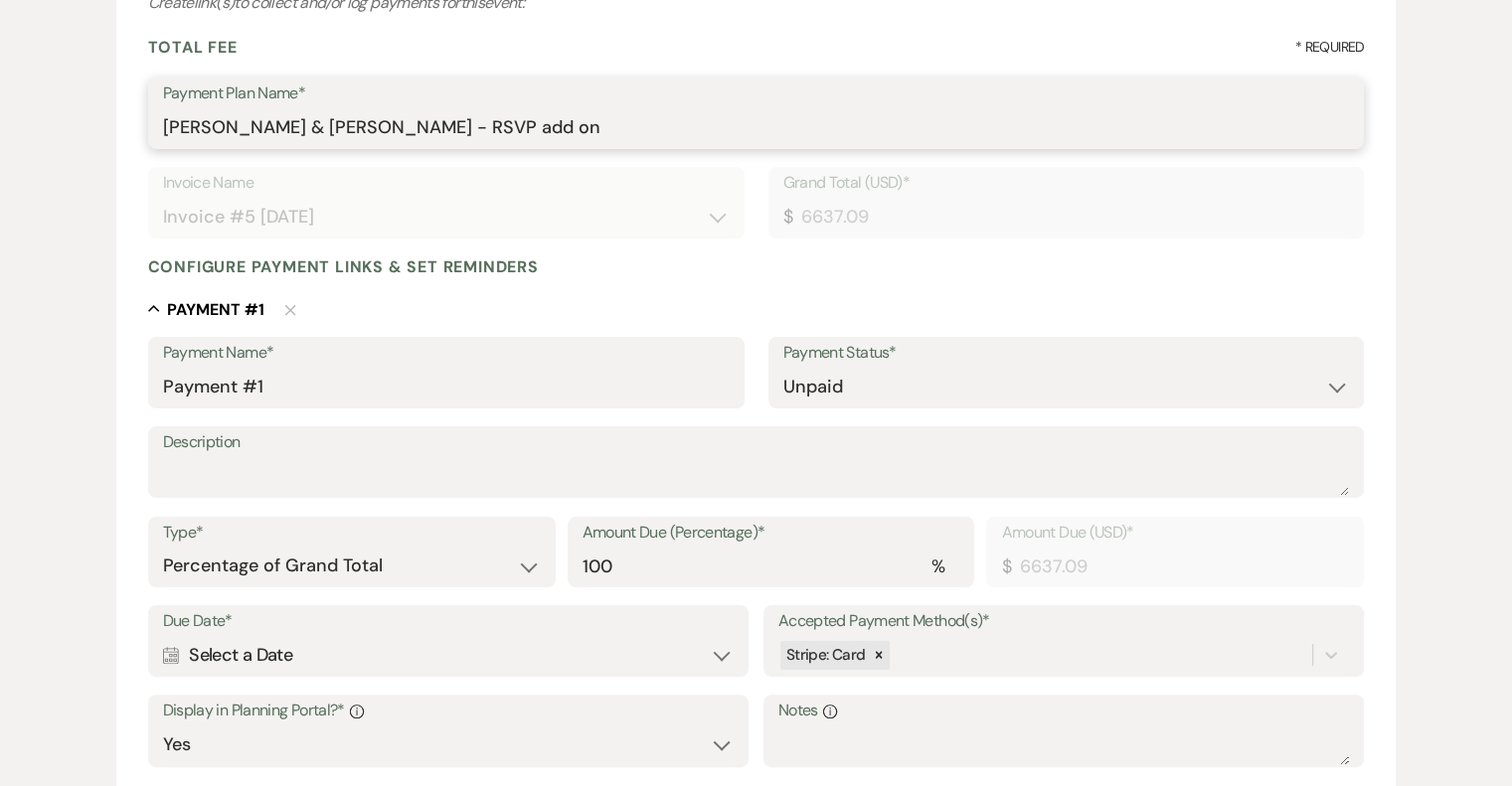 type on "[PERSON_NAME] & [PERSON_NAME] - RSVP add on" 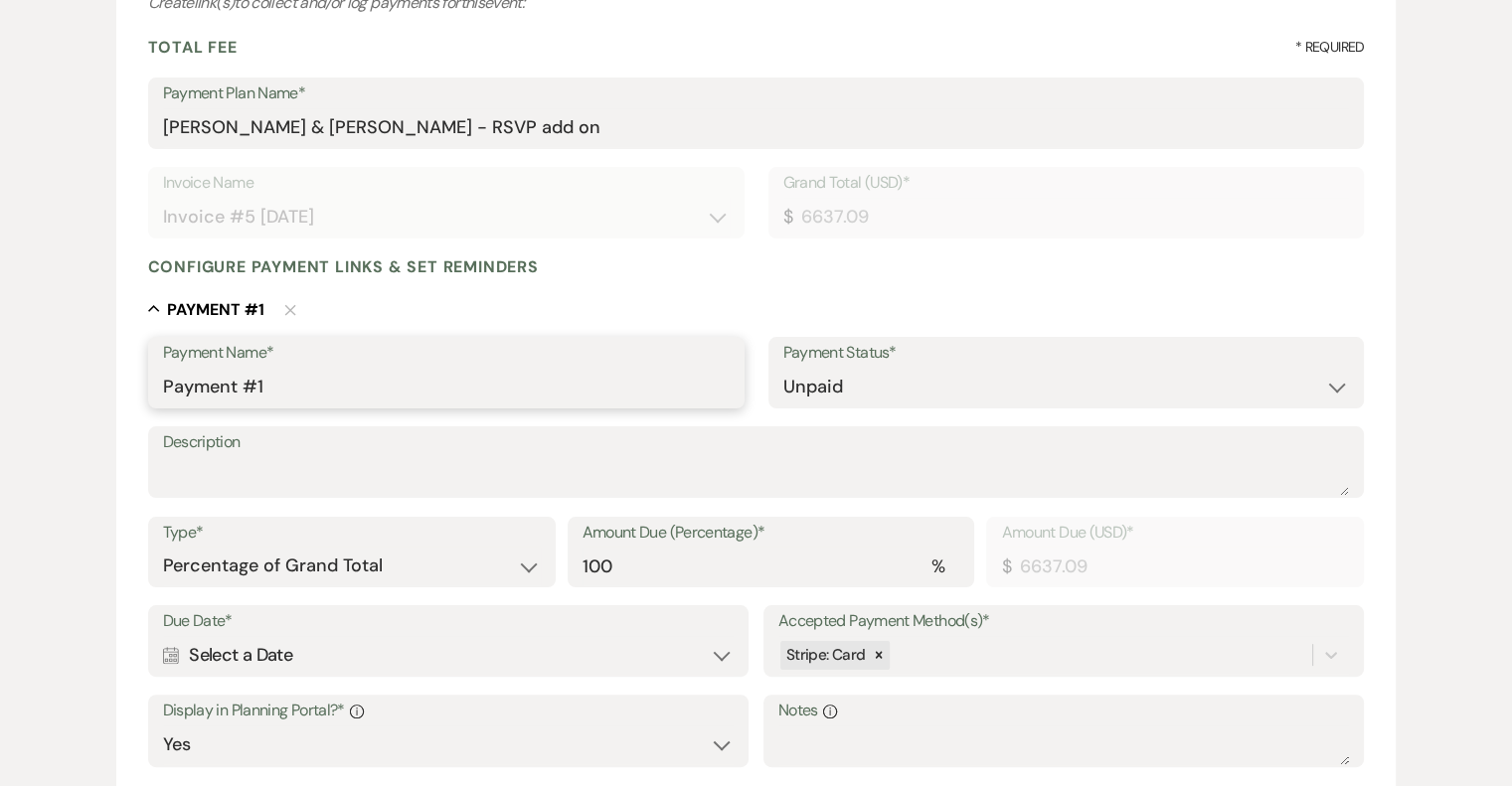 click on "Payment #1" at bounding box center [446, 387] 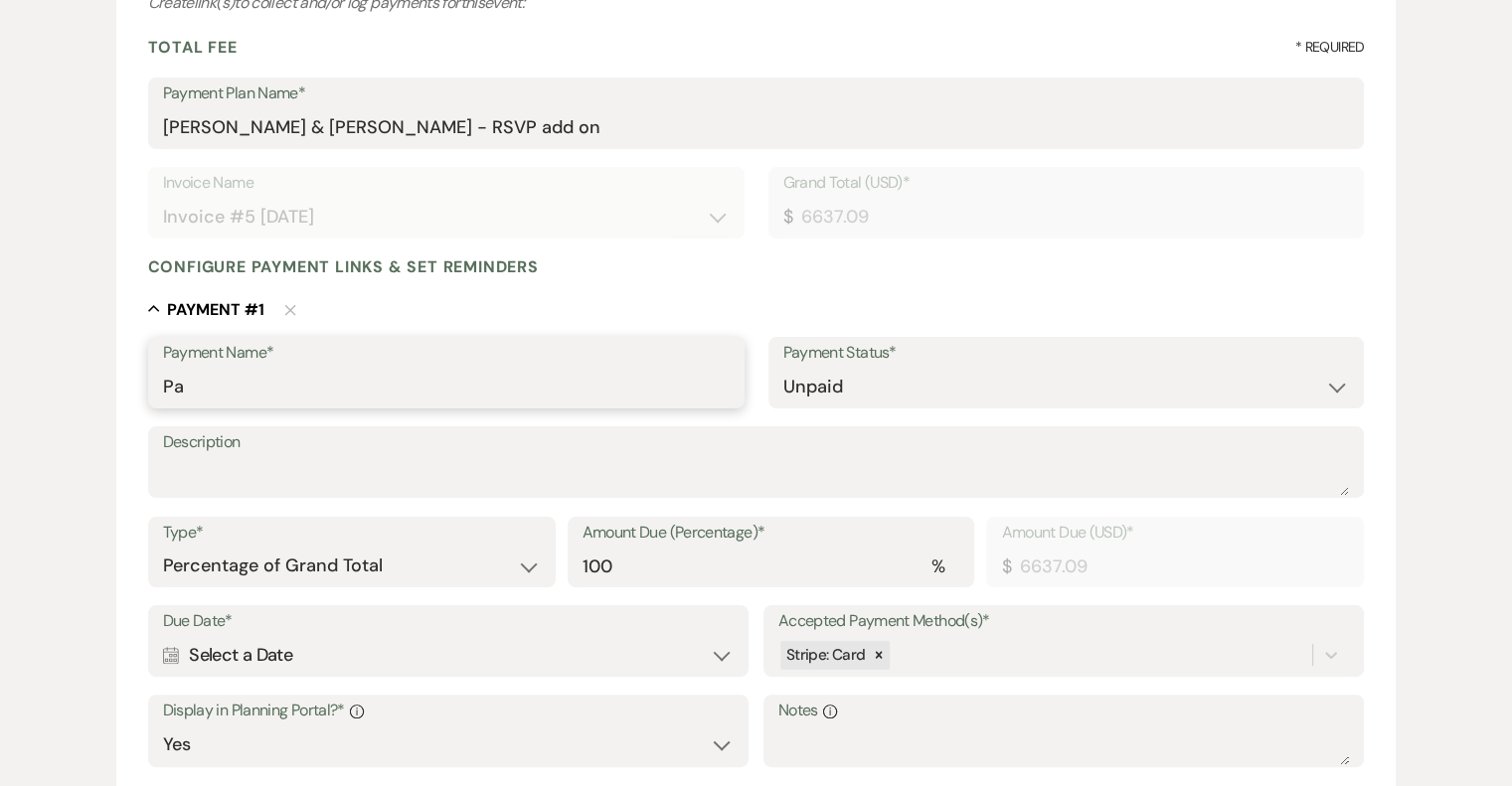 type on "P" 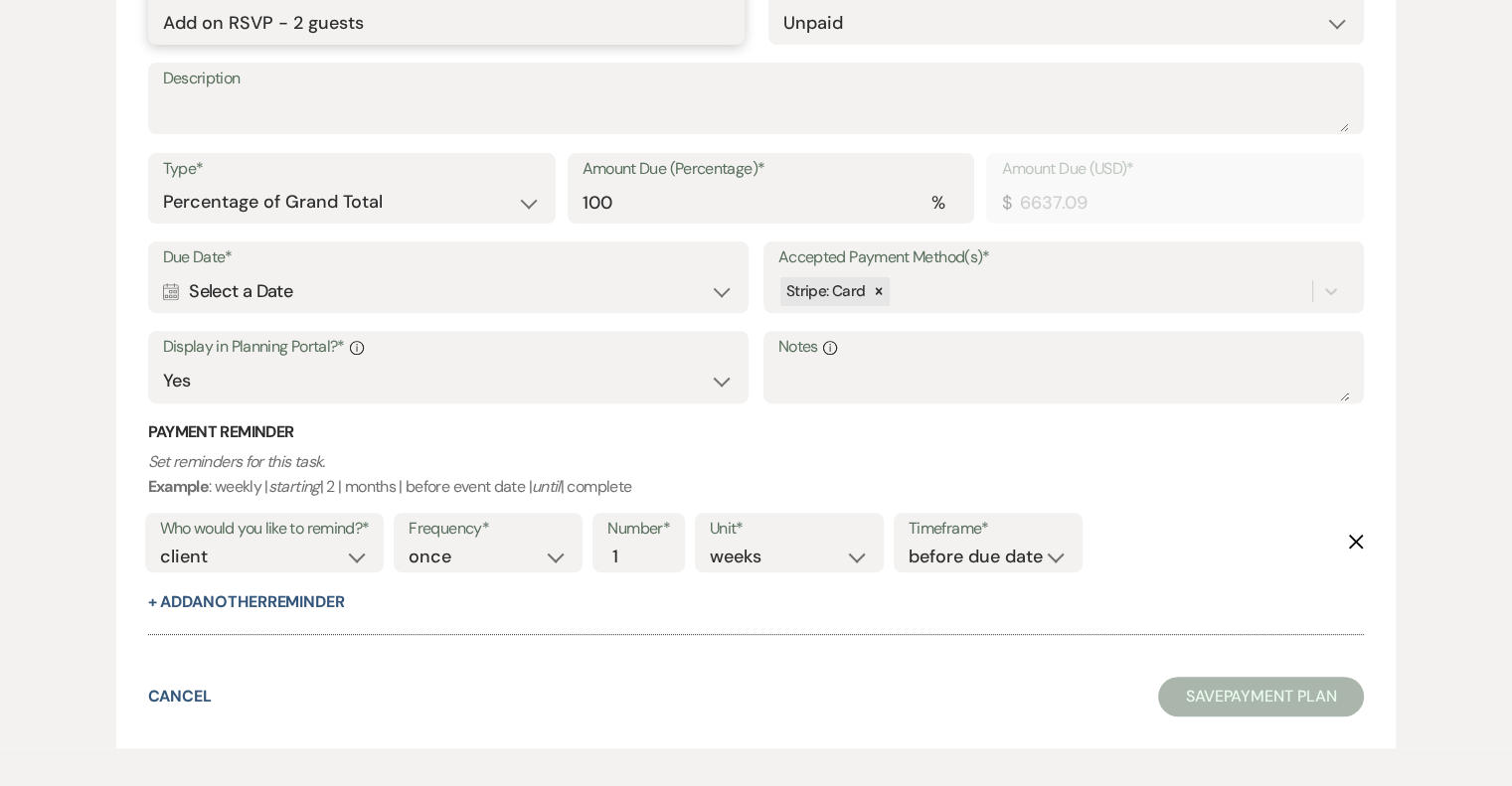 scroll, scrollTop: 636, scrollLeft: 0, axis: vertical 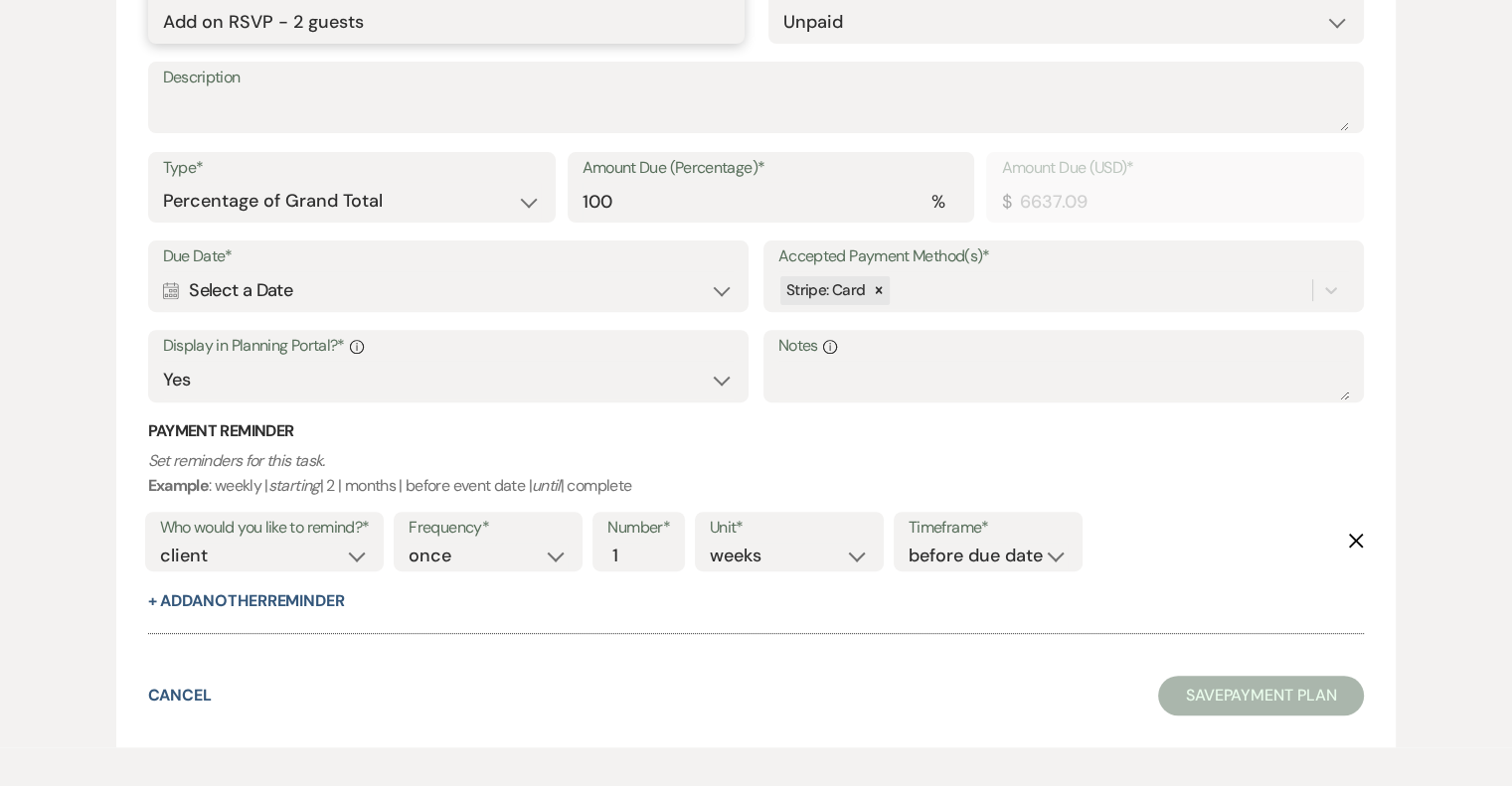 type on "Add on RSVP - 2 guests" 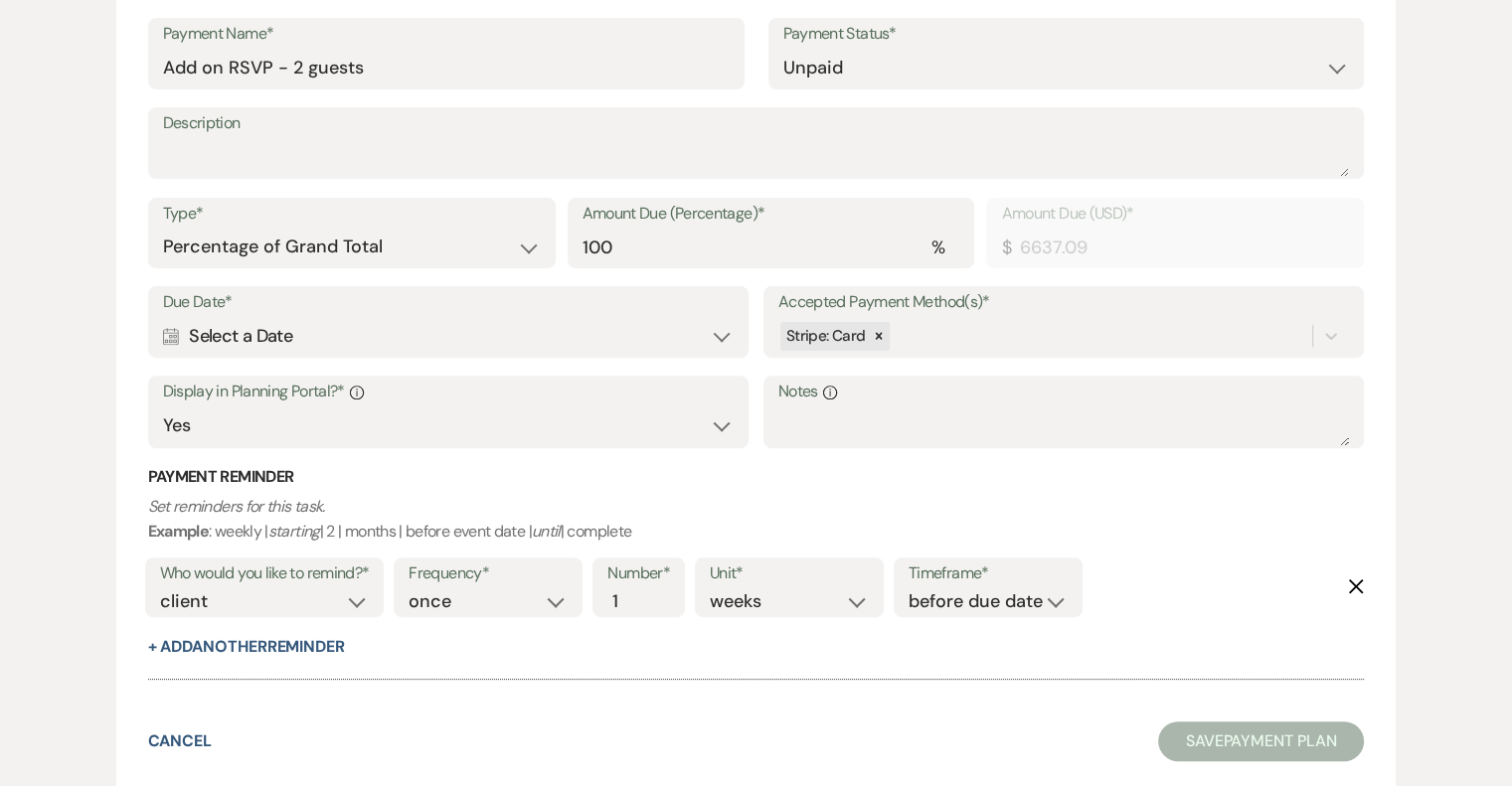 scroll, scrollTop: 588, scrollLeft: 0, axis: vertical 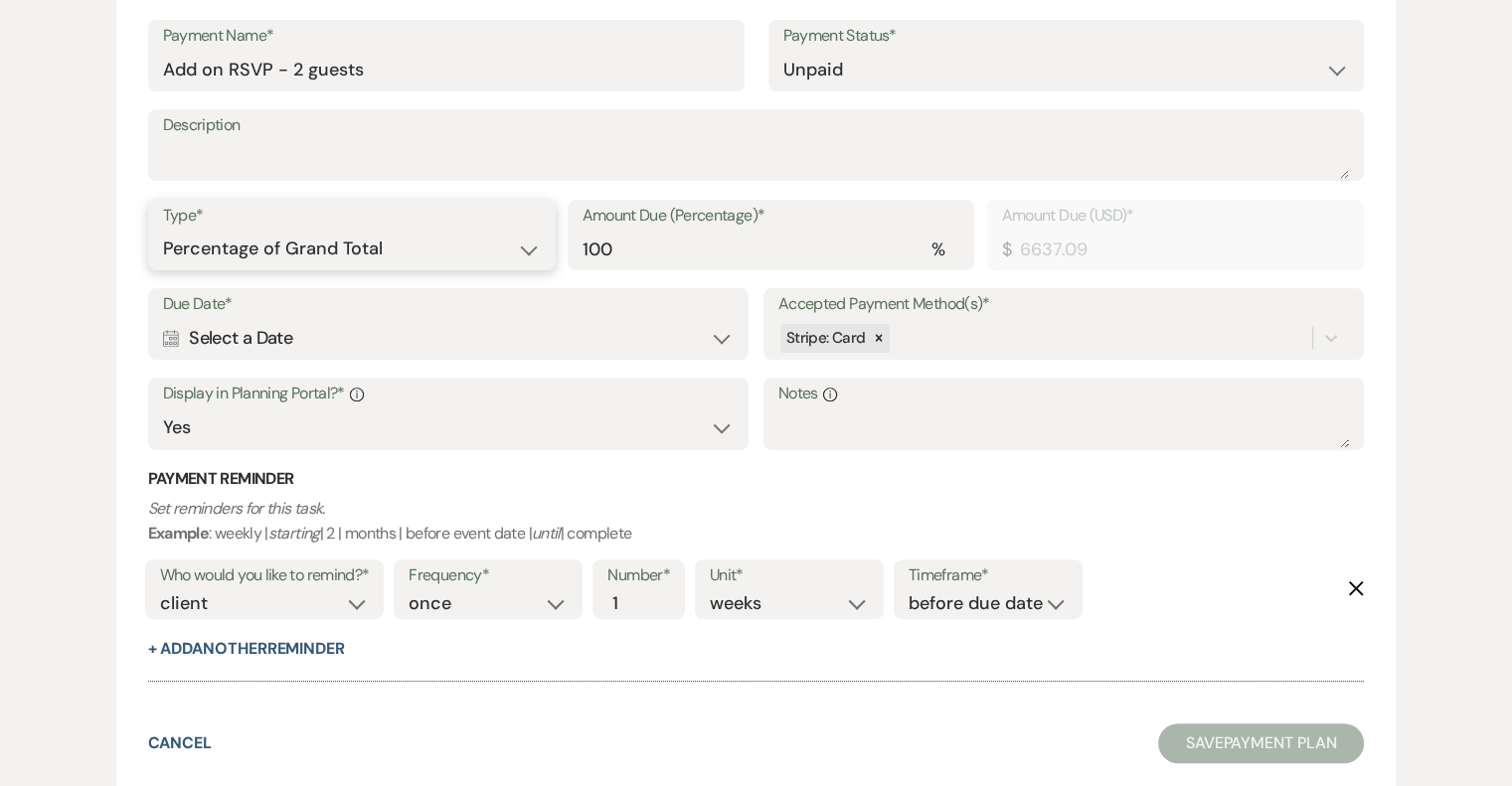 click on "Dollar Amount Percentage of Grand Total" at bounding box center (352, 248) 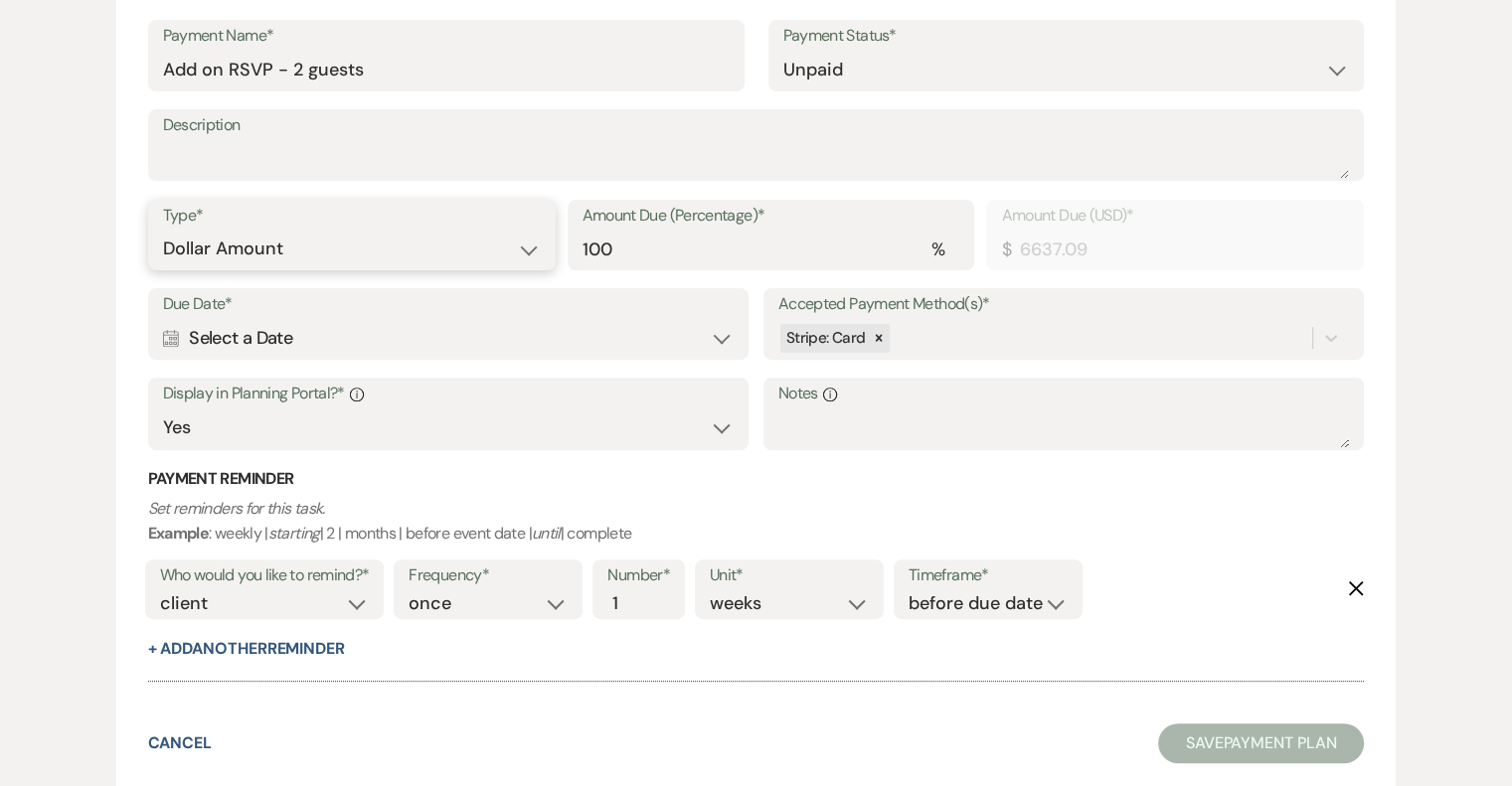 click on "Dollar Amount Percentage of Grand Total" at bounding box center (352, 248) 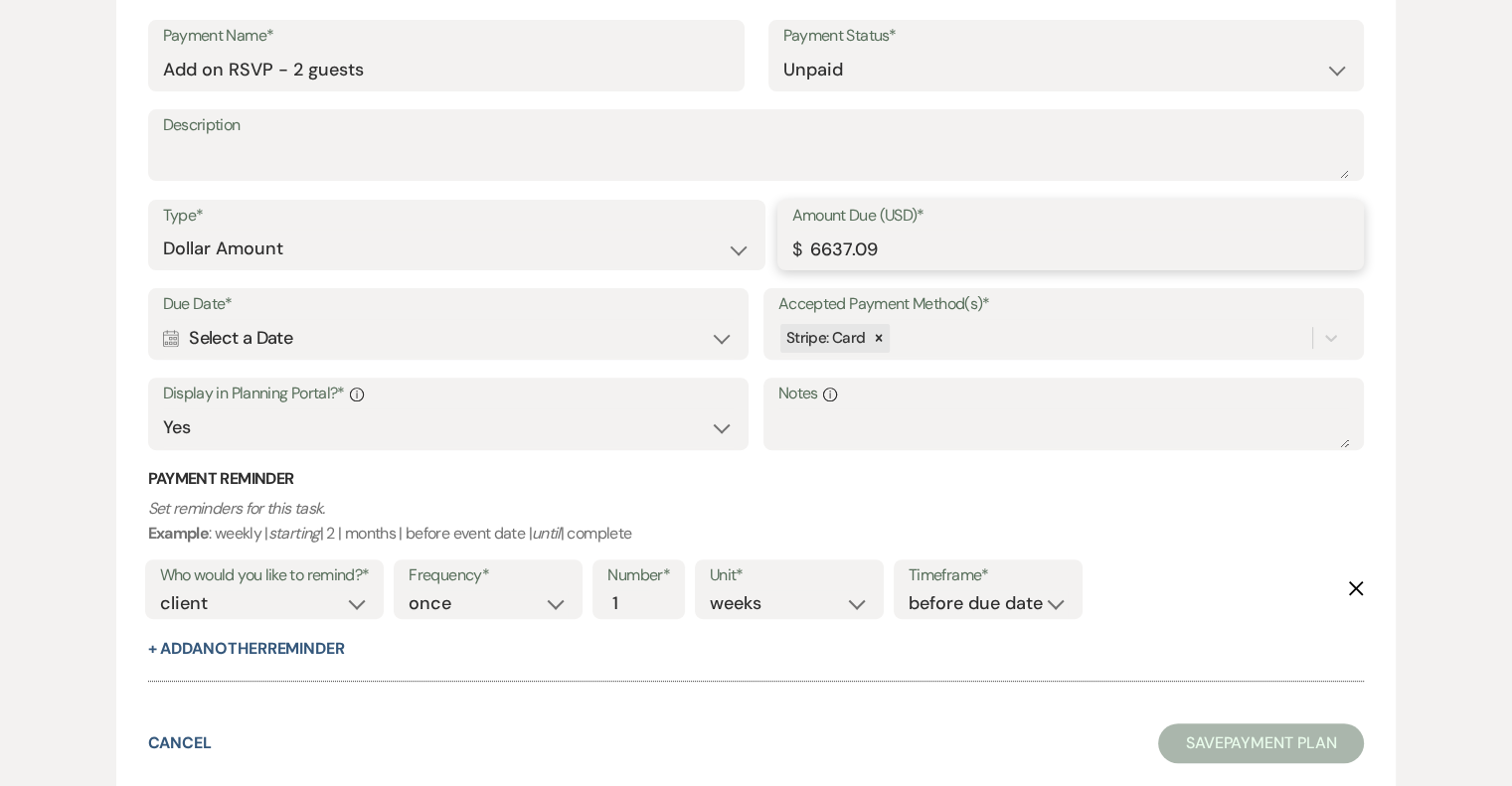 click on "6637.09" at bounding box center (1071, 248) 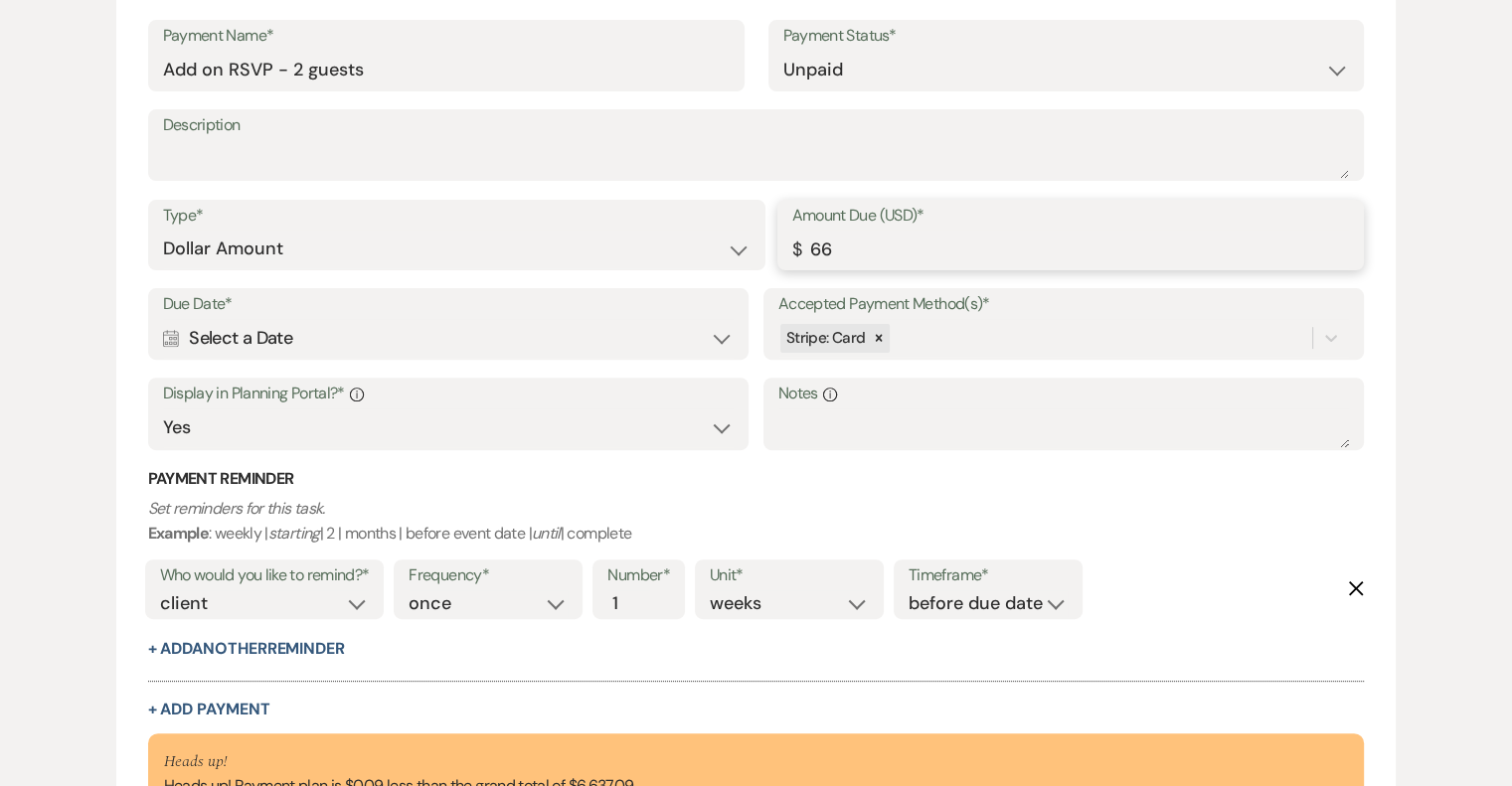 type on "6" 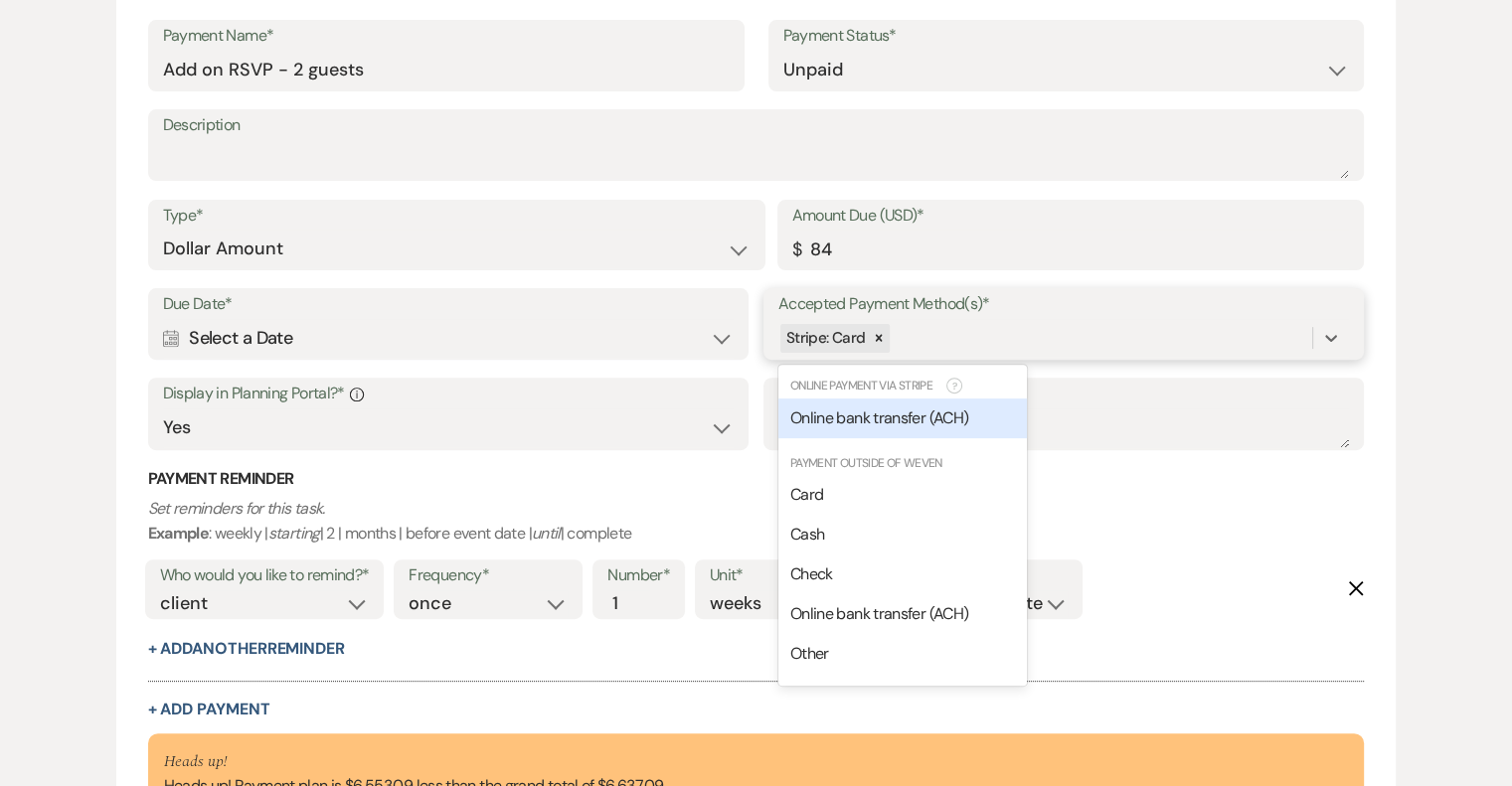 type on "84.00" 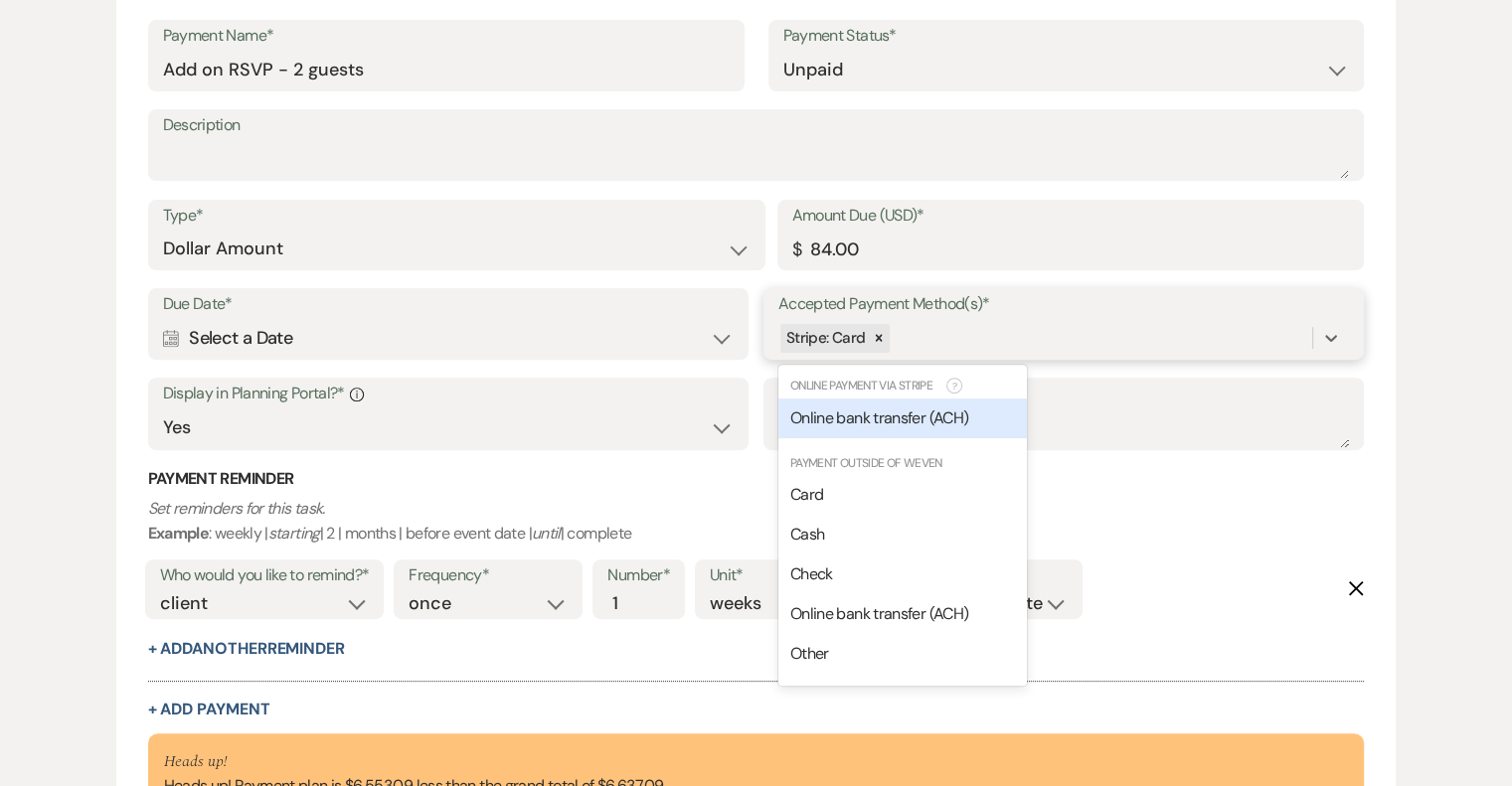 click on "Online bank transfer (ACH)" at bounding box center (879, 417) 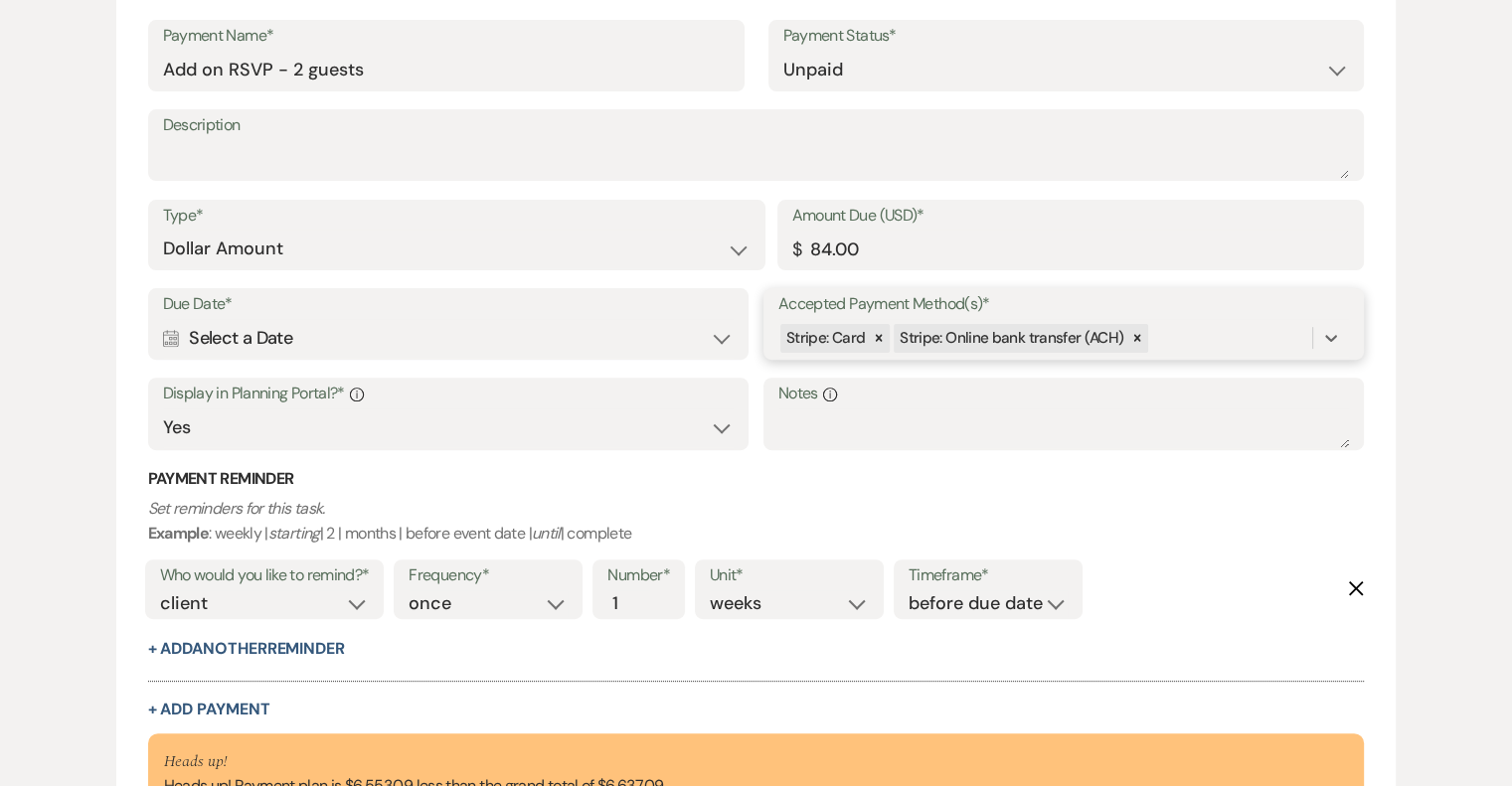 type on "c" 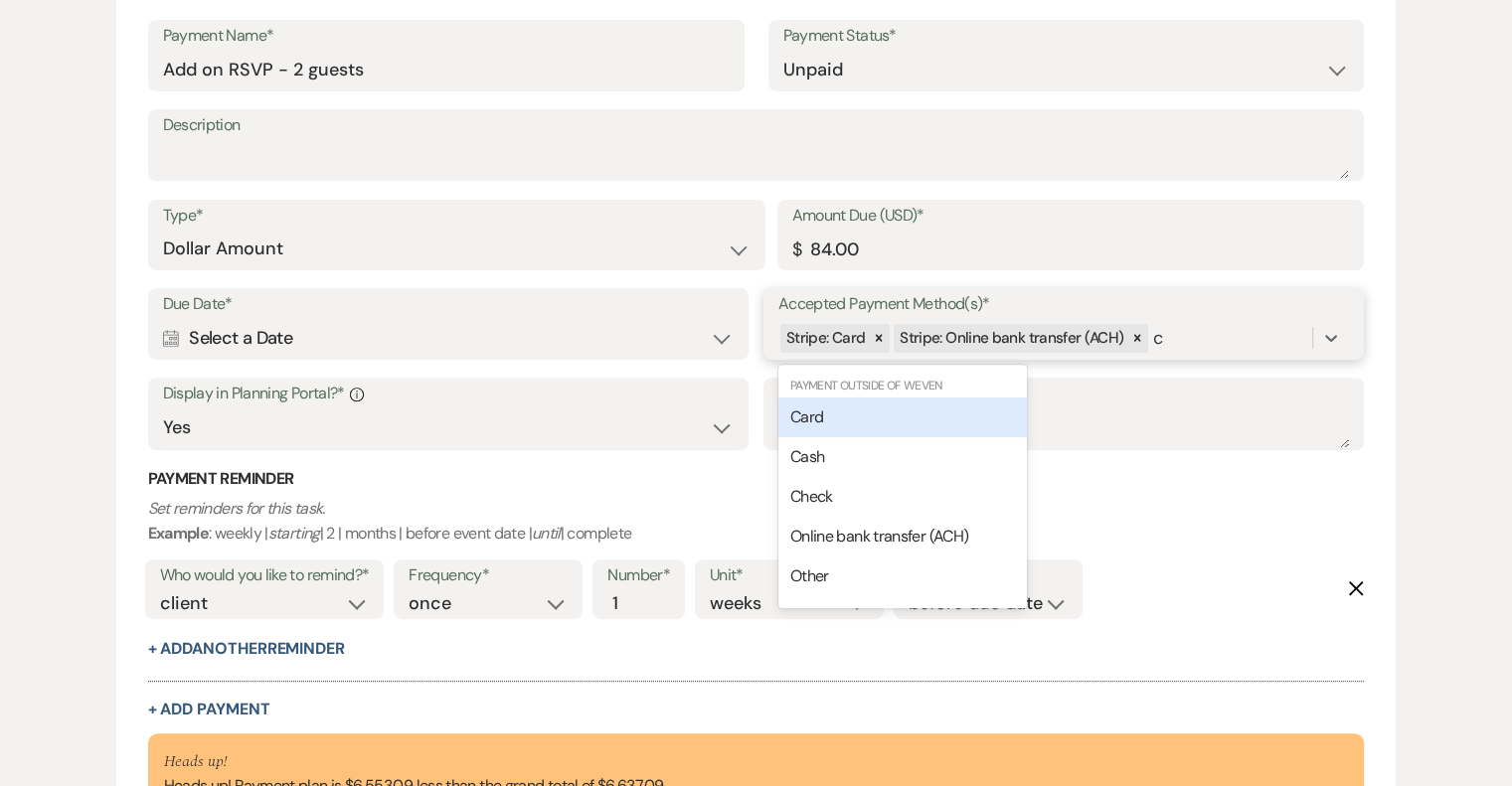 click on "Check" at bounding box center [811, 496] 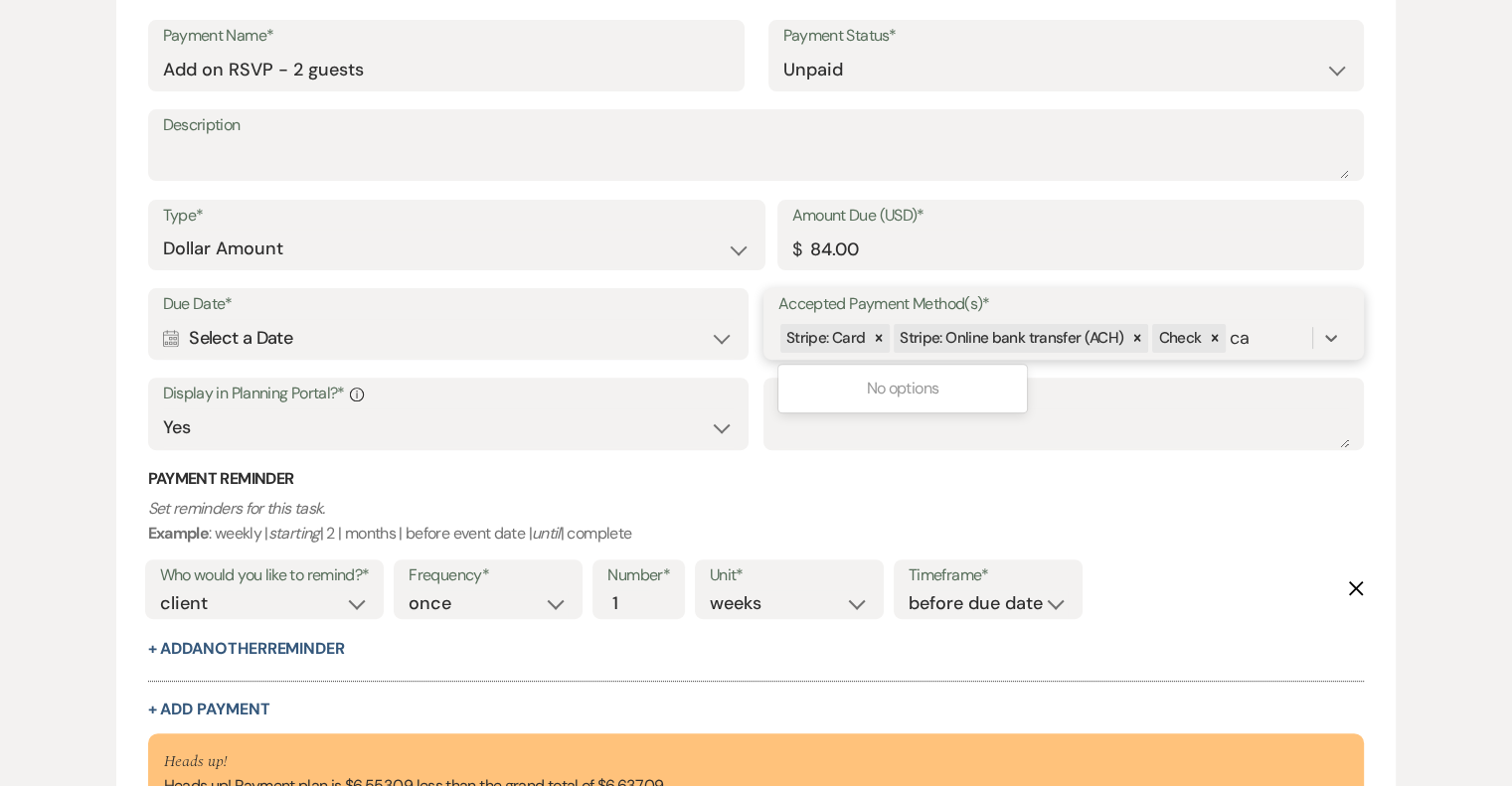 type on "c" 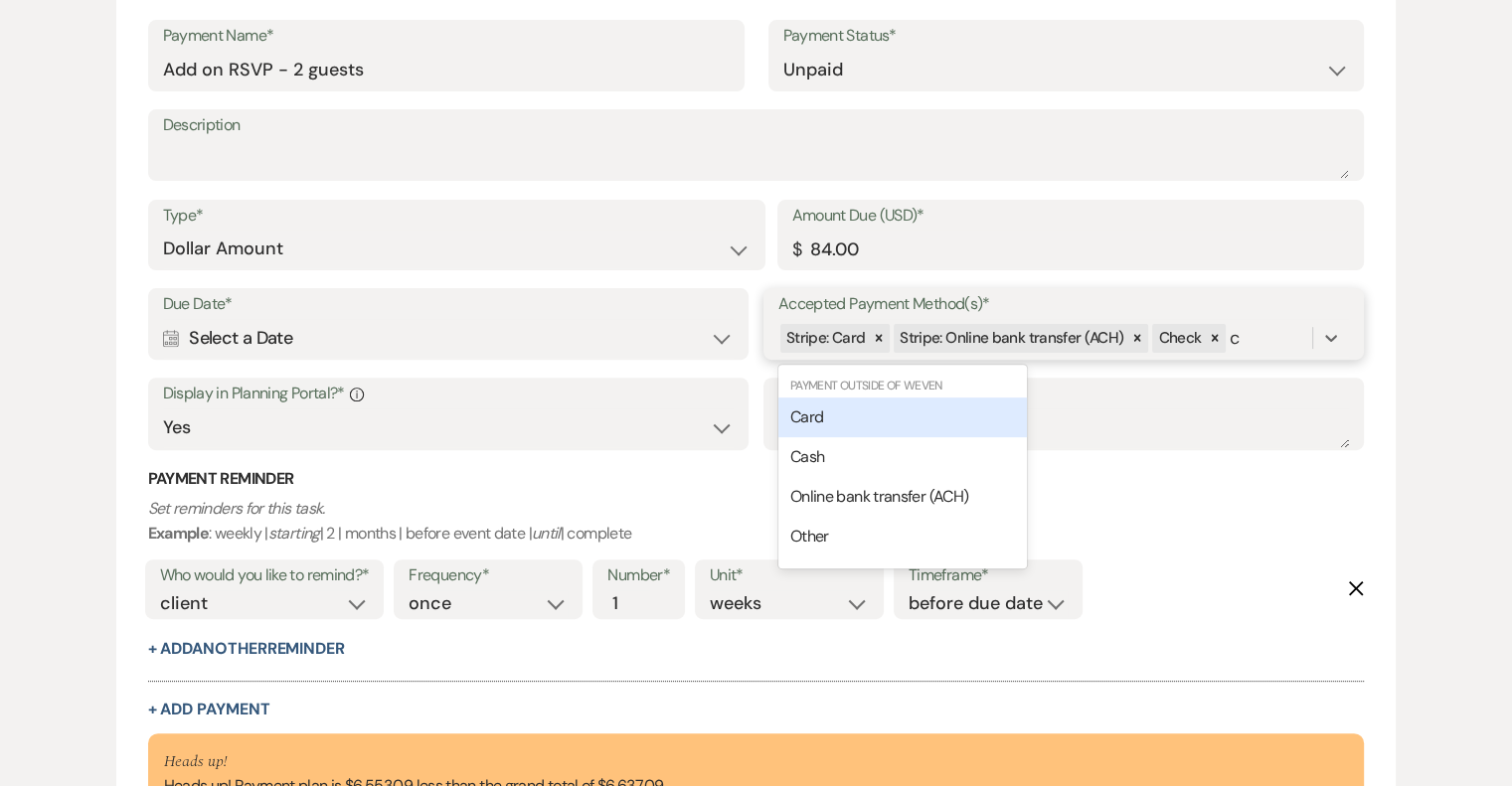 click on "Cash" at bounding box center (903, 457) 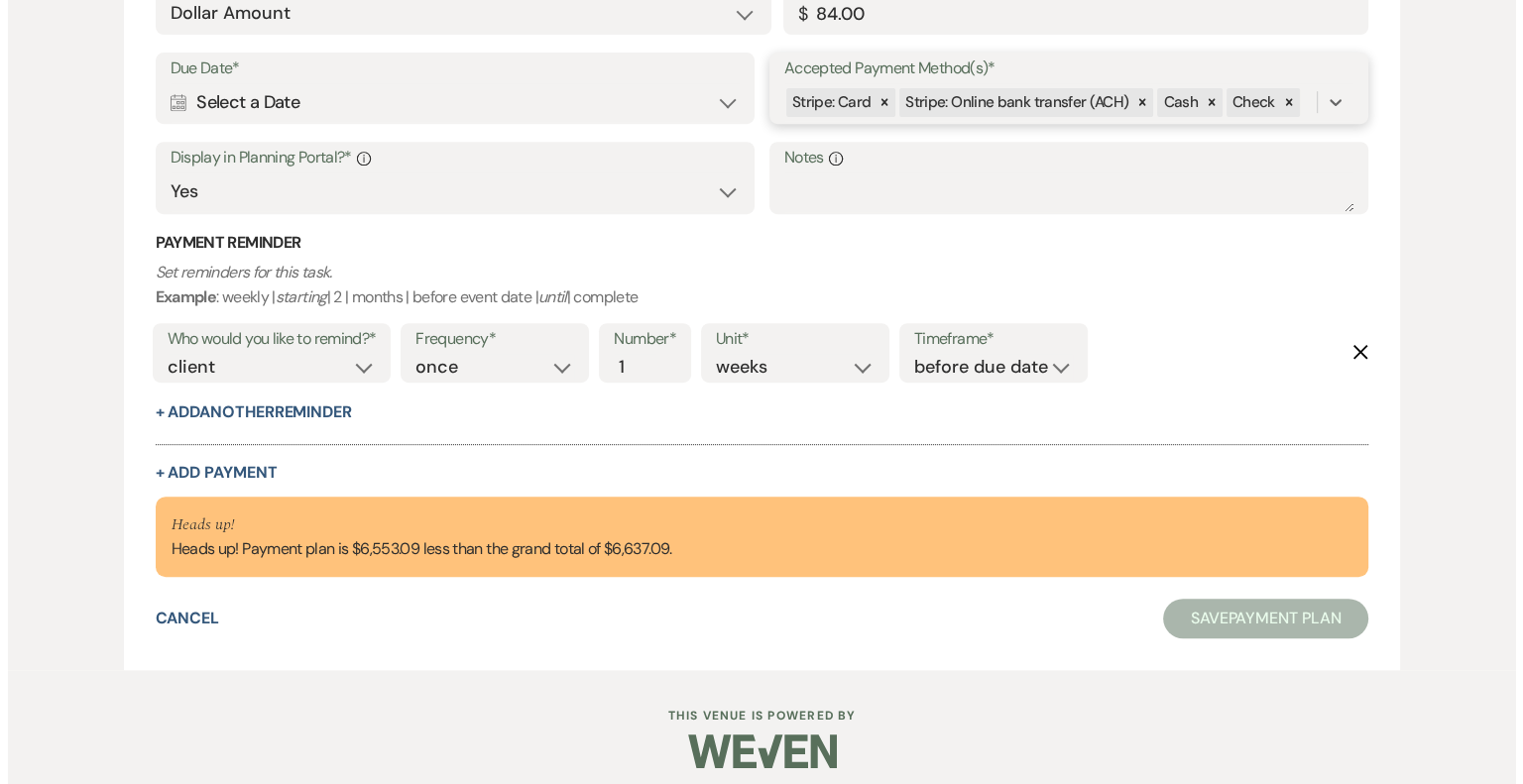 scroll, scrollTop: 817, scrollLeft: 0, axis: vertical 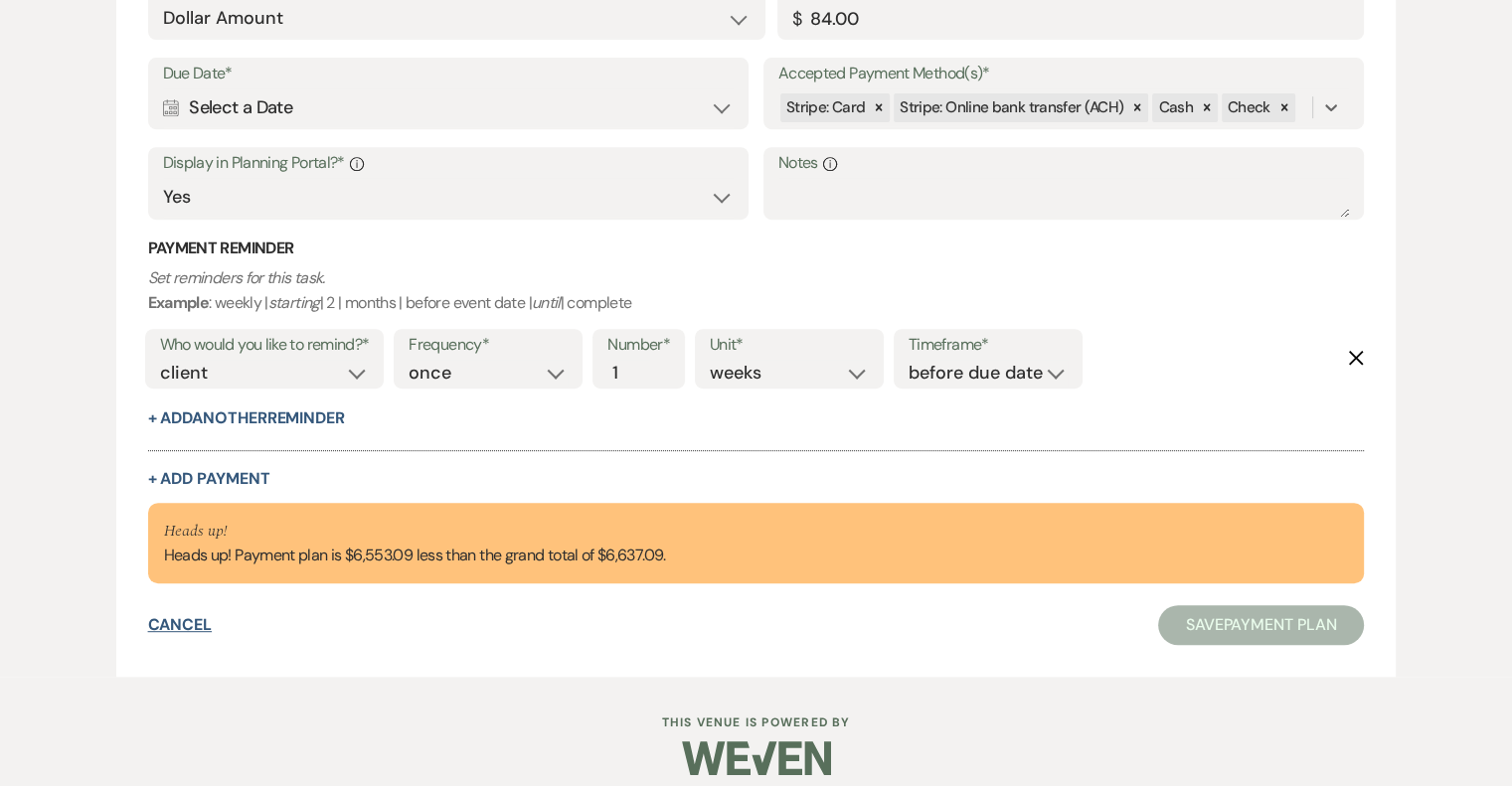 click on "Cancel" at bounding box center (180, 625) 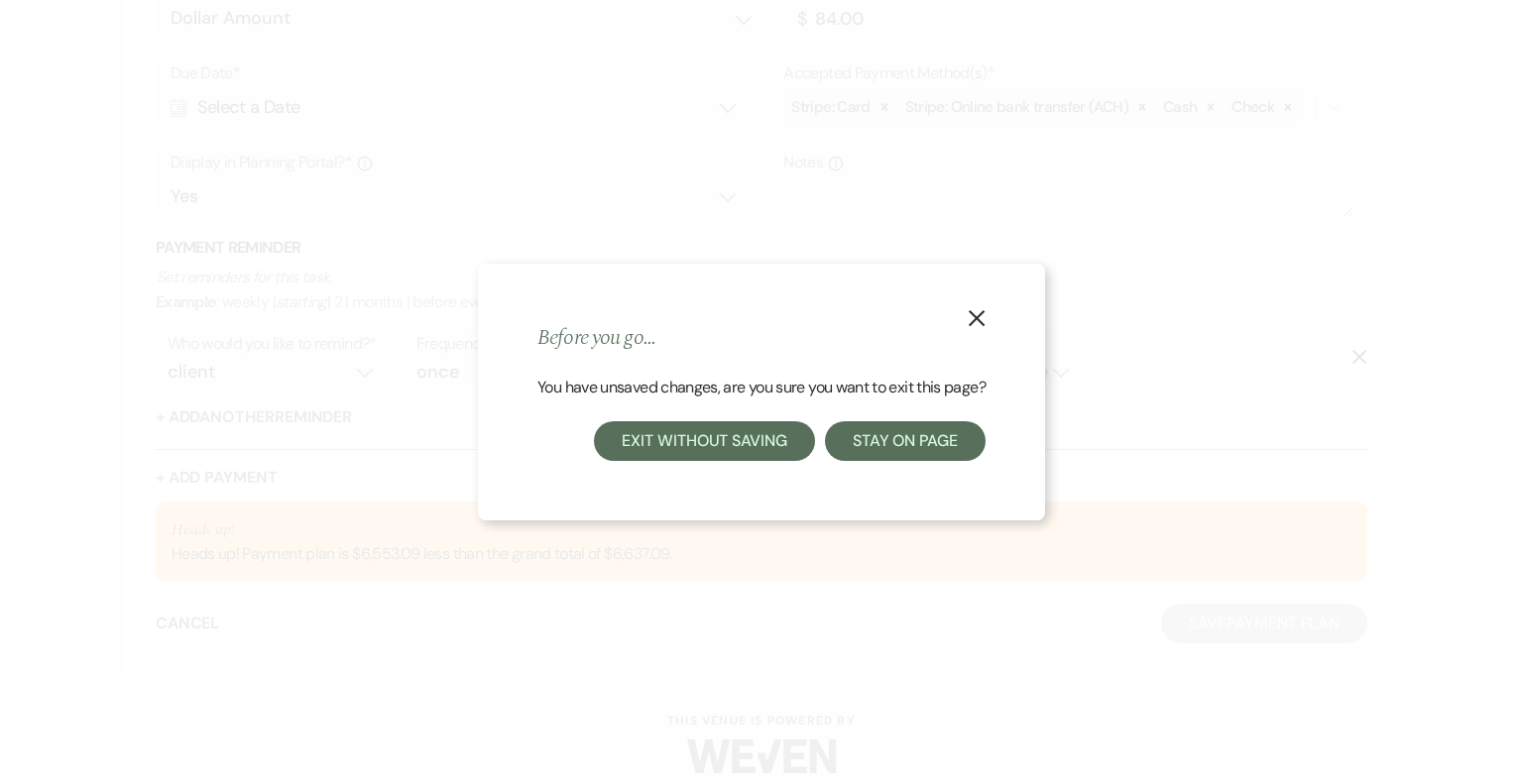 click on "Exit without saving" at bounding box center (704, 441) 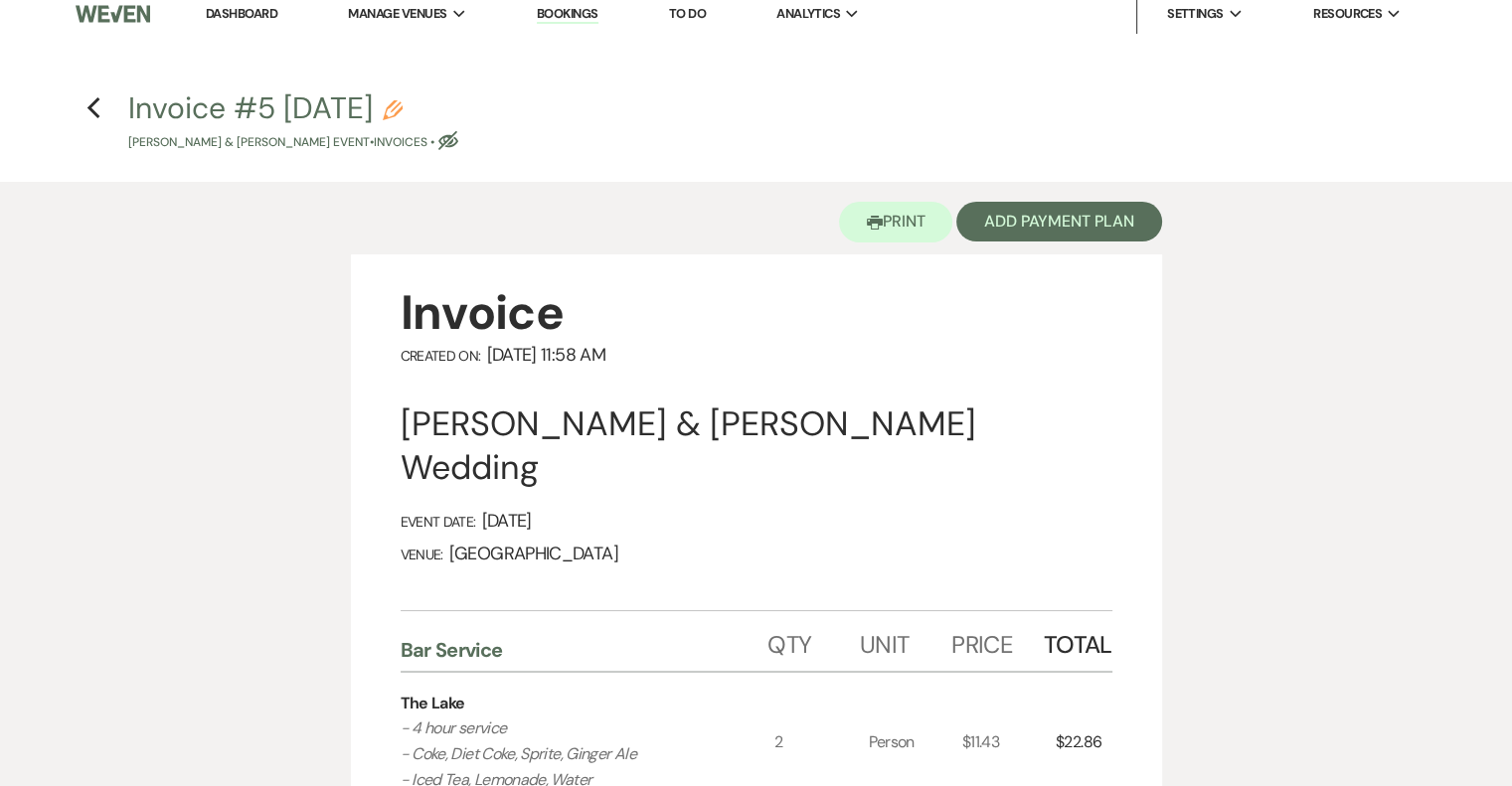 scroll, scrollTop: 0, scrollLeft: 0, axis: both 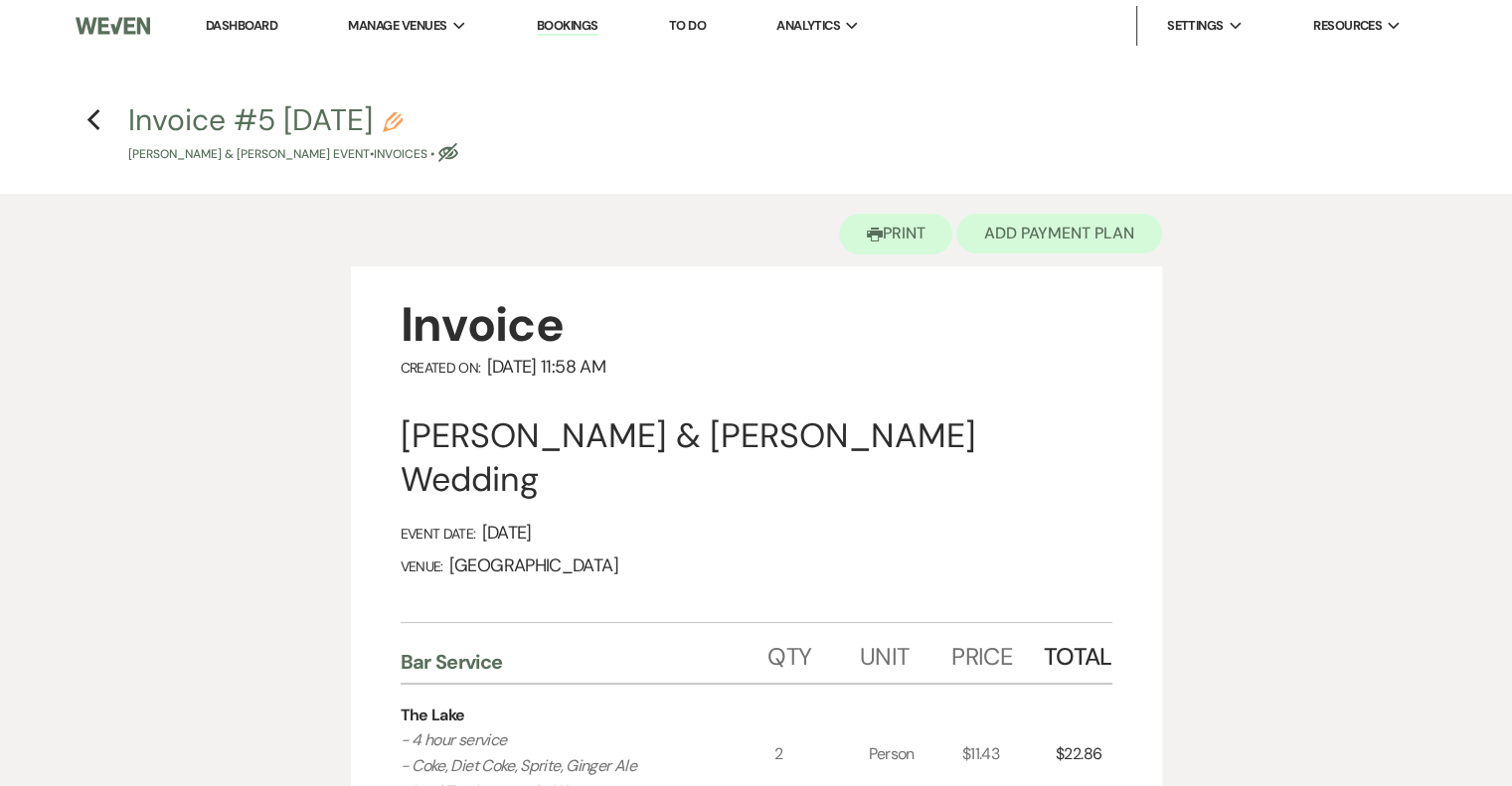 click on "Add Payment Plan" at bounding box center [1059, 234] 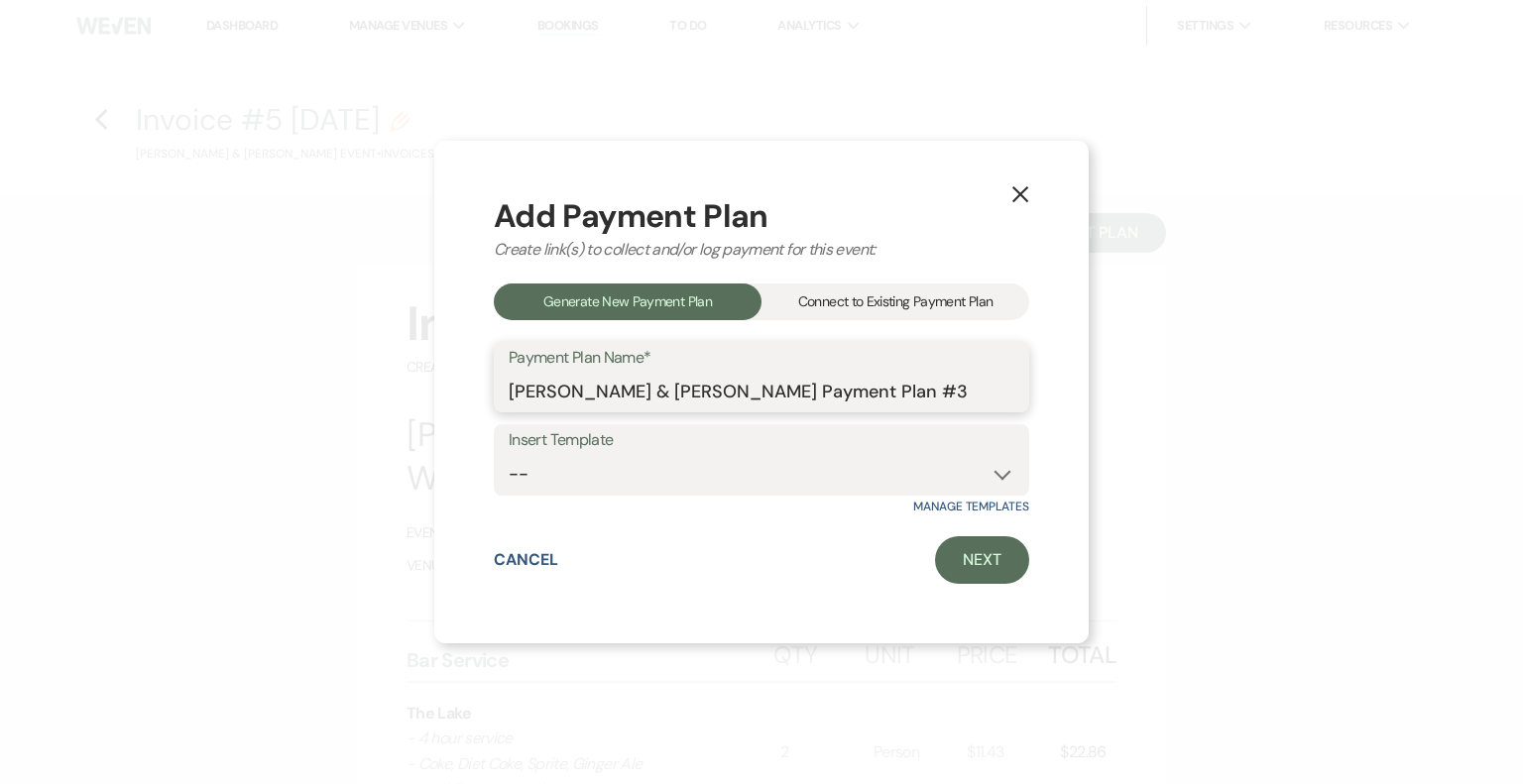 click on "[PERSON_NAME] & [PERSON_NAME] Payment Plan #3" at bounding box center [762, 391] 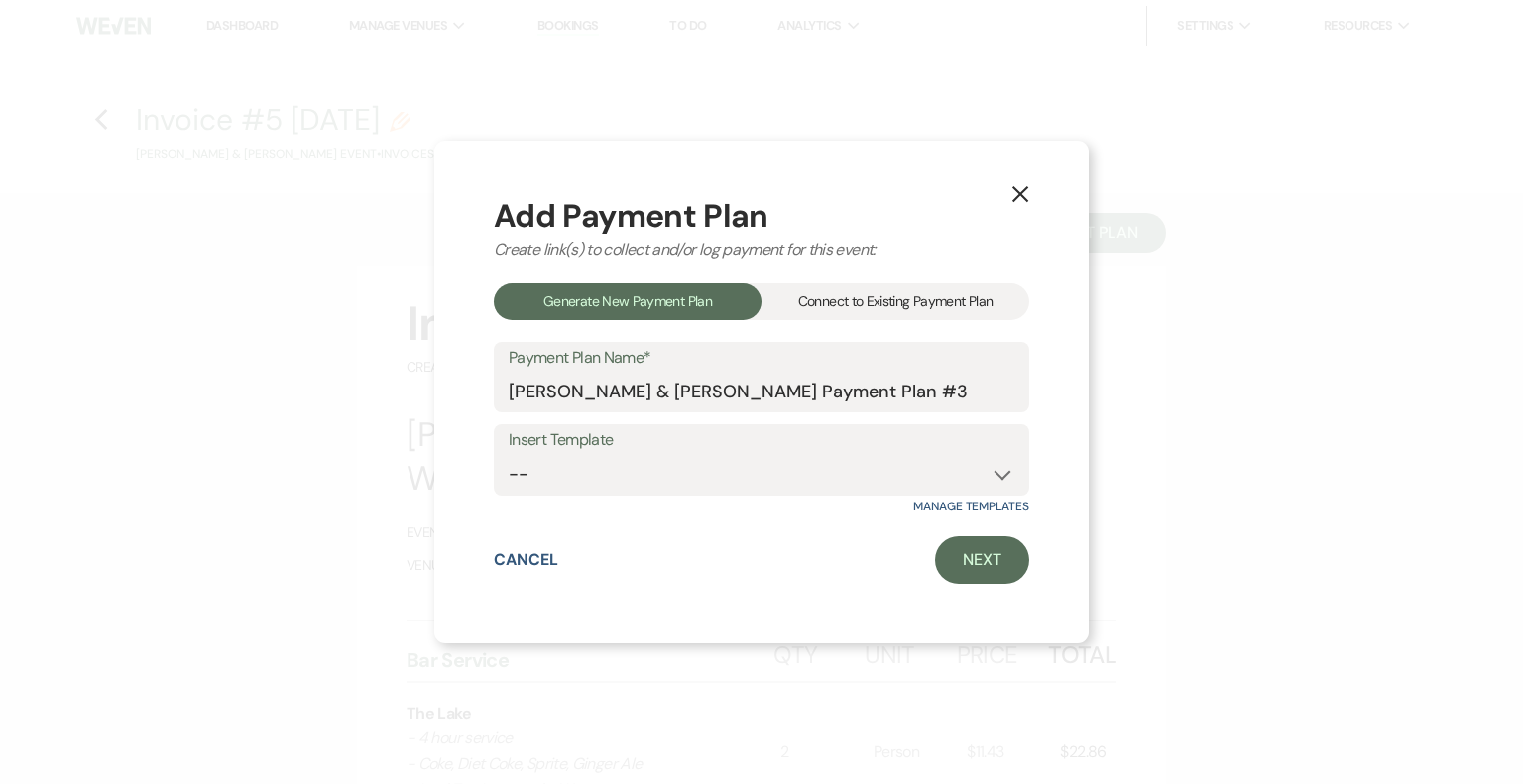 click on "Generate New Payment Plan" at bounding box center [628, 301] 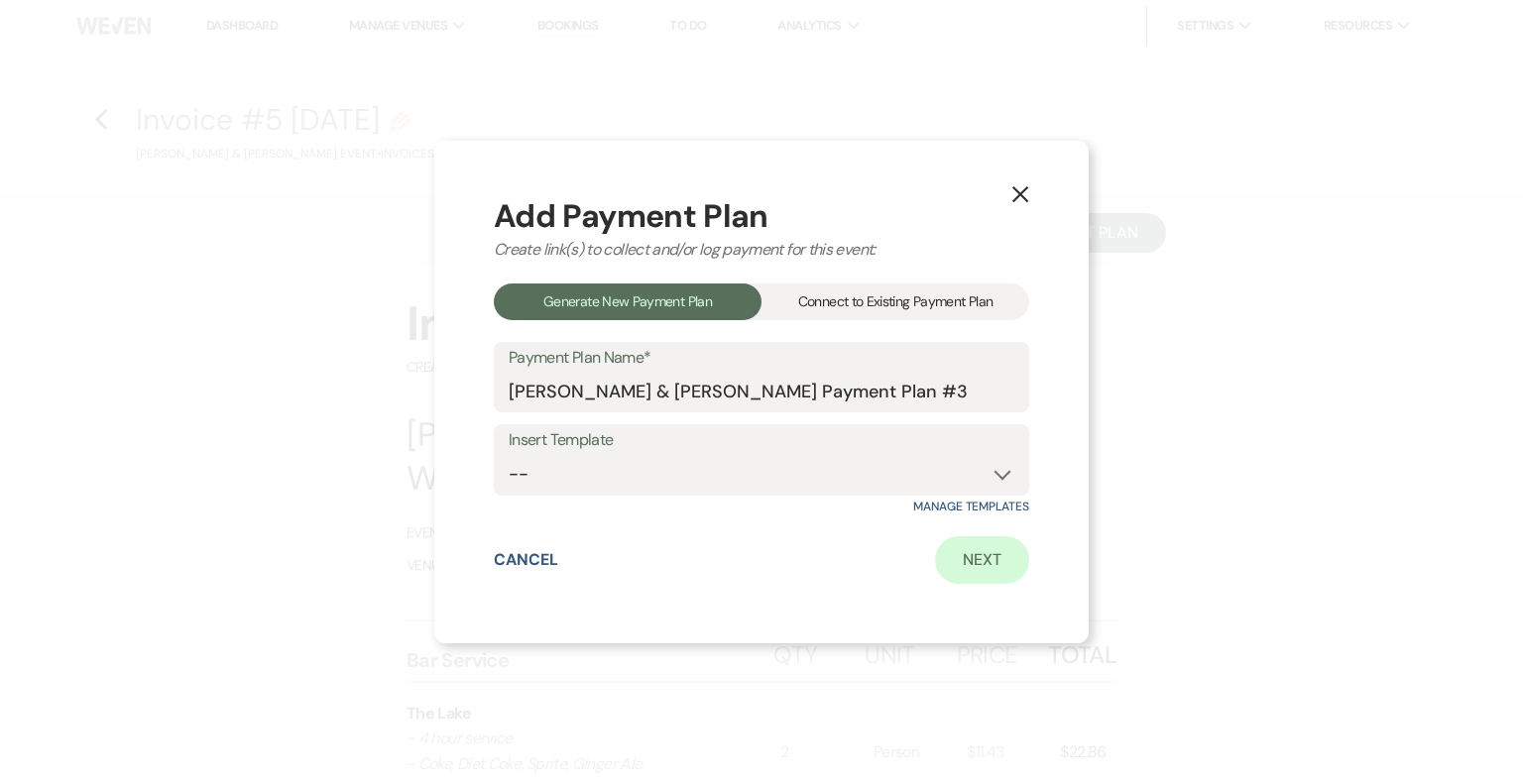 click on "Next" at bounding box center [982, 560] 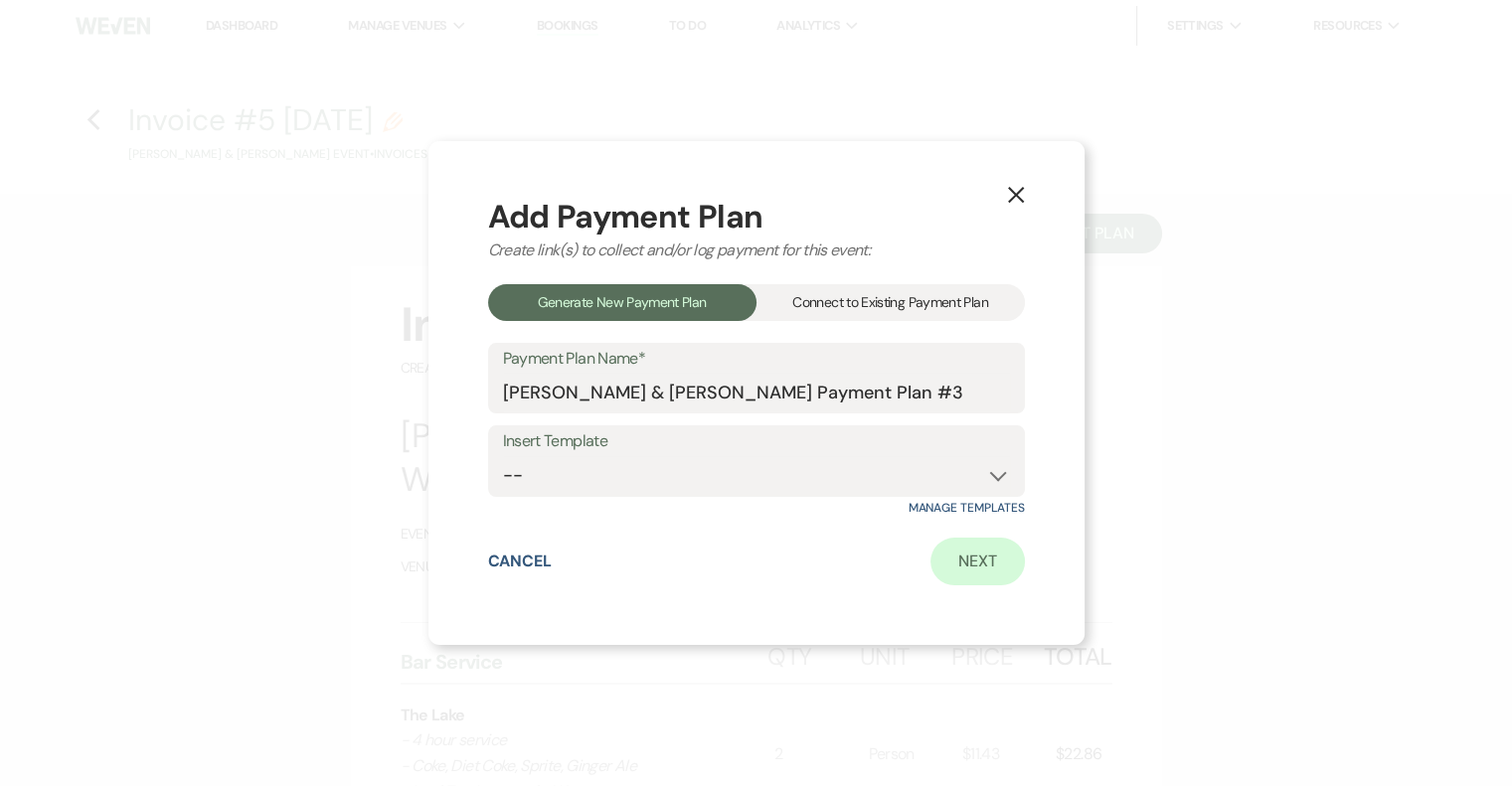 select on "26252" 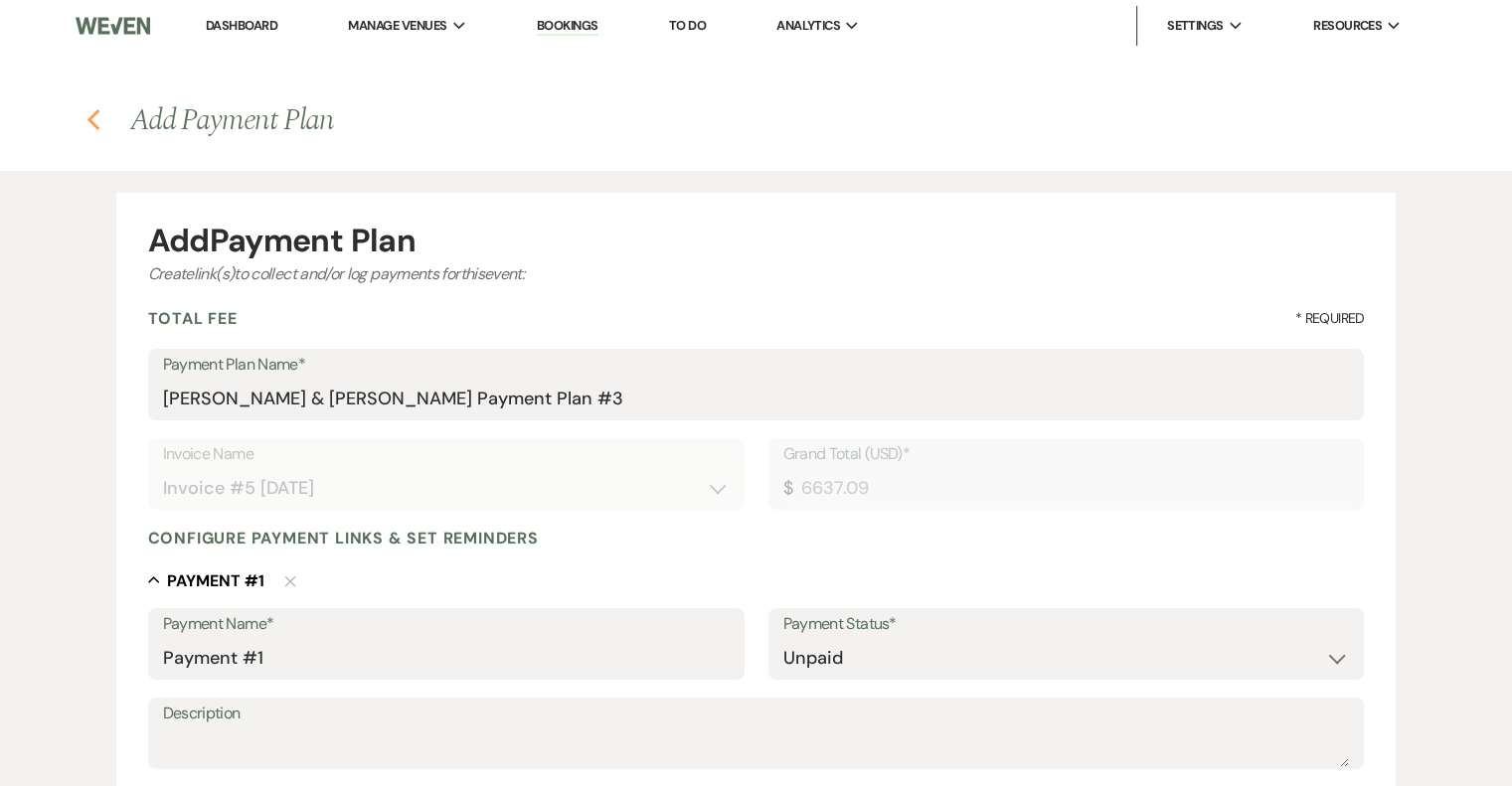 click 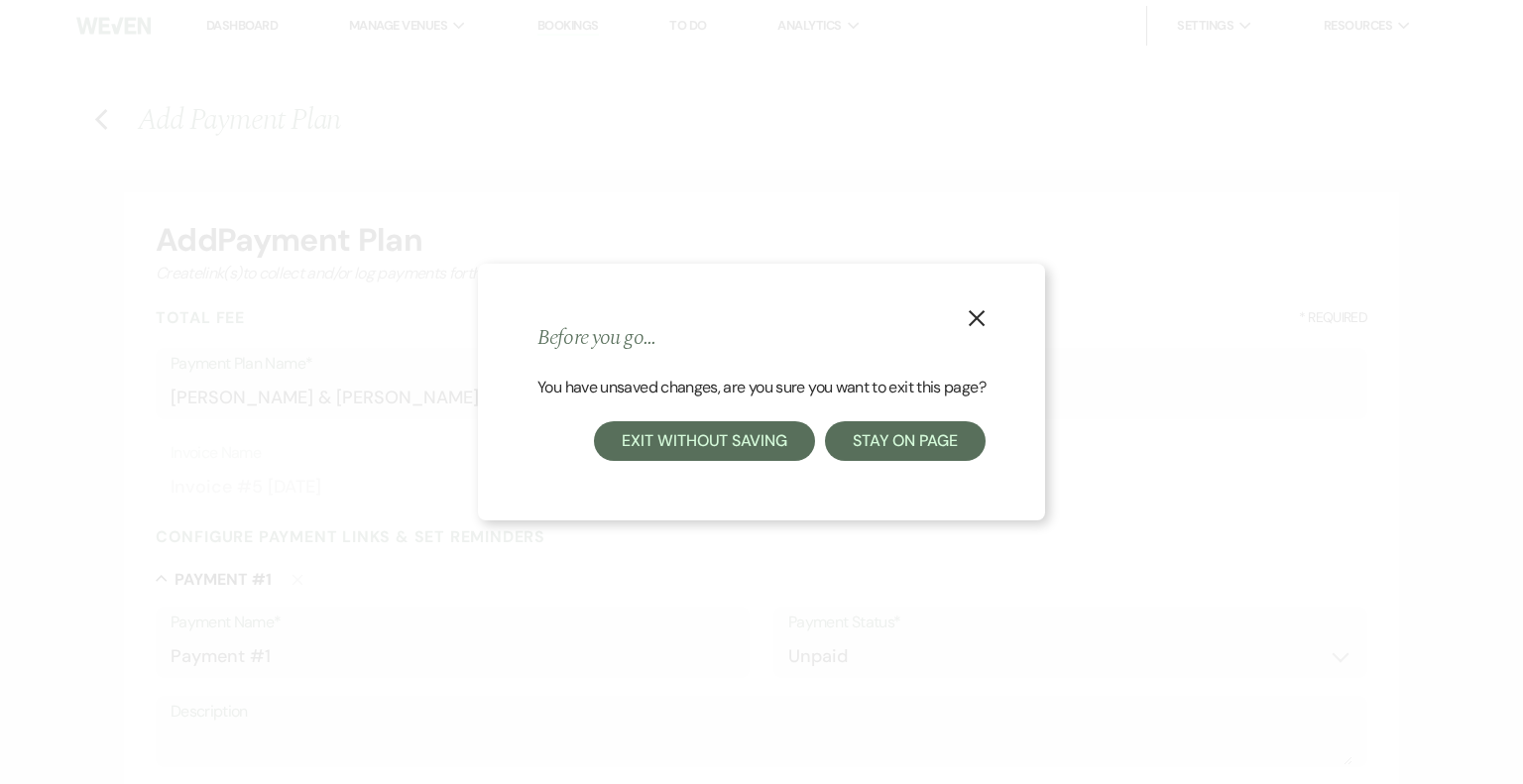 click on "Exit without saving" at bounding box center [704, 441] 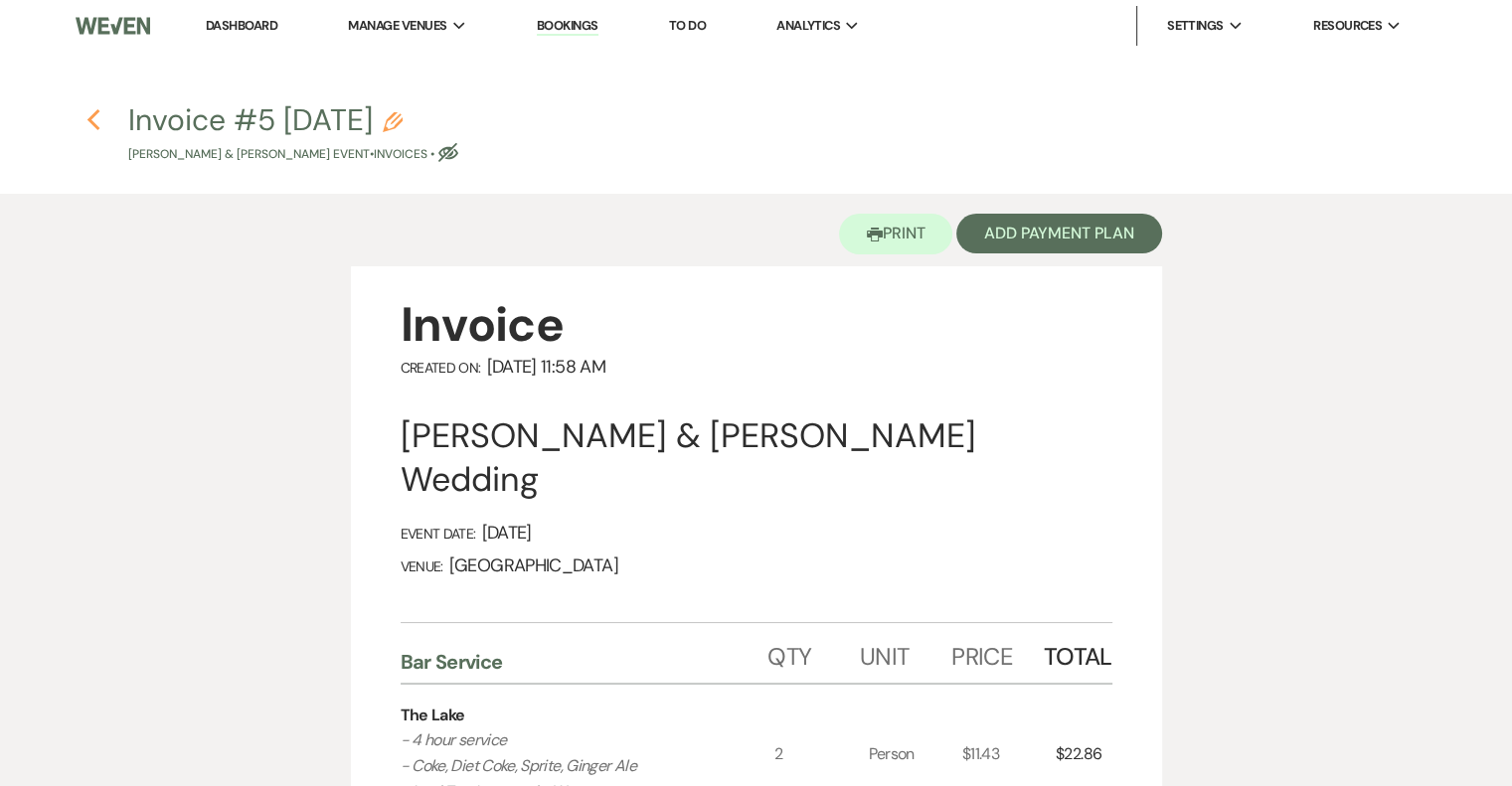 click on "Previous" 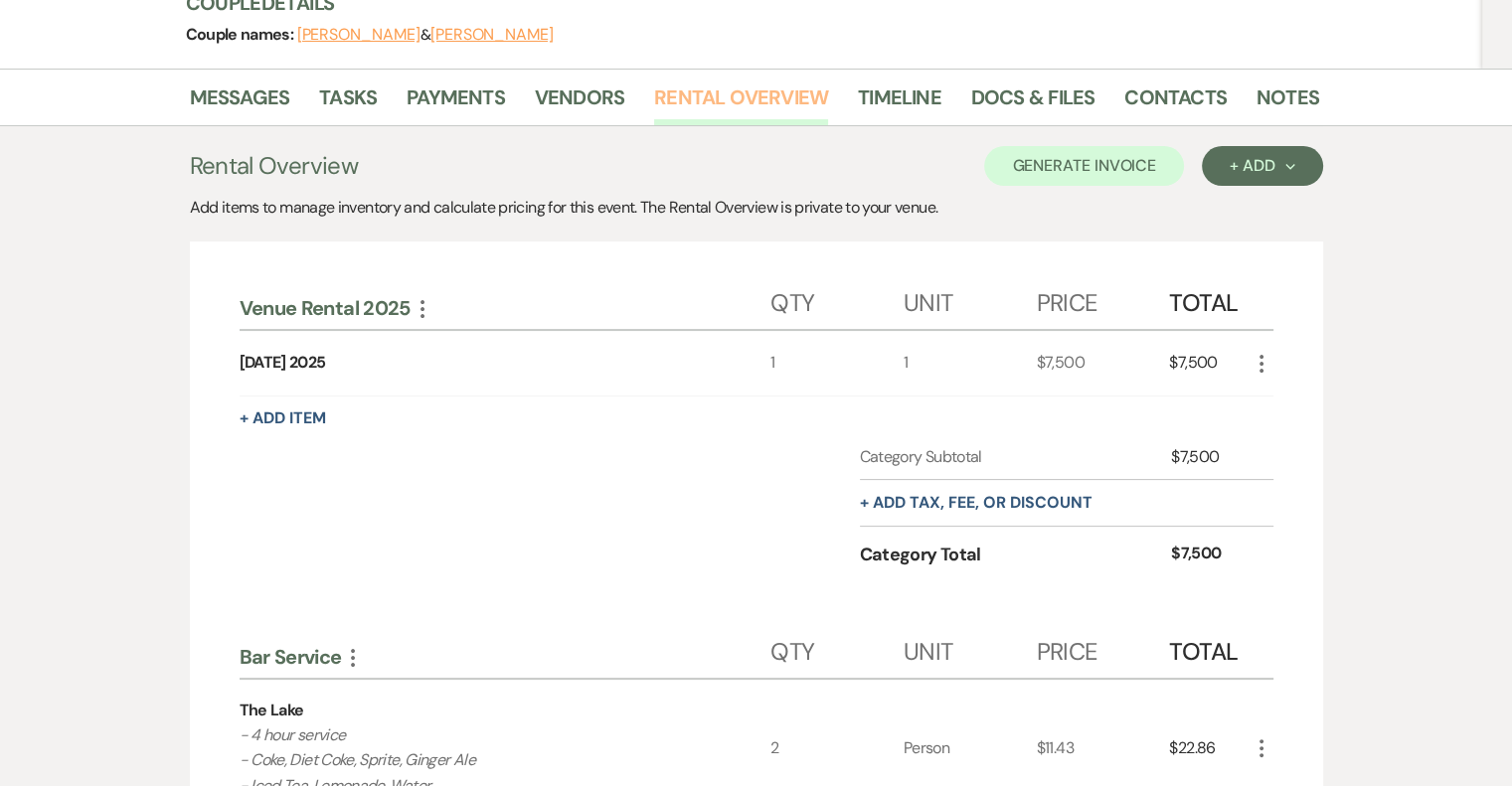 click on "Rental Overview" at bounding box center [741, 103] 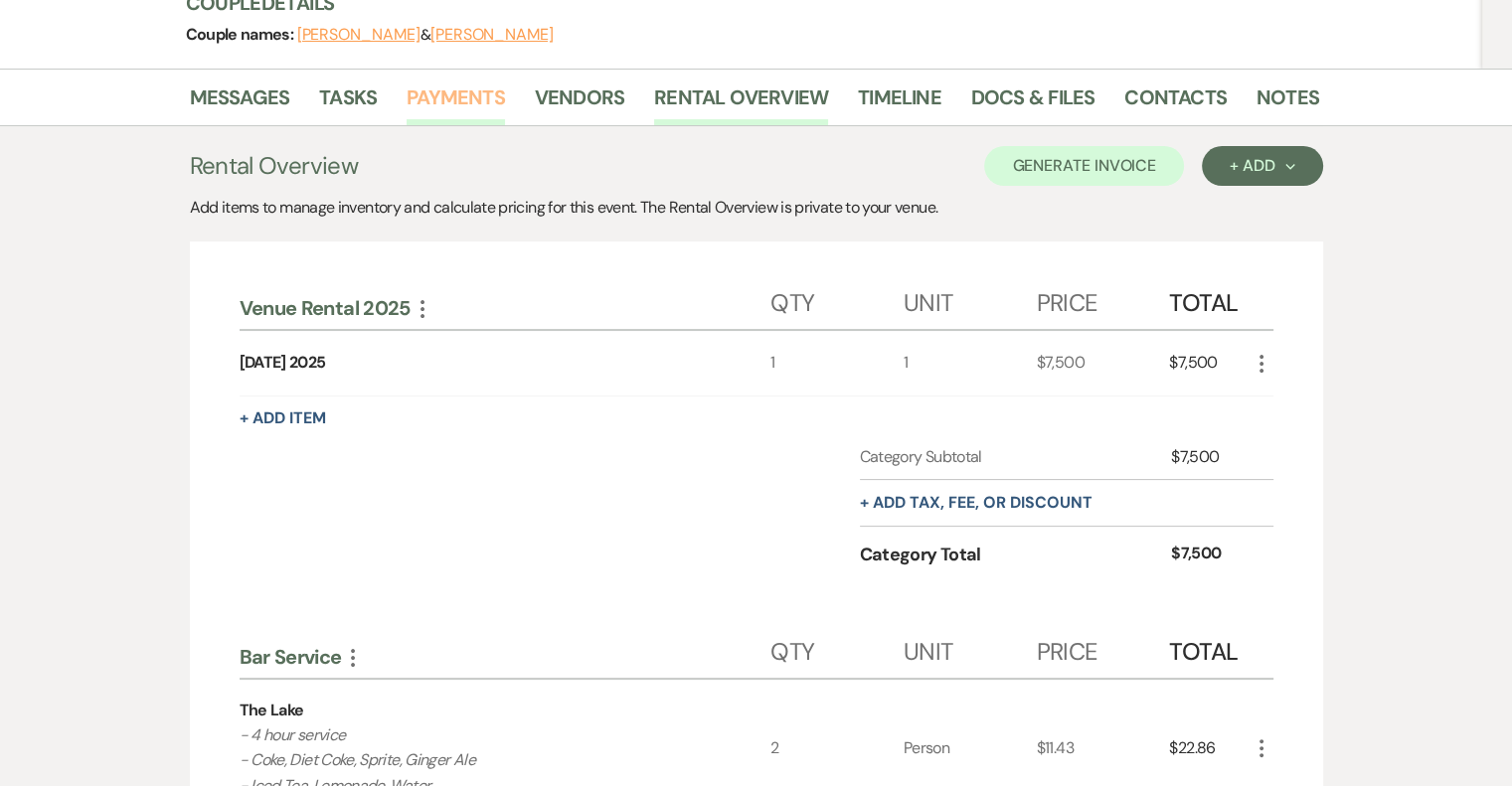 click on "Payments" at bounding box center [455, 103] 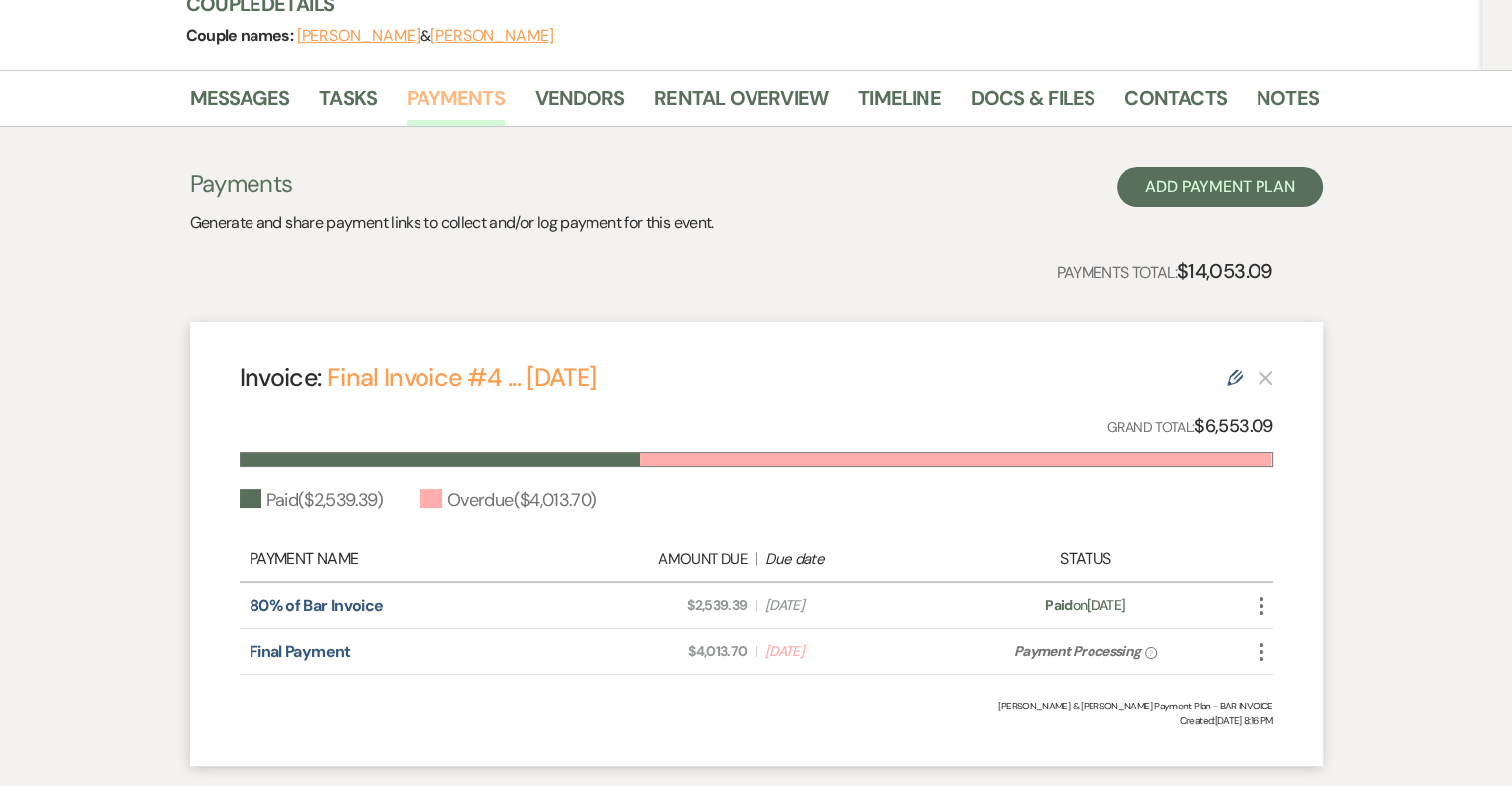 scroll, scrollTop: 258, scrollLeft: 0, axis: vertical 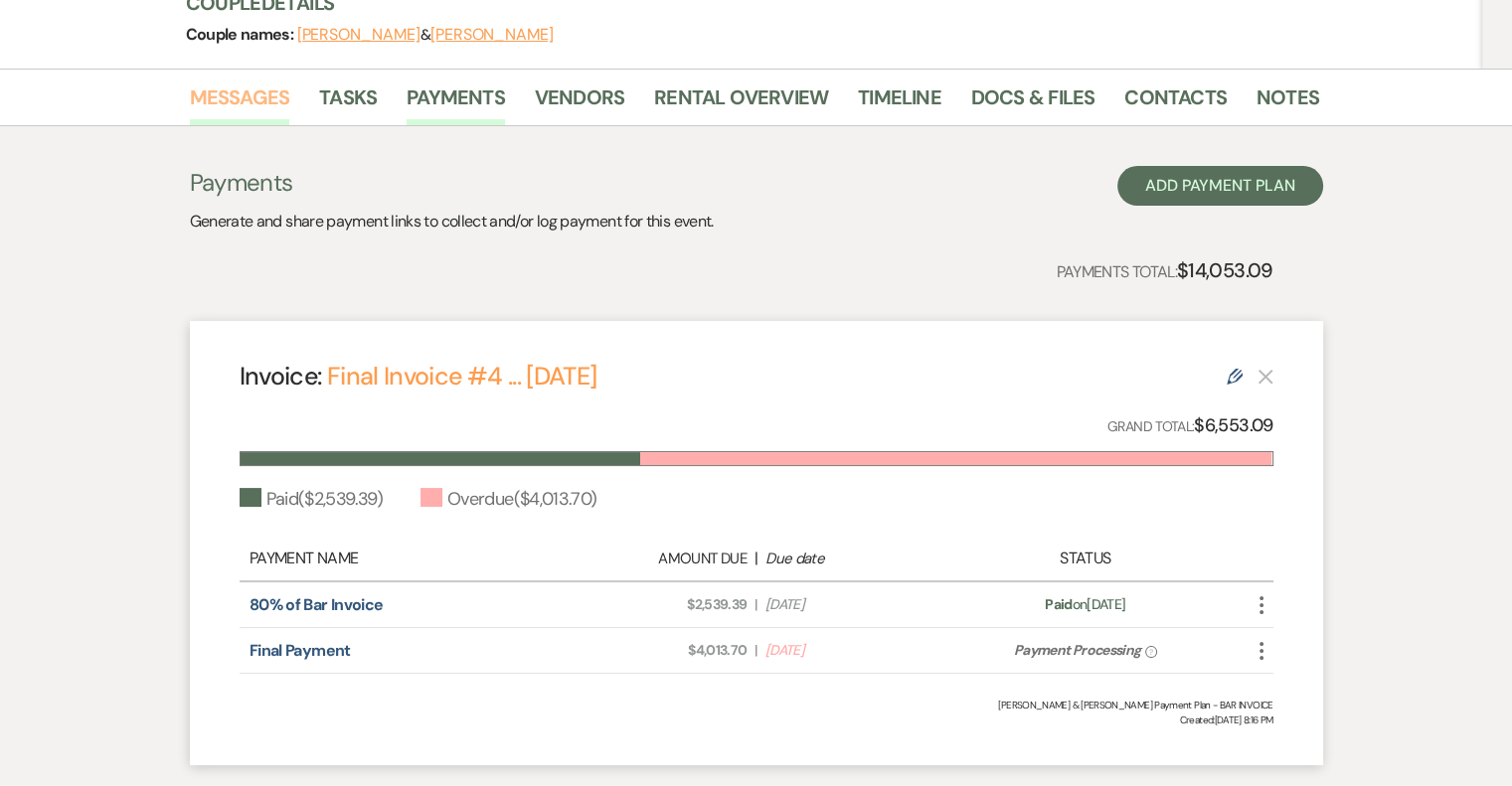 click on "Messages" at bounding box center (240, 103) 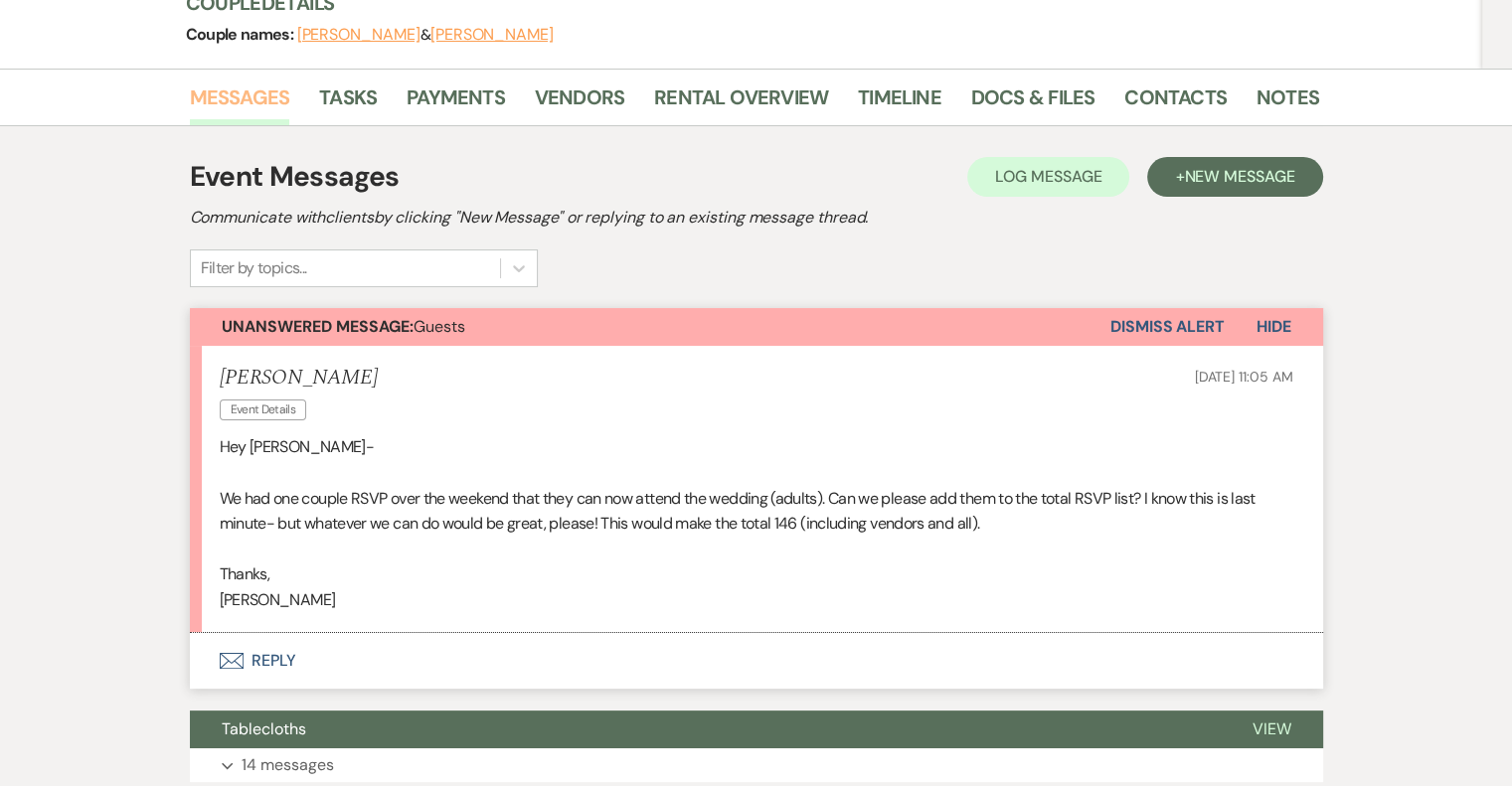 click on "Envelope Reply" at bounding box center [756, 661] 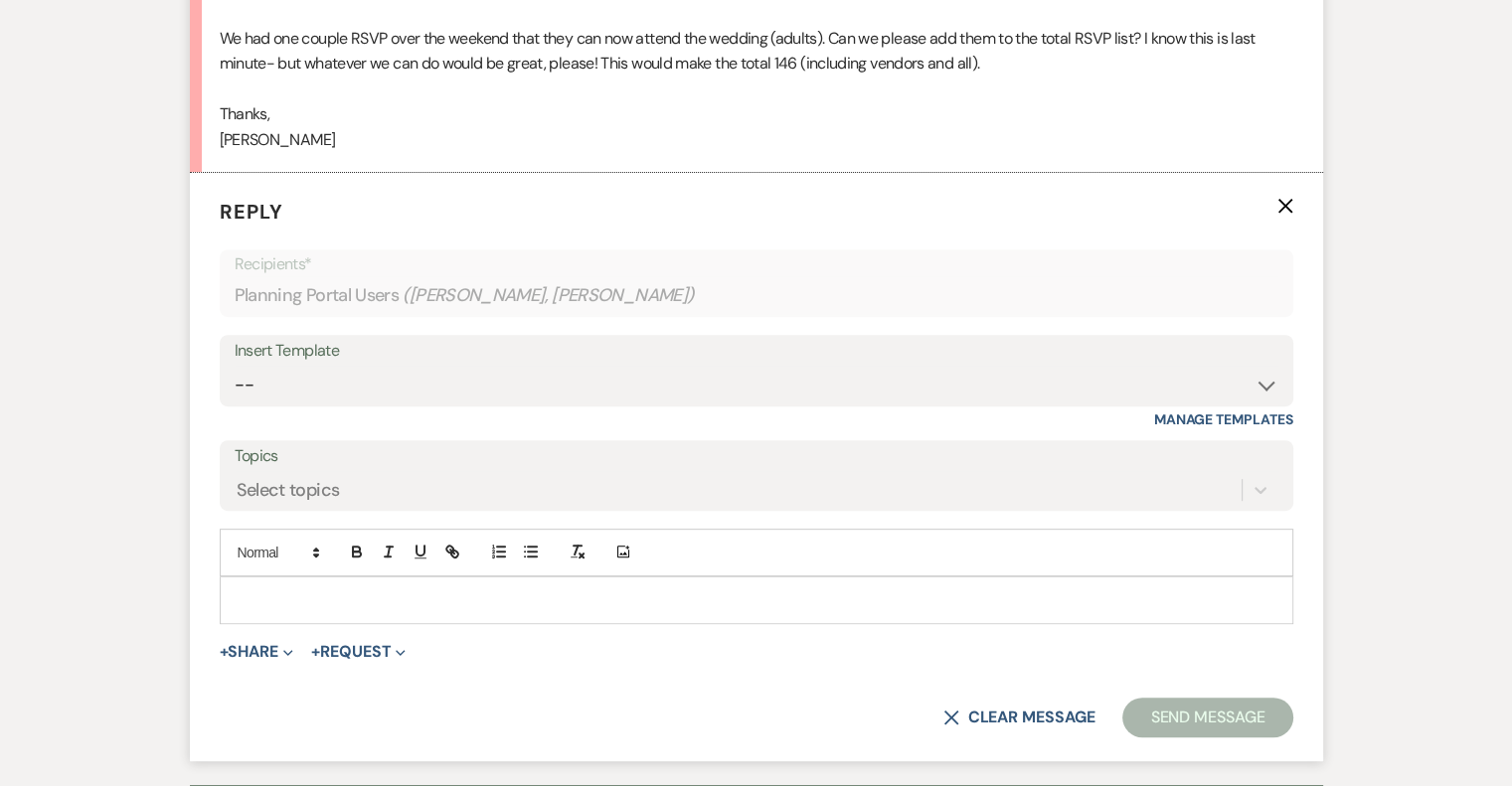 scroll, scrollTop: 739, scrollLeft: 0, axis: vertical 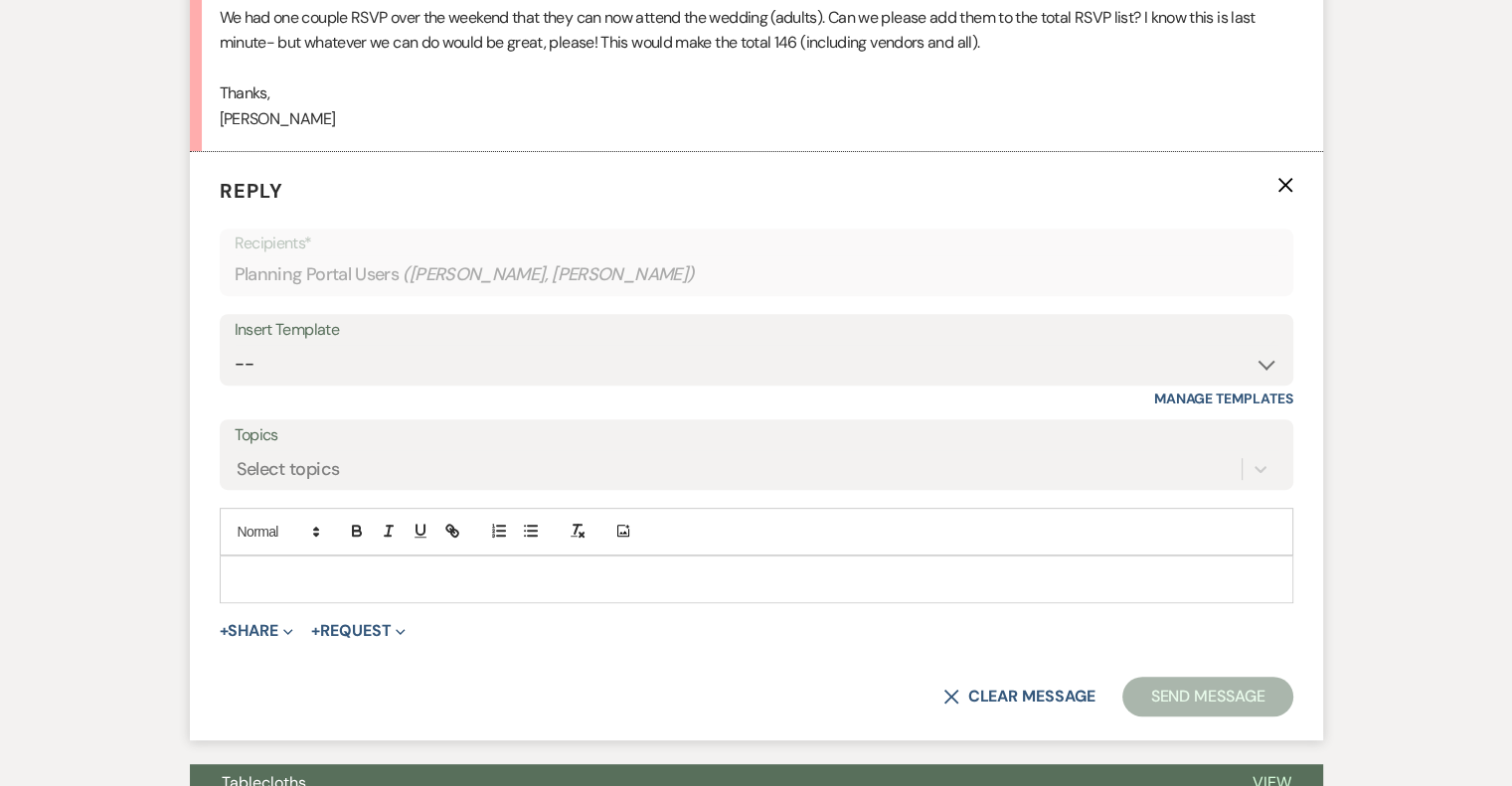 click at bounding box center [756, 579] 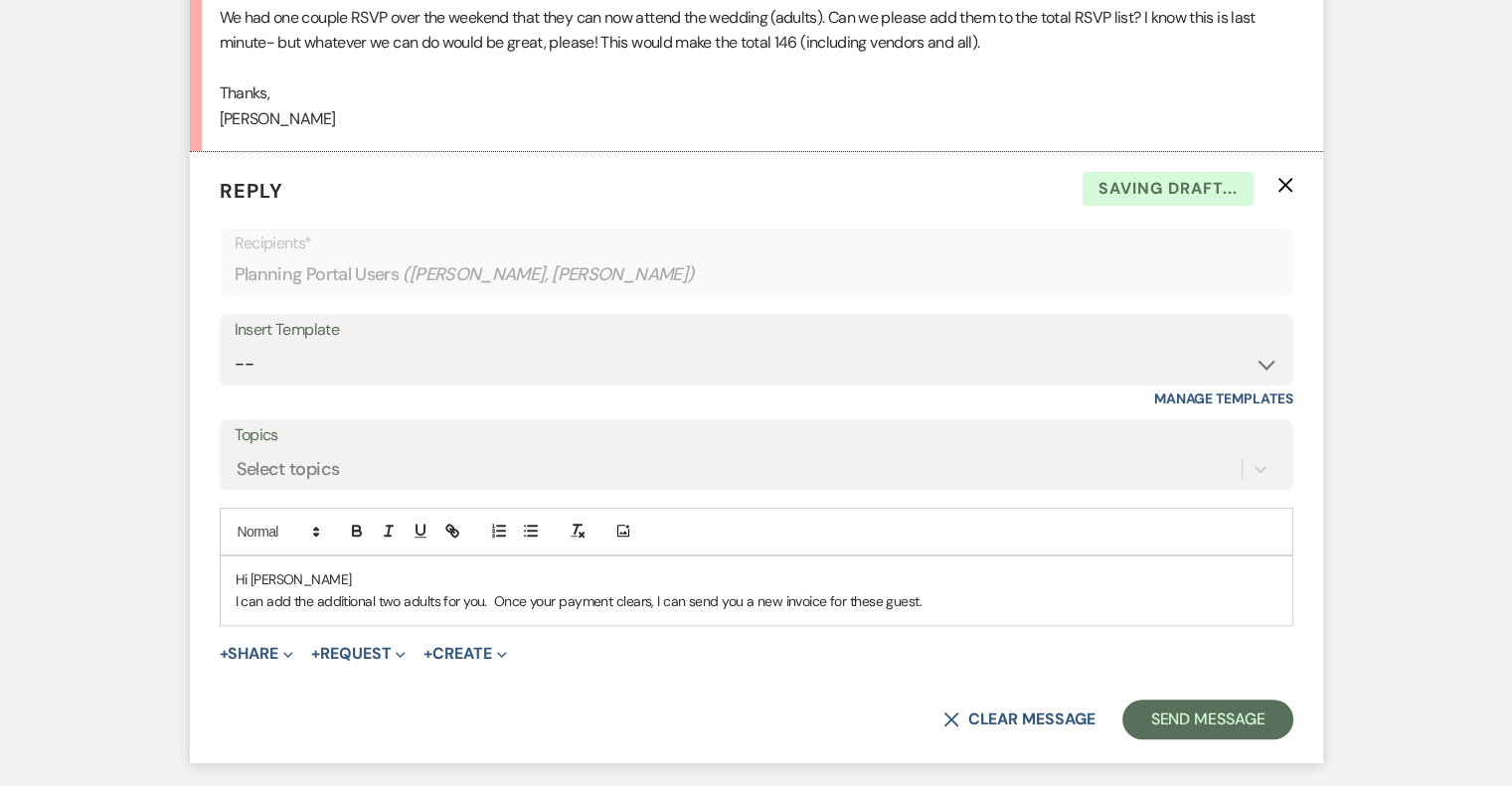 click on "I can add the additional two adults for you.  Once your payment clears, I can send you a new invoice for these guest." at bounding box center (756, 601) 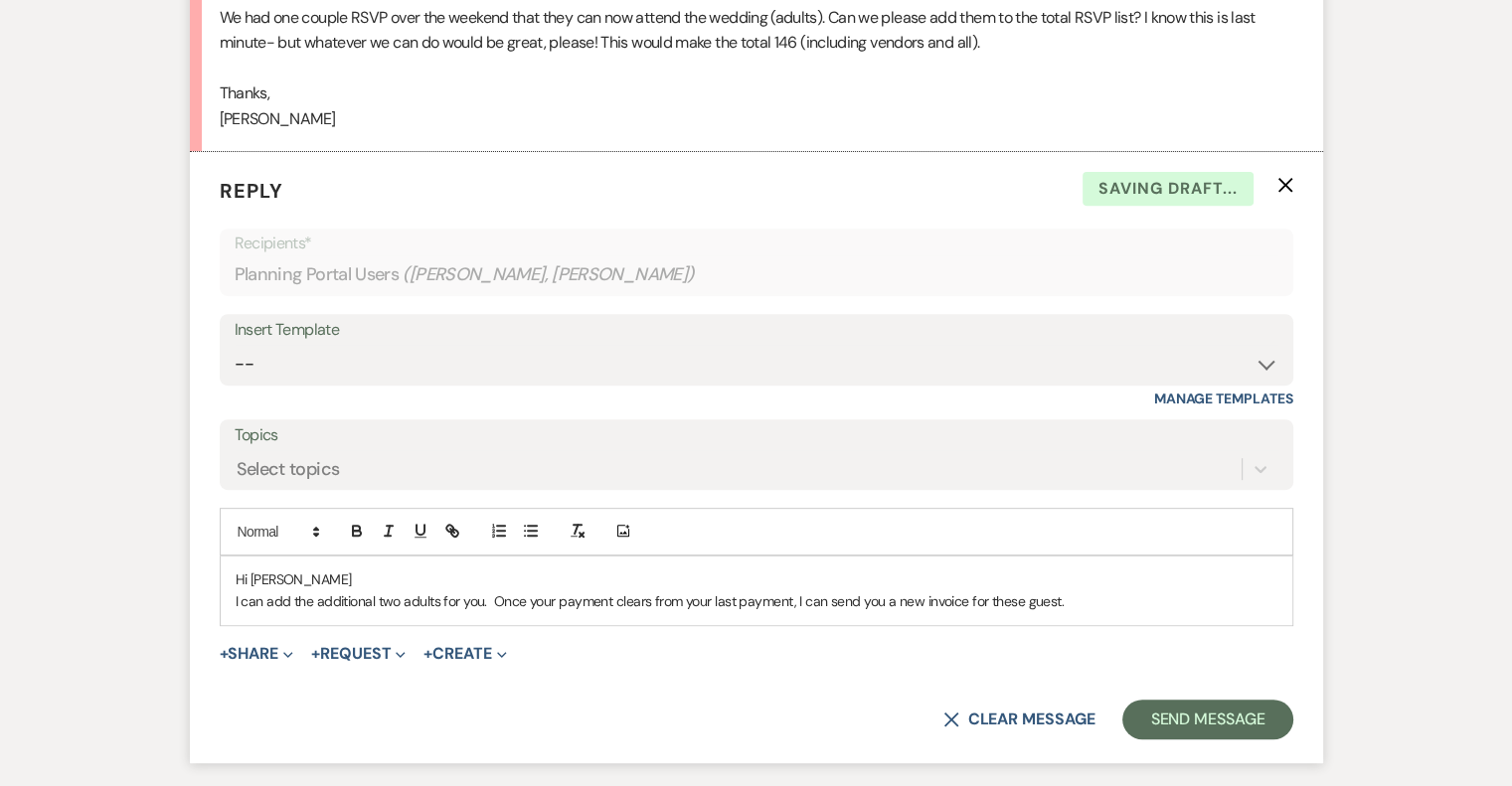 click on "Hi [PERSON_NAME] can add the additional two adults for you.  Once your payment clears from your last payment, I can send you a new invoice for these guest." at bounding box center (756, 590) 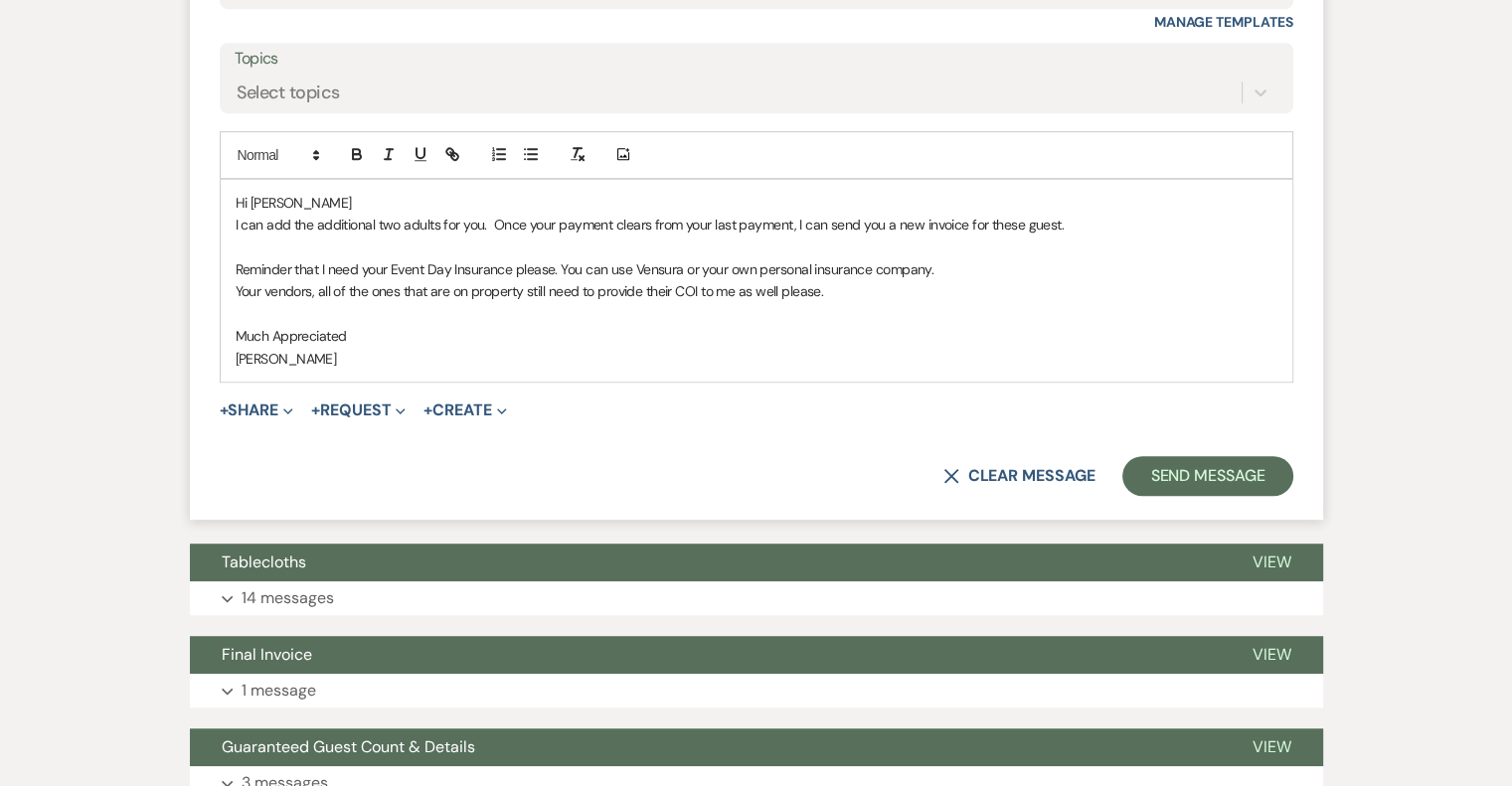 scroll, scrollTop: 1121, scrollLeft: 0, axis: vertical 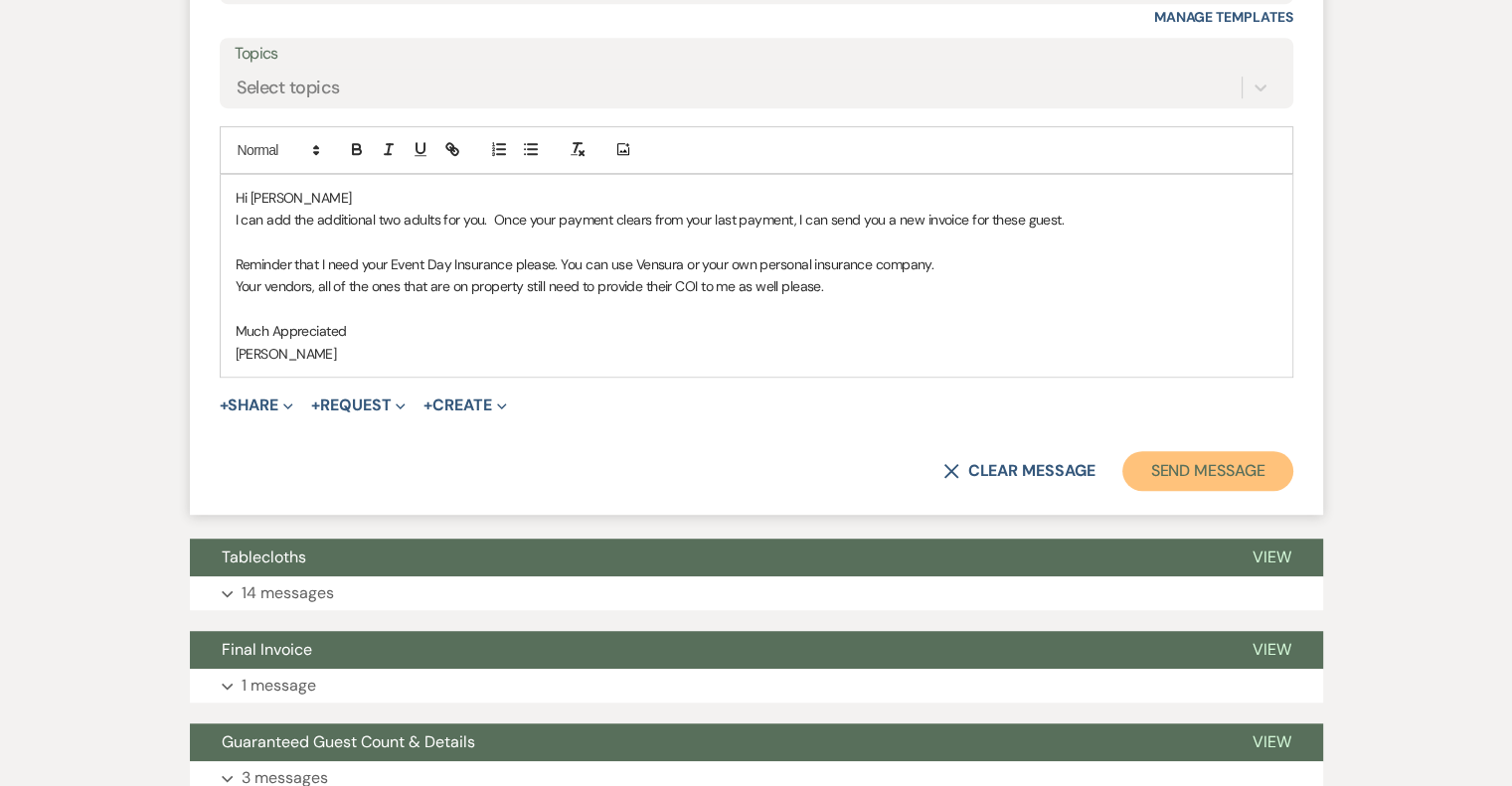 click on "Send Message" at bounding box center (1207, 471) 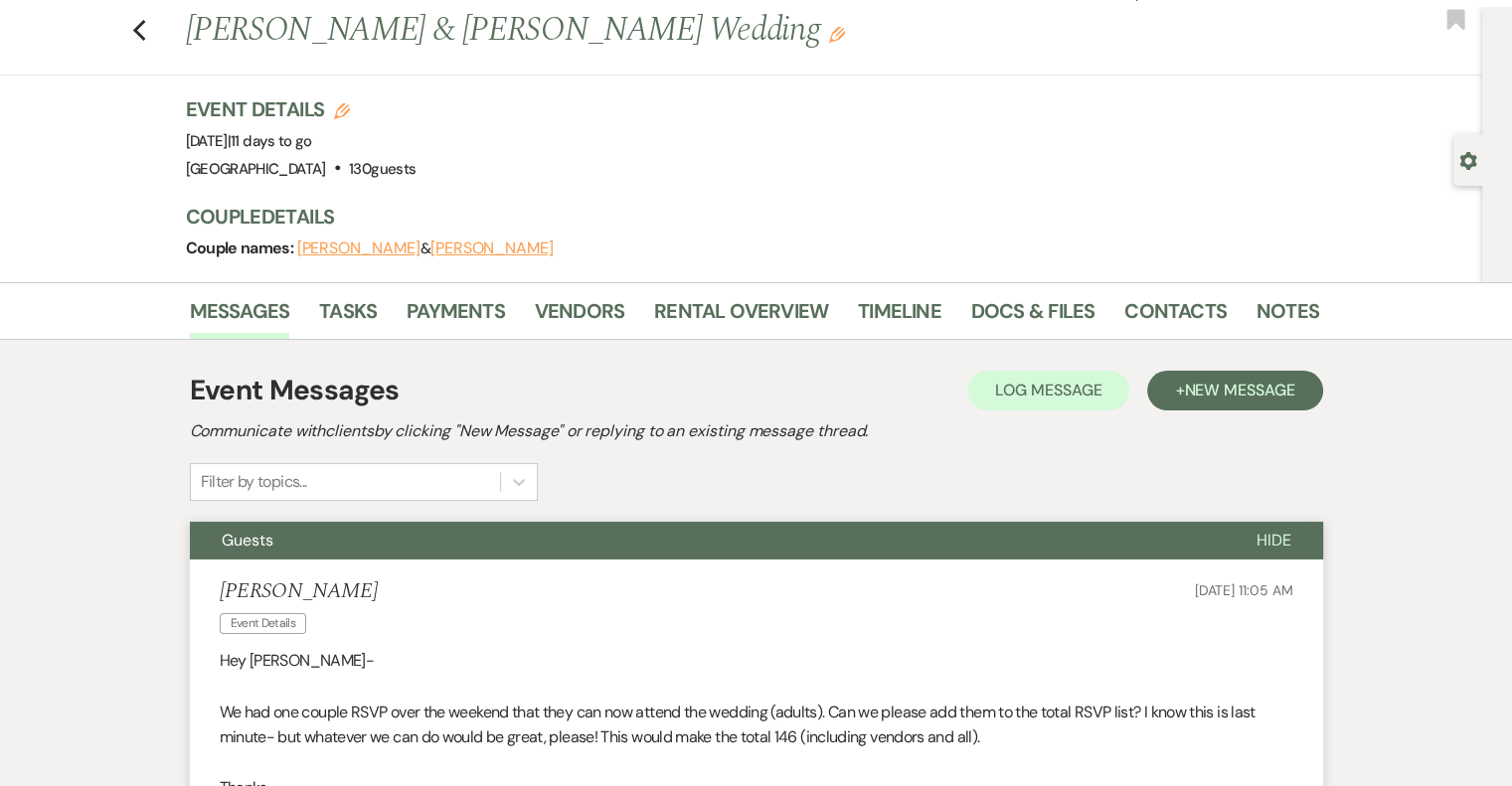 scroll, scrollTop: 0, scrollLeft: 0, axis: both 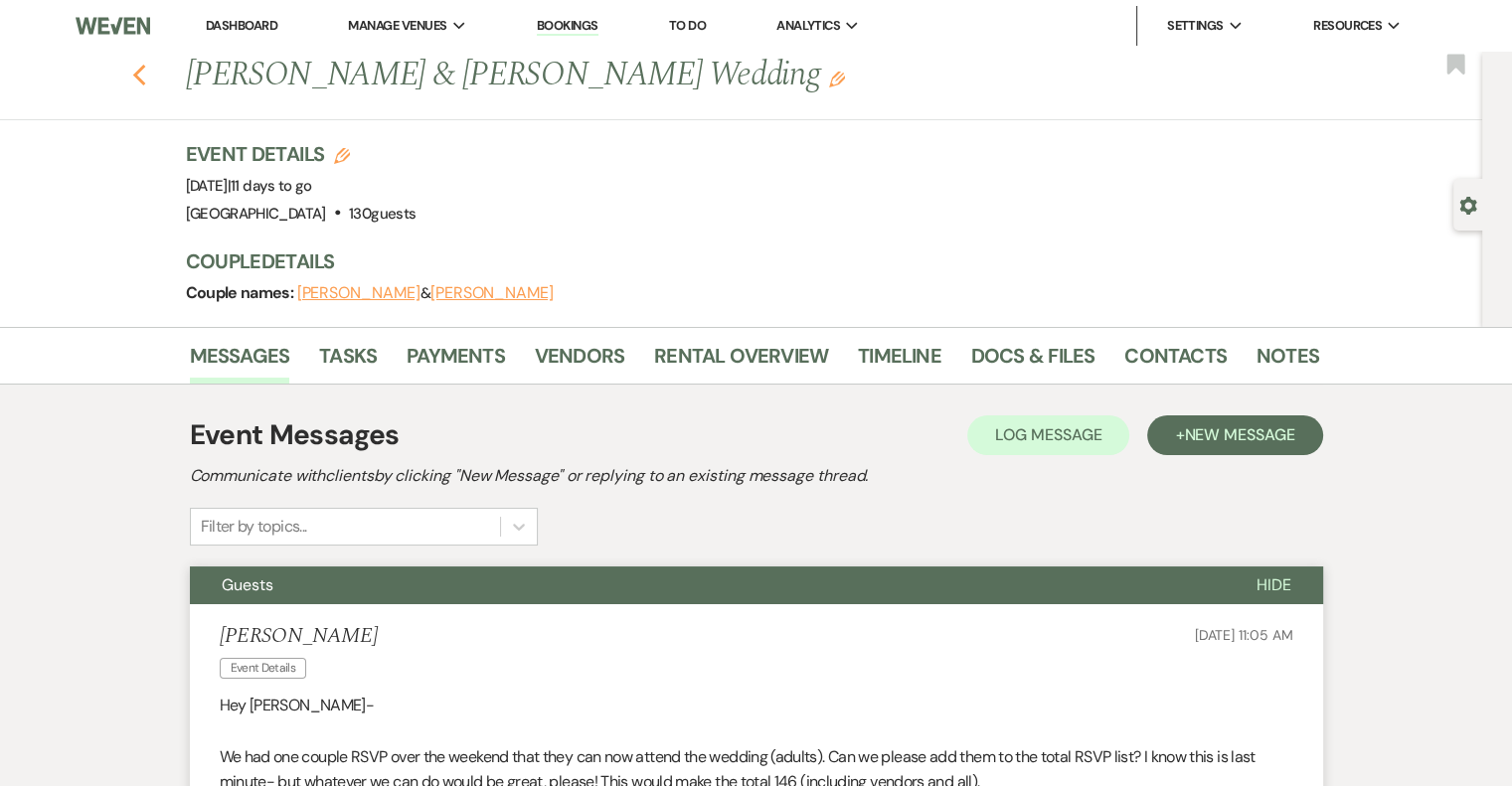 click on "Previous" 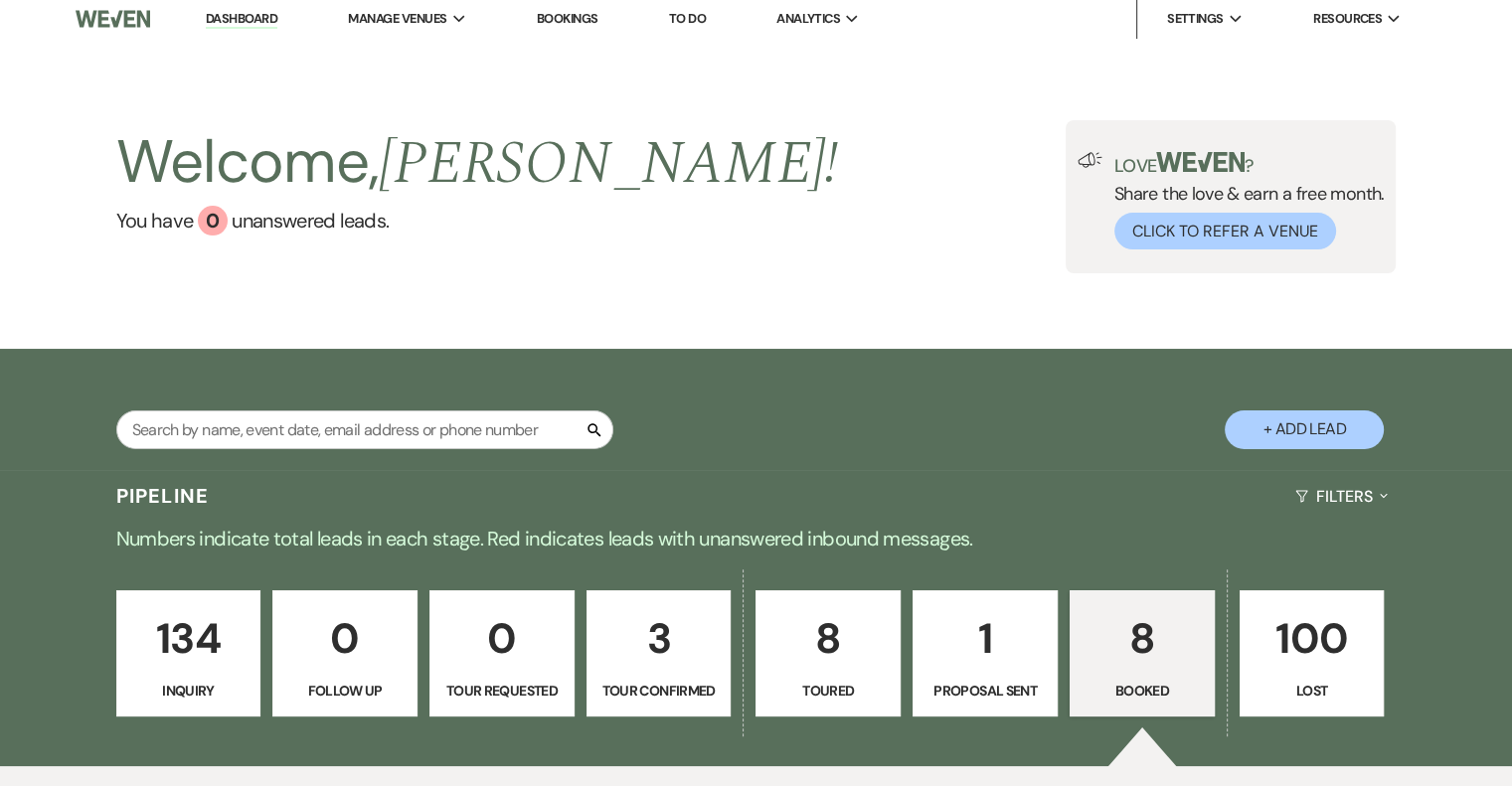 scroll, scrollTop: 0, scrollLeft: 0, axis: both 